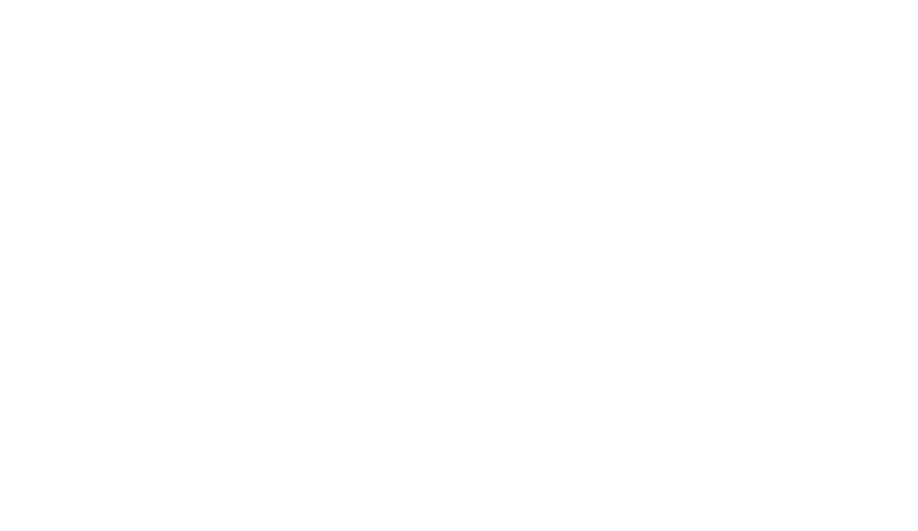 scroll, scrollTop: 0, scrollLeft: 0, axis: both 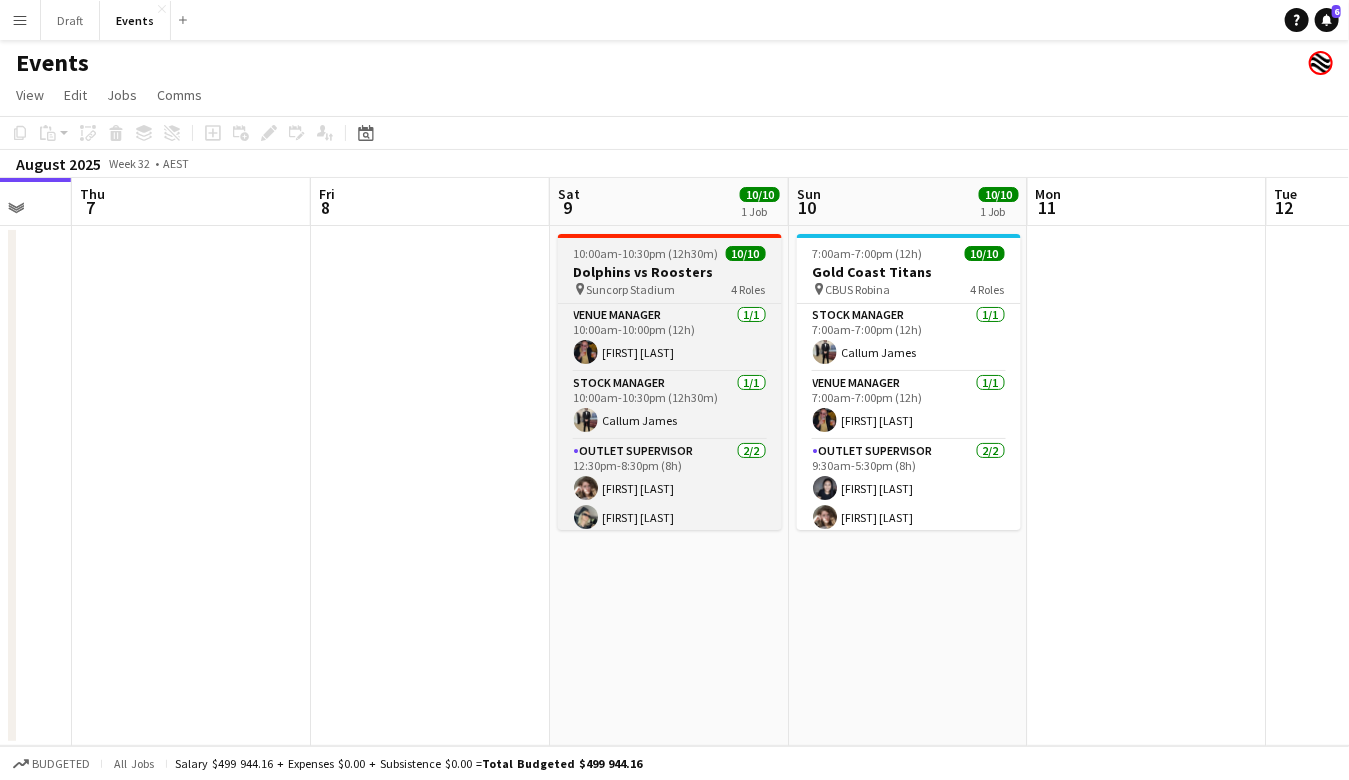 click on "Dolphins vs Roosters" at bounding box center [670, 272] 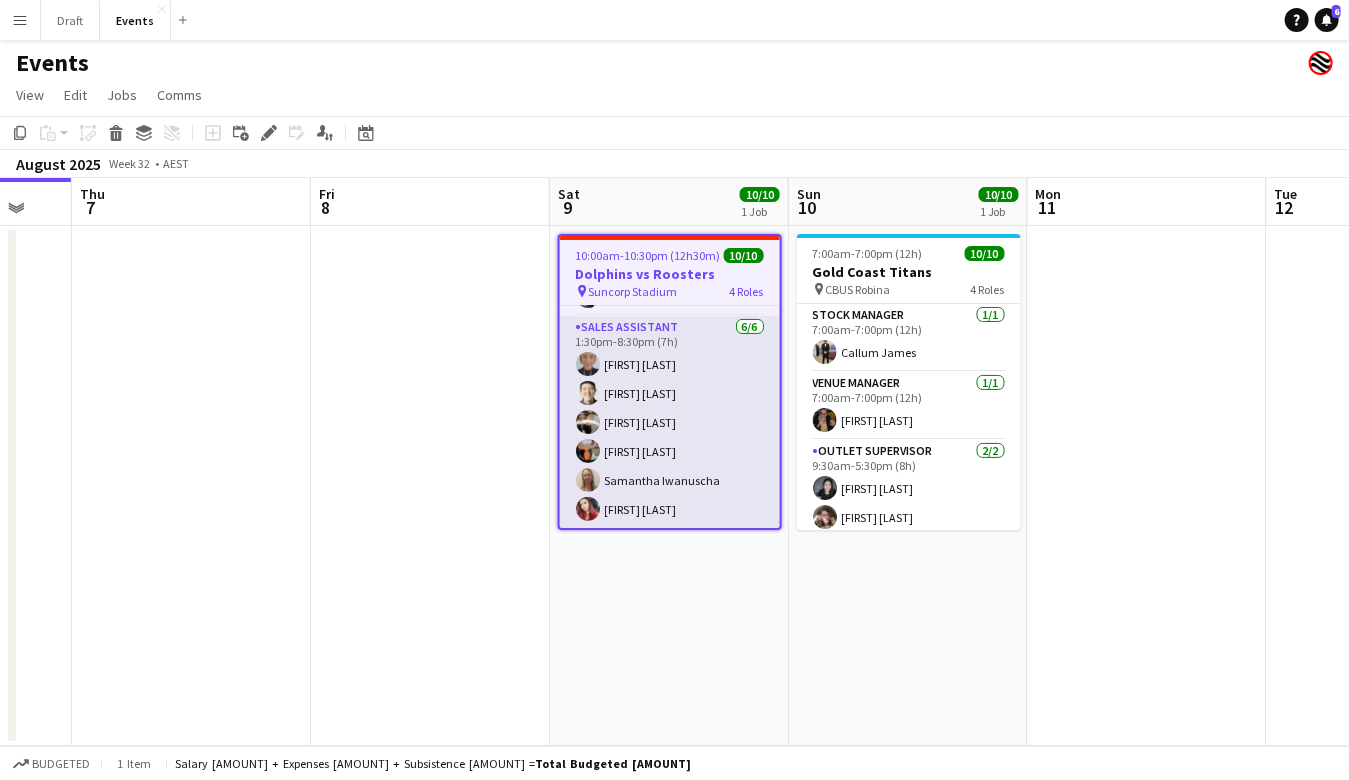 scroll, scrollTop: 222, scrollLeft: 0, axis: vertical 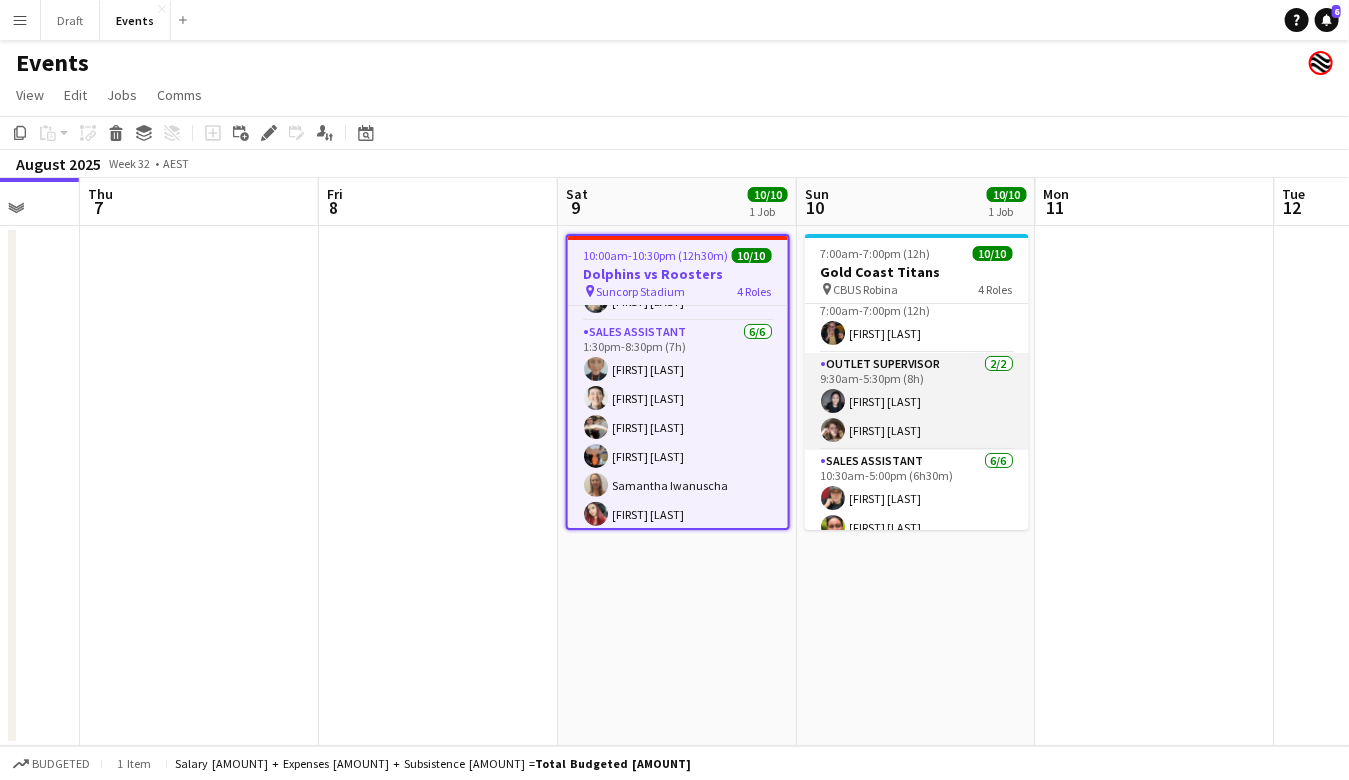 click on "Outlet Supervisor   2/2   [TIME]-[TIME] ([HOURS])
[FIRST] [LAST] [FIRST] [LAST]" at bounding box center [917, 401] 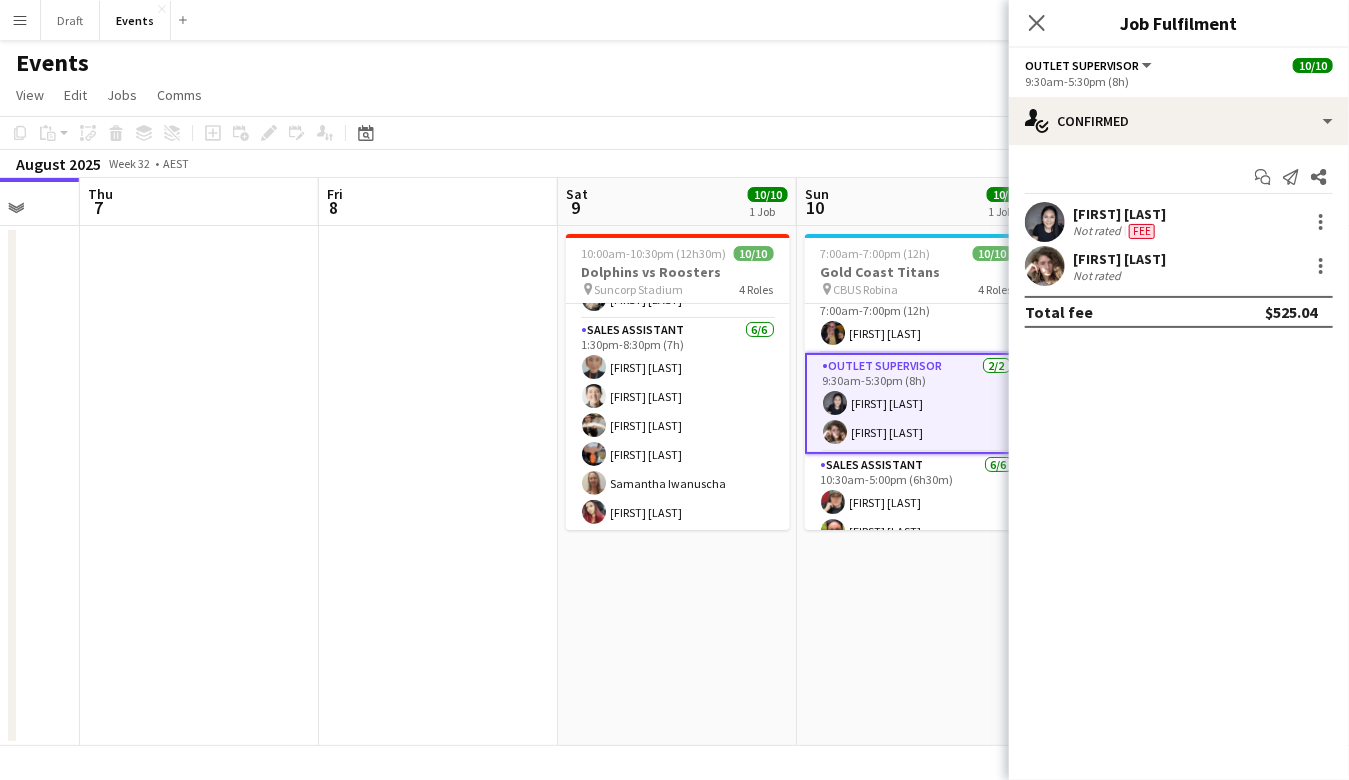 scroll, scrollTop: 217, scrollLeft: 0, axis: vertical 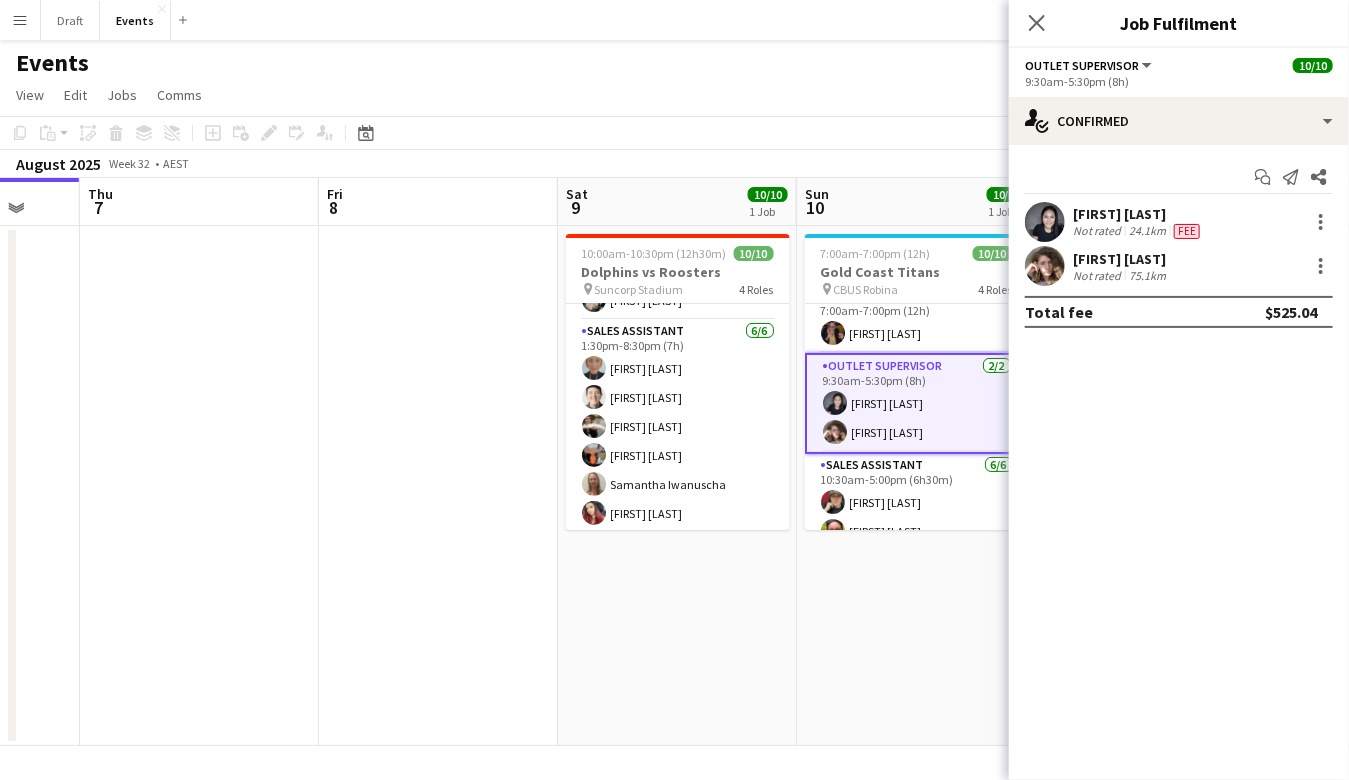 click on "Outlet Supervisor   2/2   [TIME]-[TIME] ([HOURS])
[FIRST] [LAST] [FIRST] [LAST]" at bounding box center [917, 403] 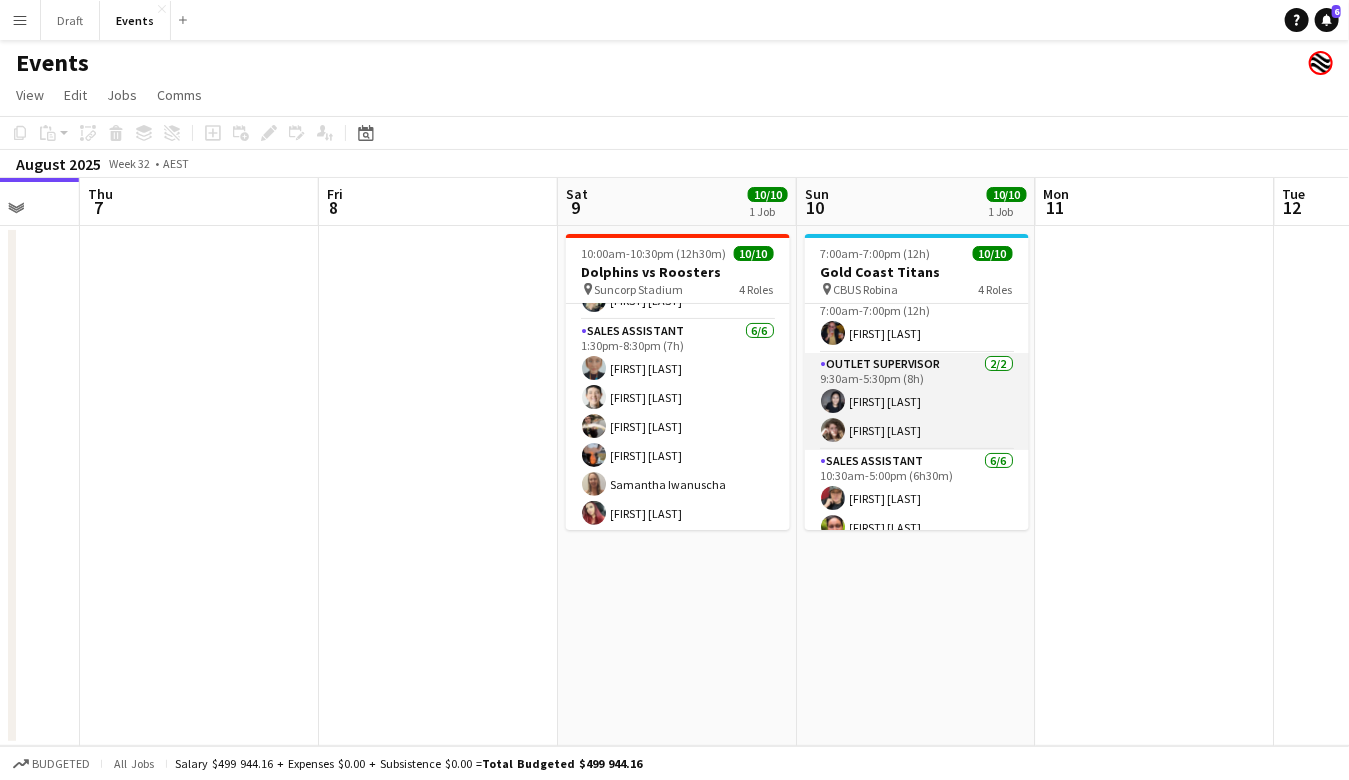 click on "Outlet Supervisor   2/2   [TIME]-[TIME] ([HOURS])
[FIRST] [LAST] [FIRST] [LAST]" at bounding box center (917, 401) 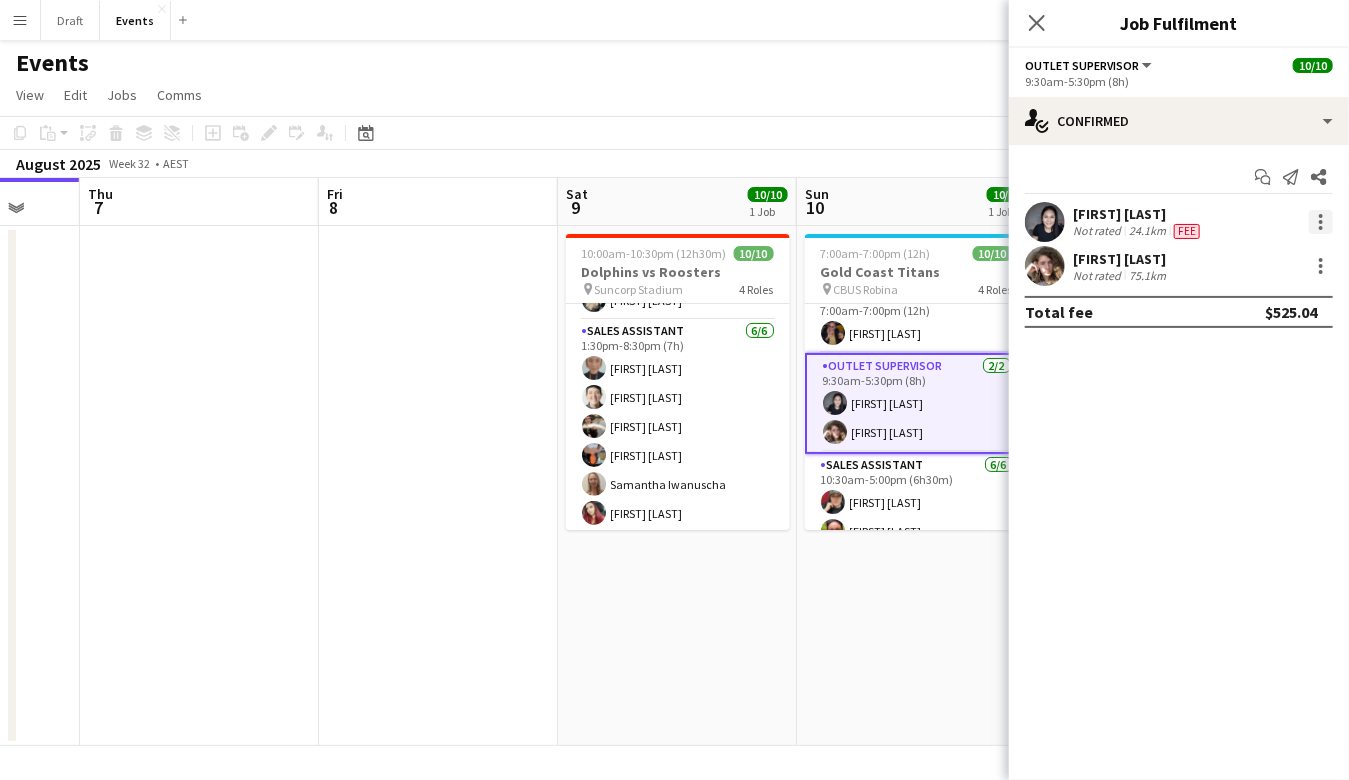 click at bounding box center (1321, 222) 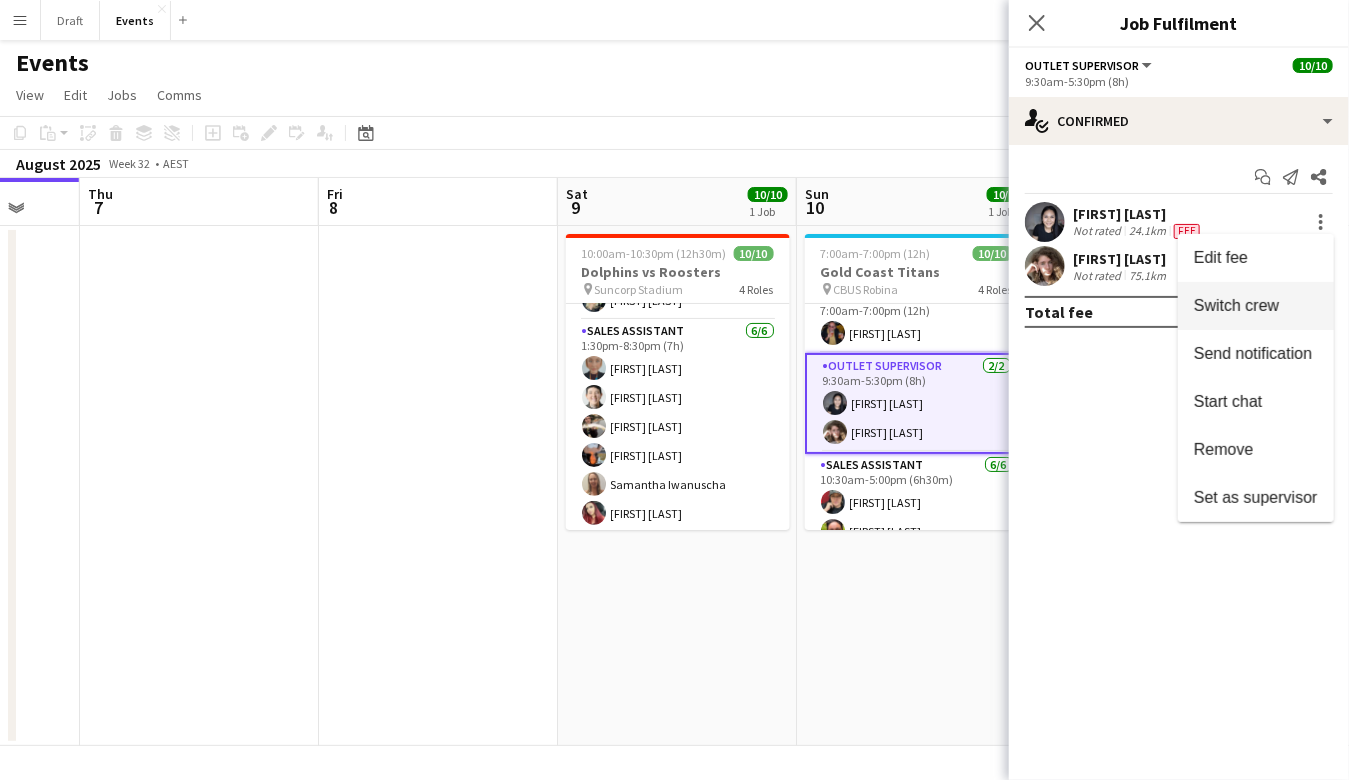 click on "Switch crew" at bounding box center [1236, 305] 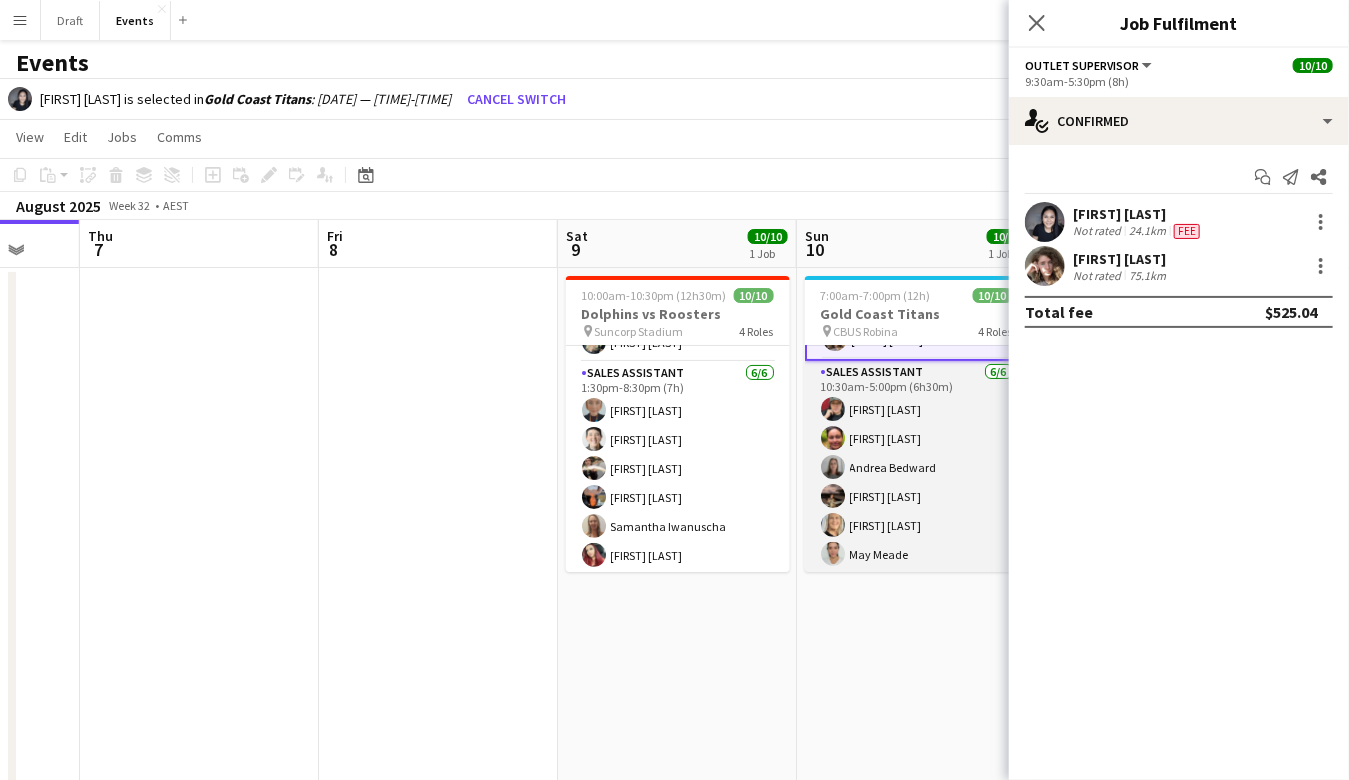 scroll, scrollTop: 221, scrollLeft: 0, axis: vertical 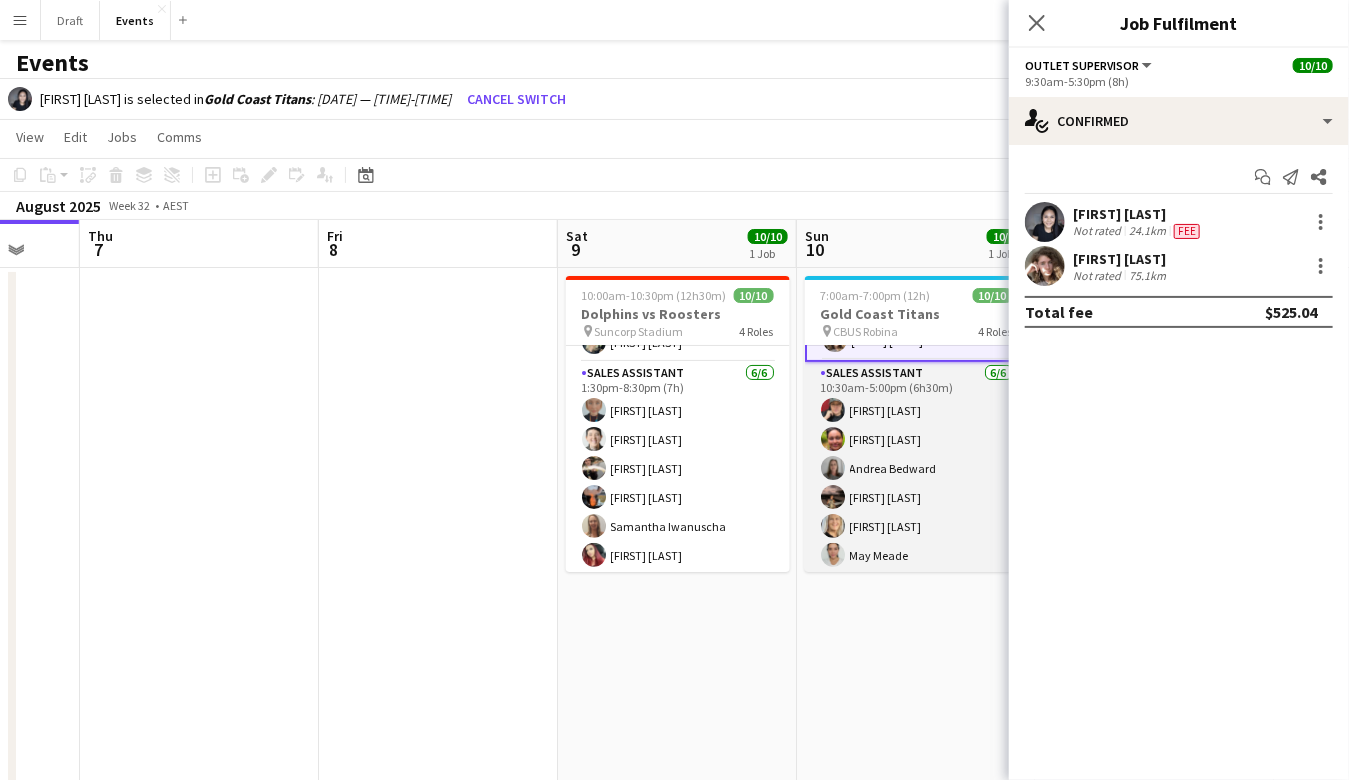 click on "Sales Assistant   6/6   [TIME]-[TIME] ([HOURS])
[FIRST] [LAST] [FIRST] [LAST] [FIRST] [LAST] [FIRST] [LAST] [FIRST] [LAST]" at bounding box center [917, 468] 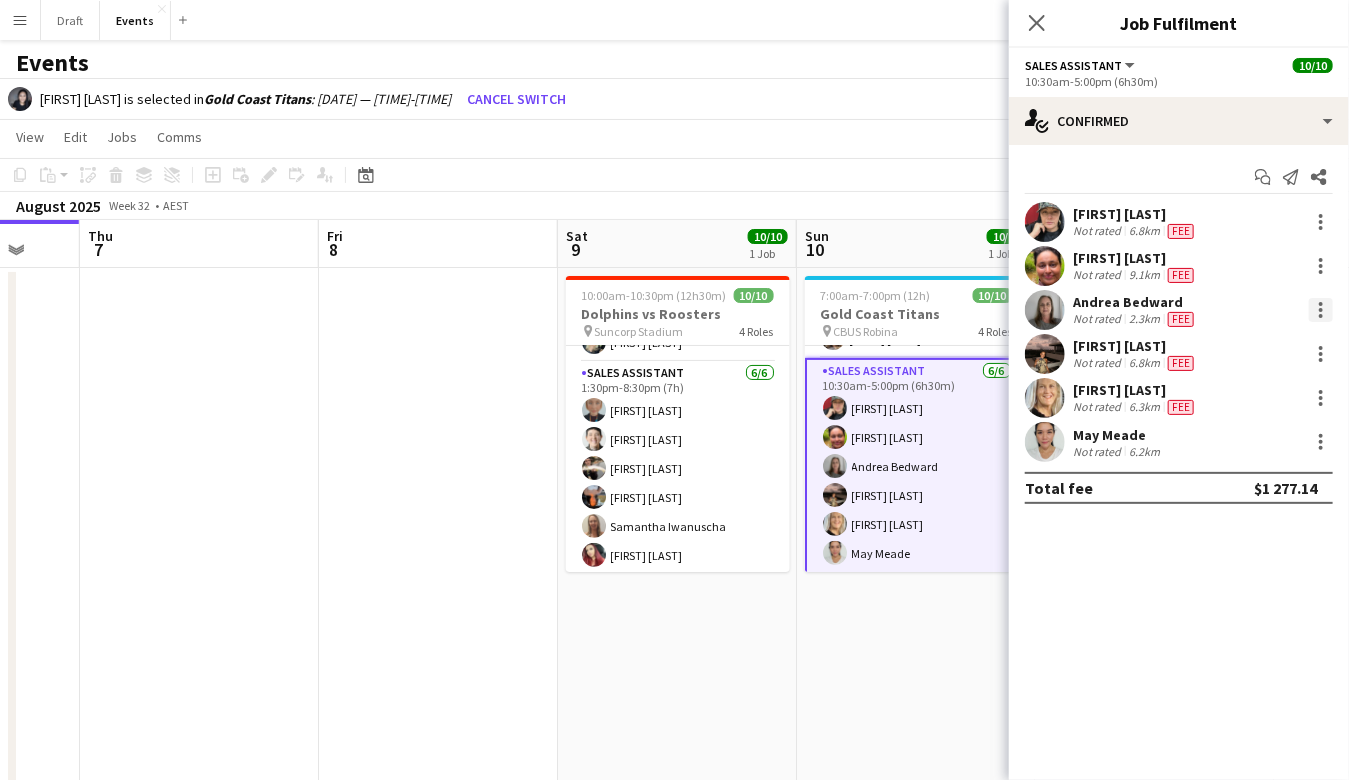 click at bounding box center (1321, 310) 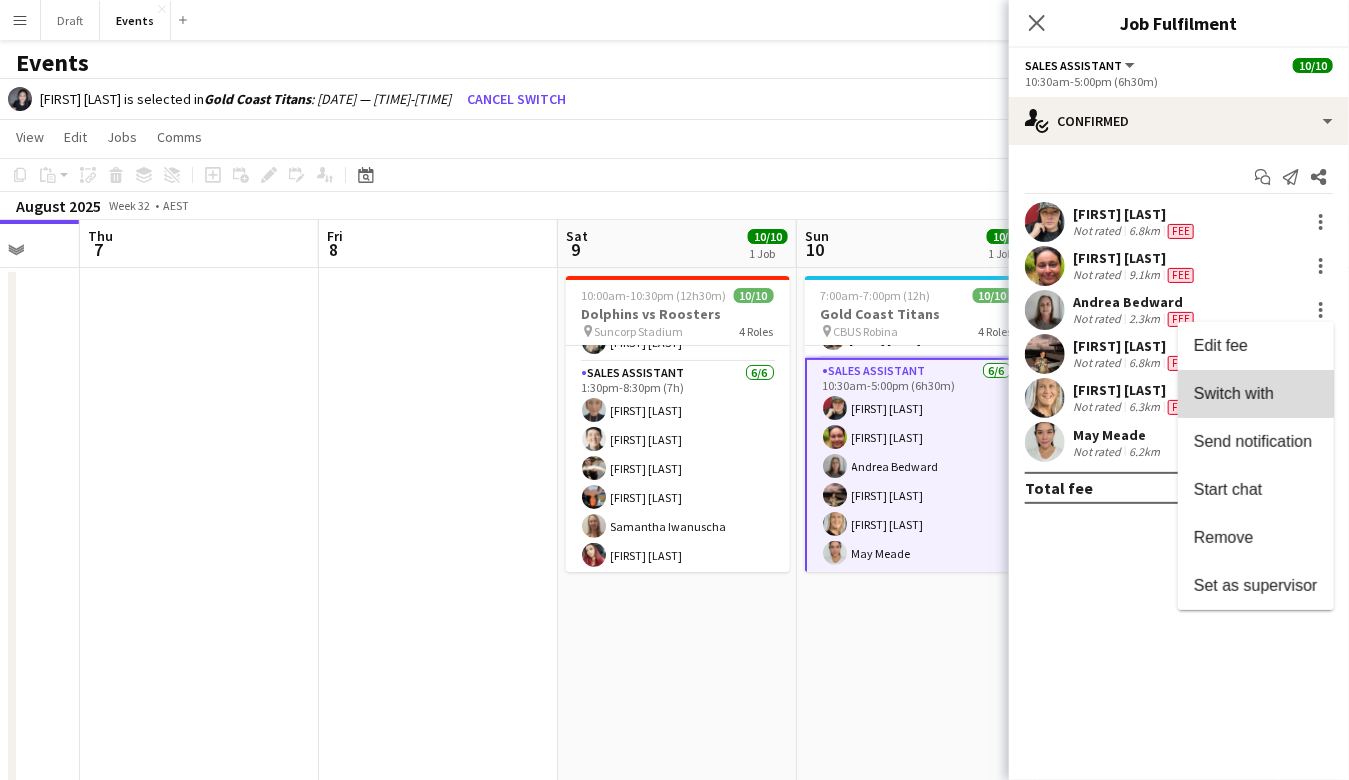 click on "Switch with" at bounding box center (1234, 393) 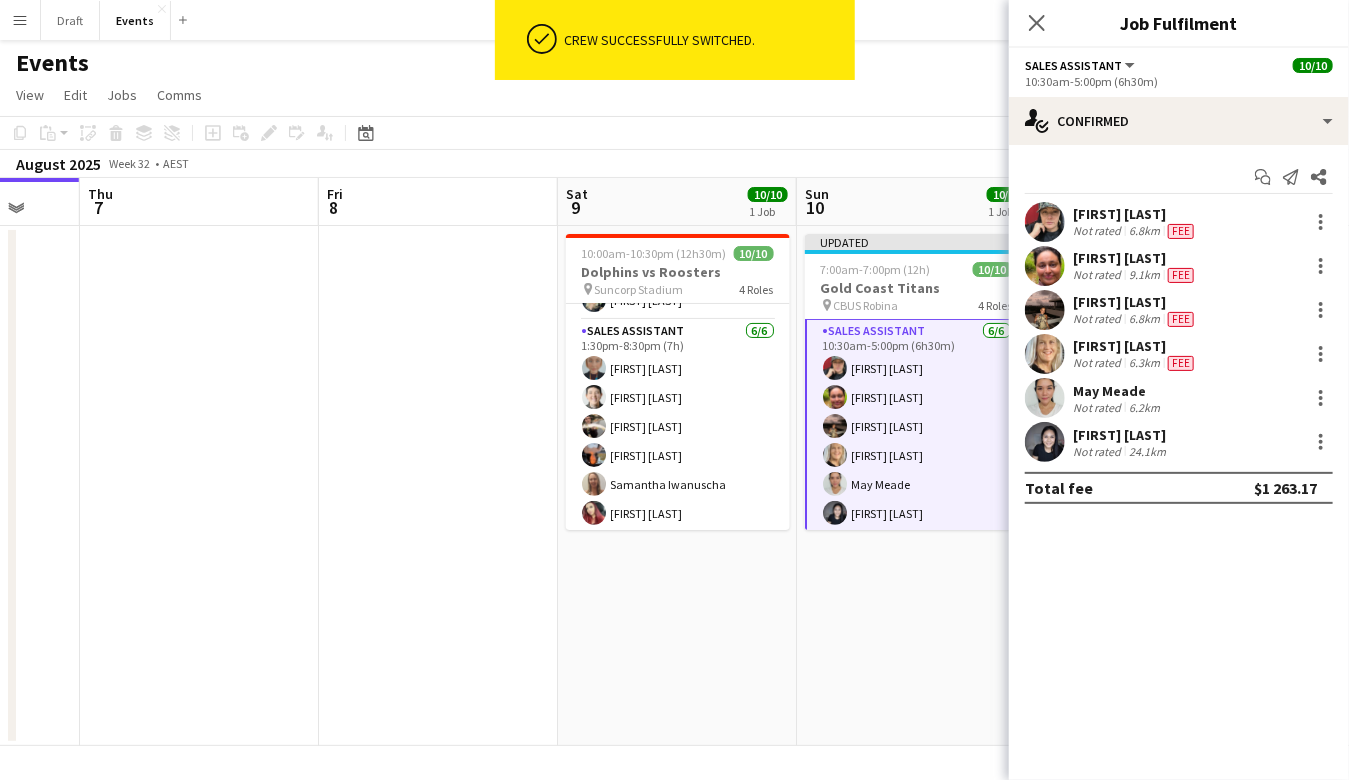 scroll, scrollTop: 238, scrollLeft: 0, axis: vertical 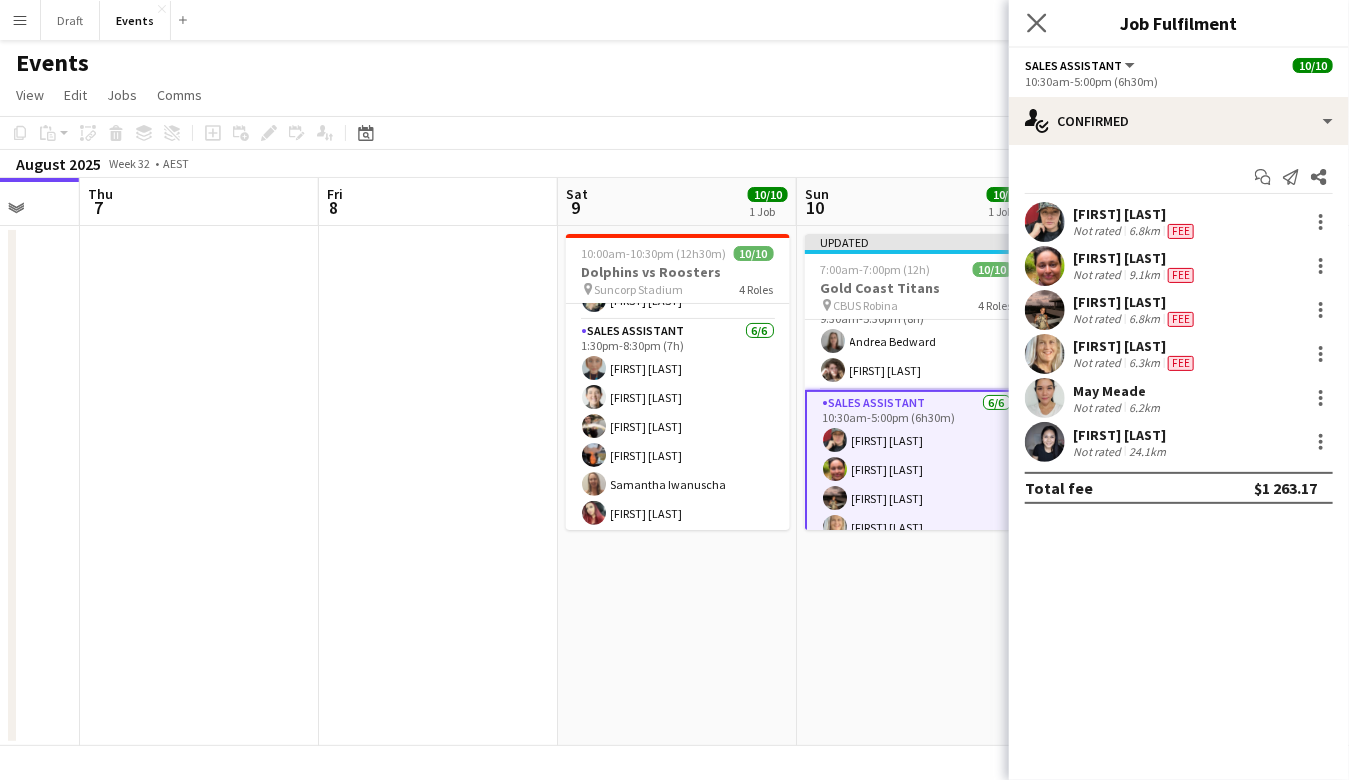 click on "Close pop-in" 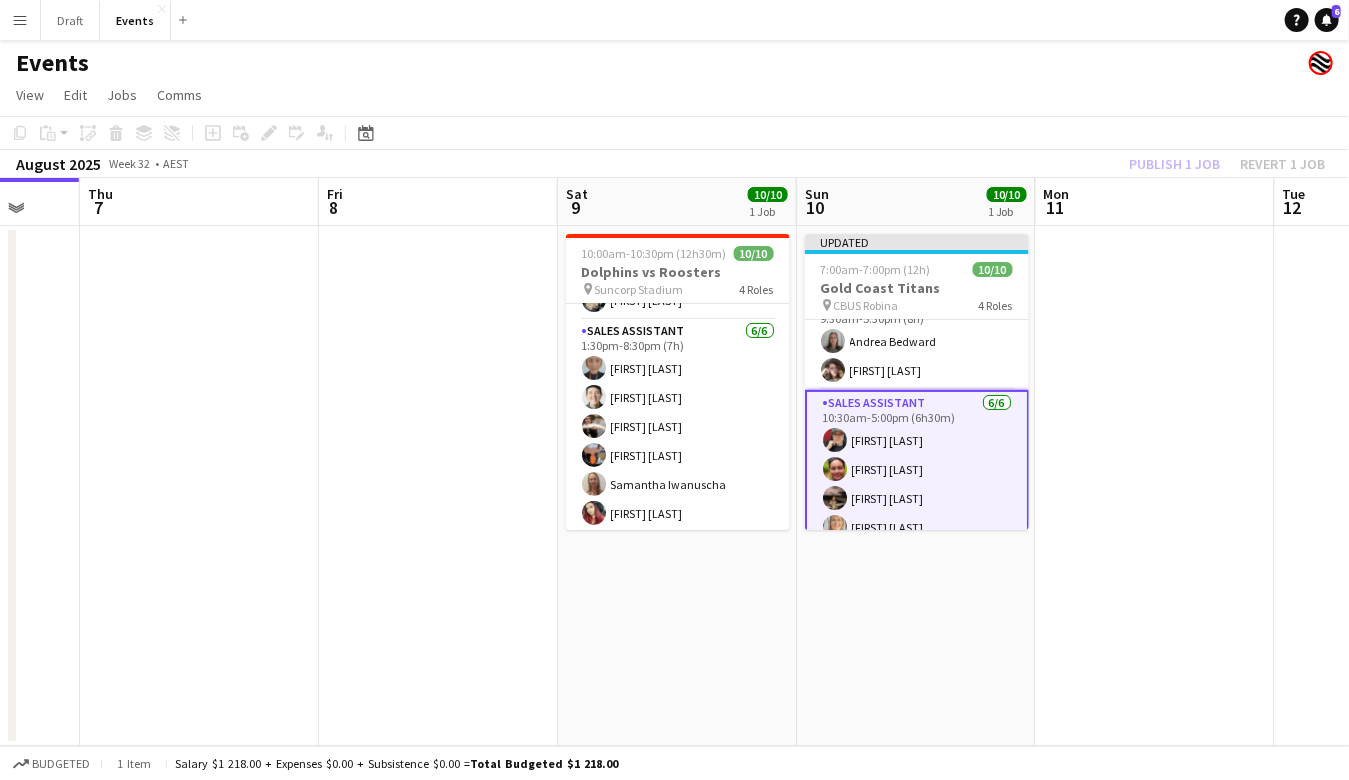 scroll, scrollTop: 0, scrollLeft: 636, axis: horizontal 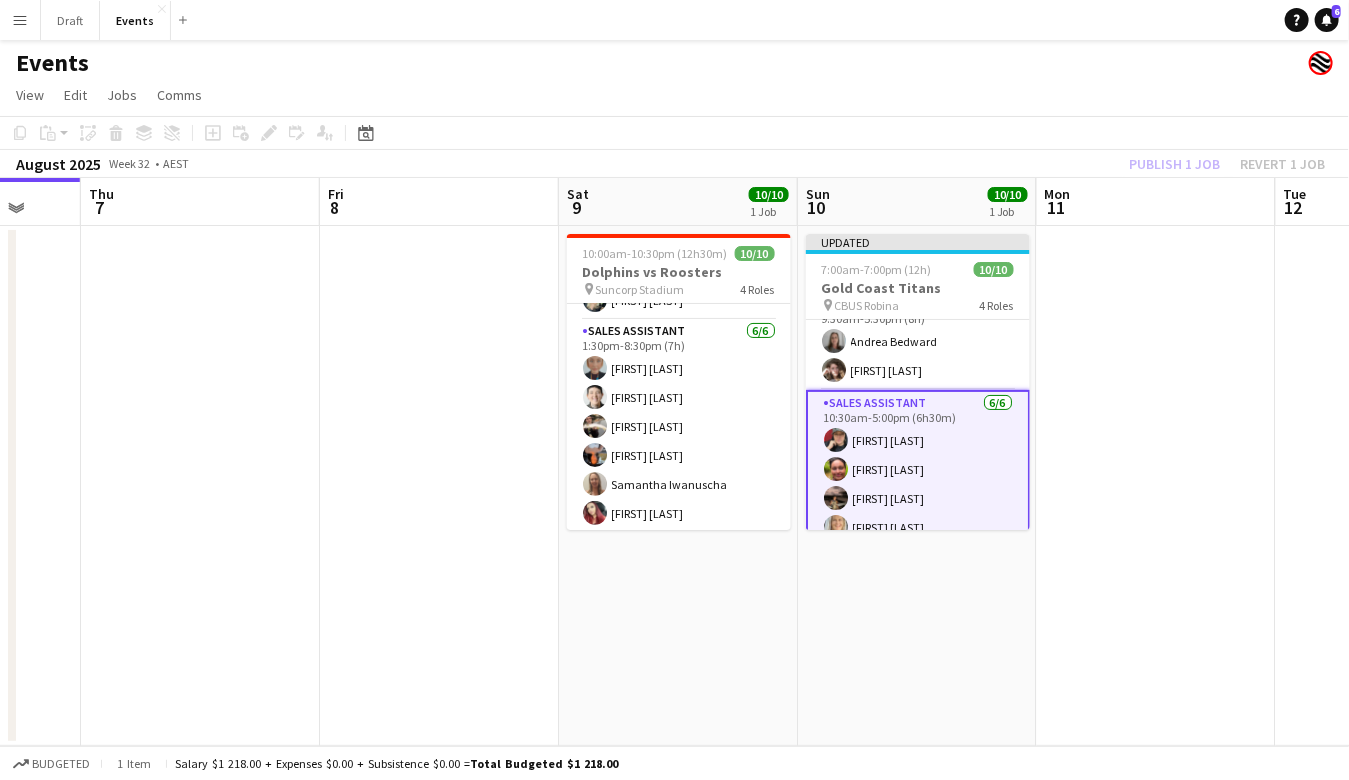 click at bounding box center [1156, 486] 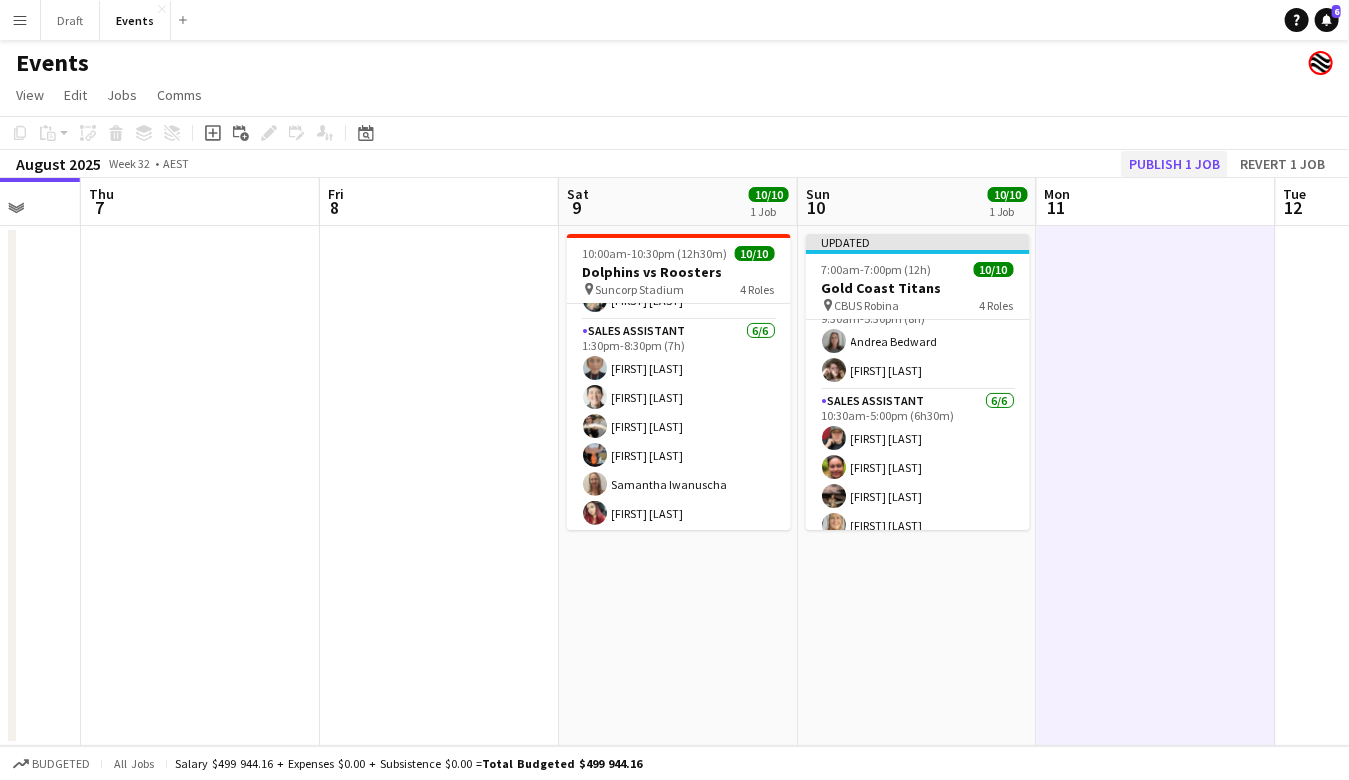click on "Publish 1 job" 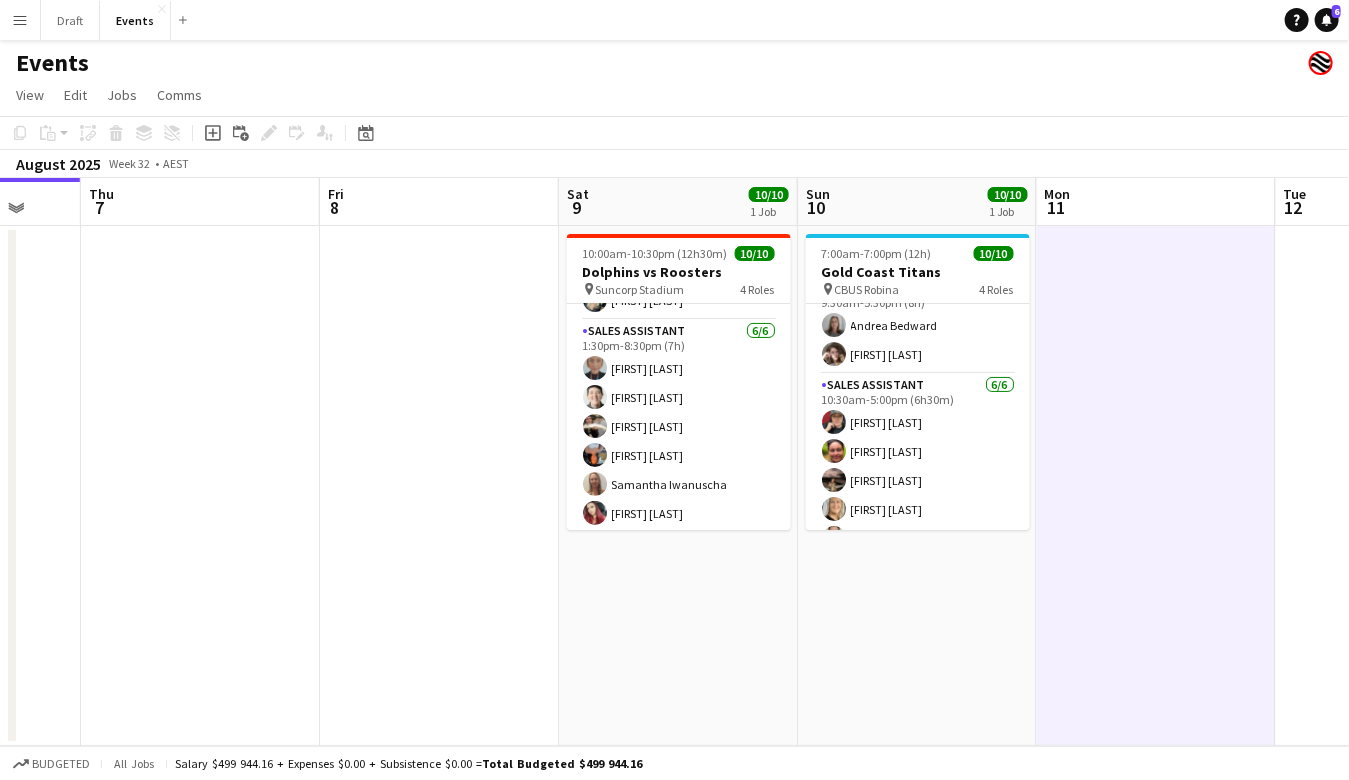 click on "[TIME]-[TIME] ([HOURS])    [DATE]   [TEAM]
pin
[LOCATION]   4 Roles   Stock Manager   1/1   [TIME]-[TIME] ([HOURS])
[FIRST] [LAST]  Venue Manager   1/1   [TIME]-[TIME] ([HOURS])
[FIRST] [LAST]  Outlet Supervisor   2/2   [TIME]-[TIME] ([HOURS])
[FIRST] [LAST] [FIRST] [LAST]  Sales Assistant   6/6   [TIME]-[TIME] ([HOURS])
[FIRST] [LAST] [FIRST] [LAST] [FIRST] [LAST] [FIRST] [LAST] [FIRST] [LAST]" at bounding box center [917, 486] 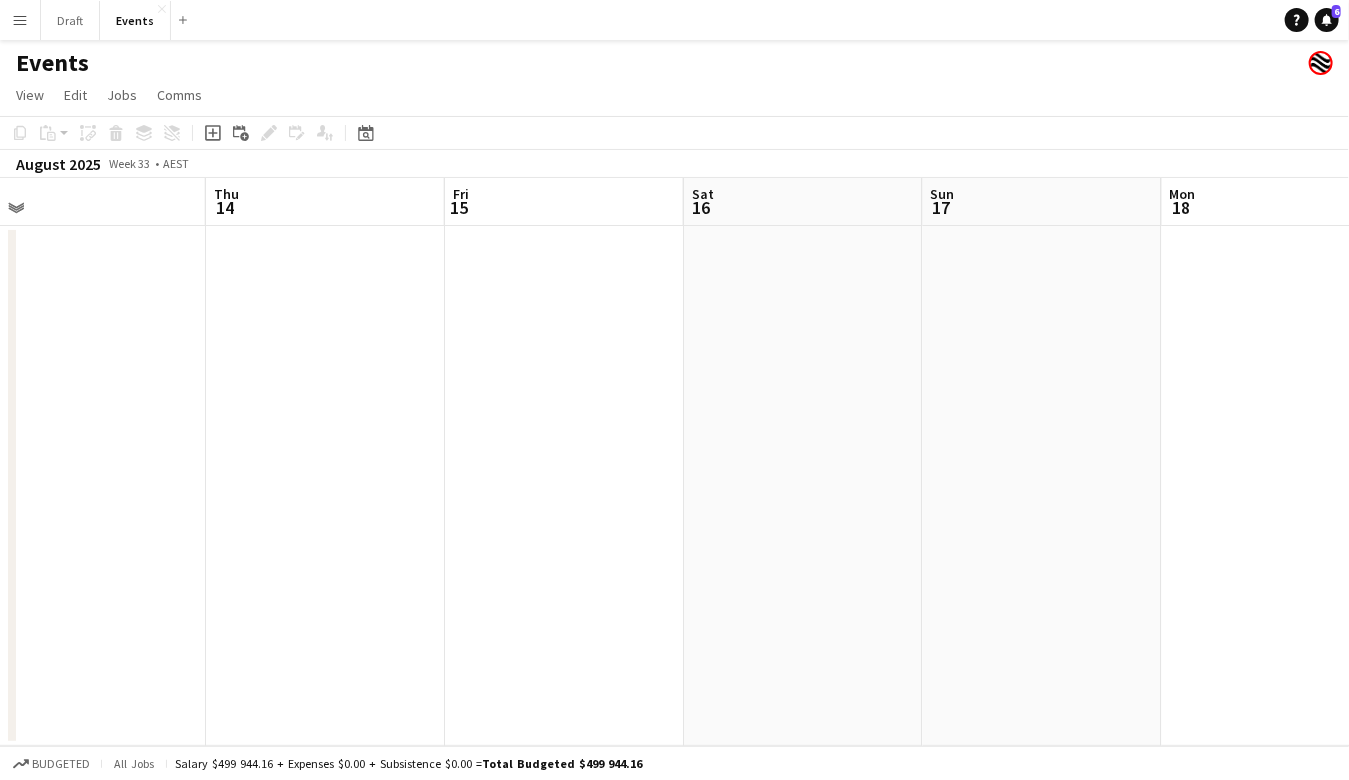 scroll, scrollTop: 0, scrollLeft: 785, axis: horizontal 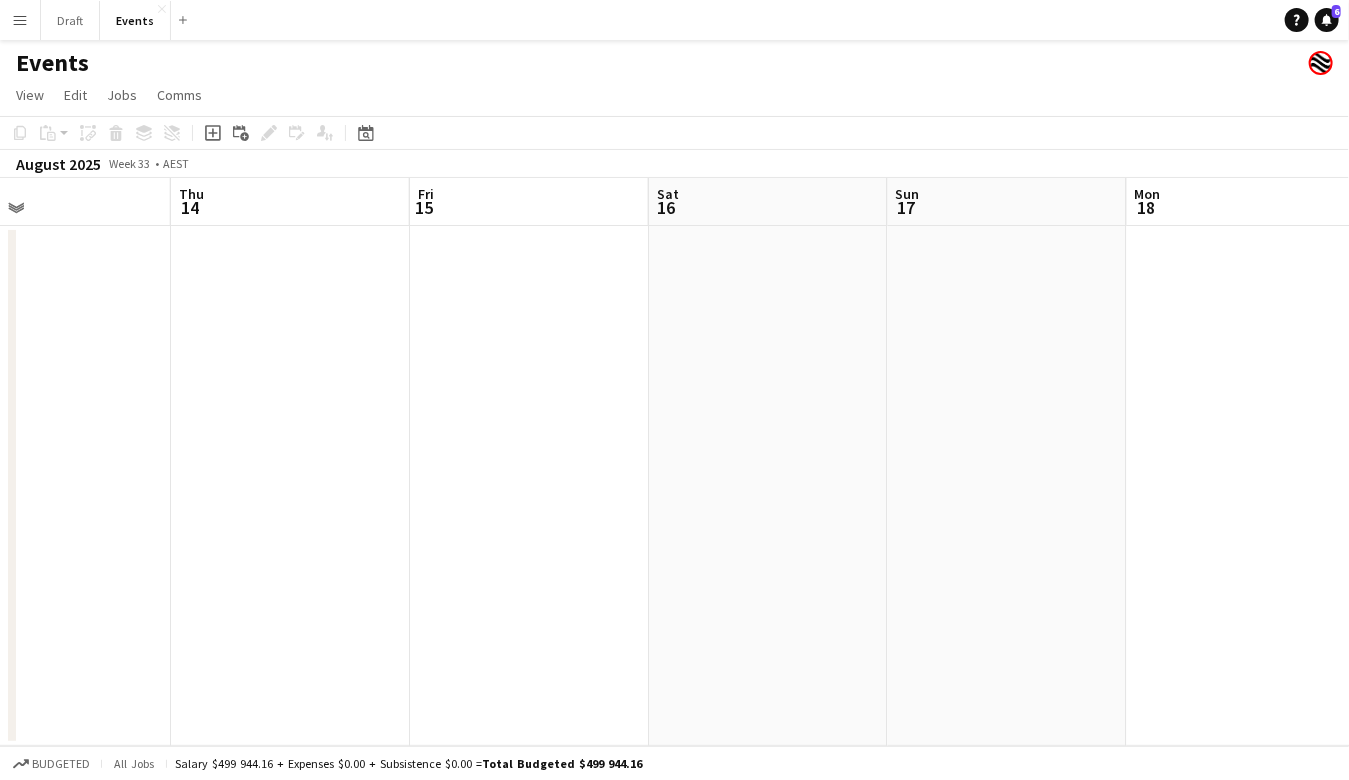 click at bounding box center [768, 486] 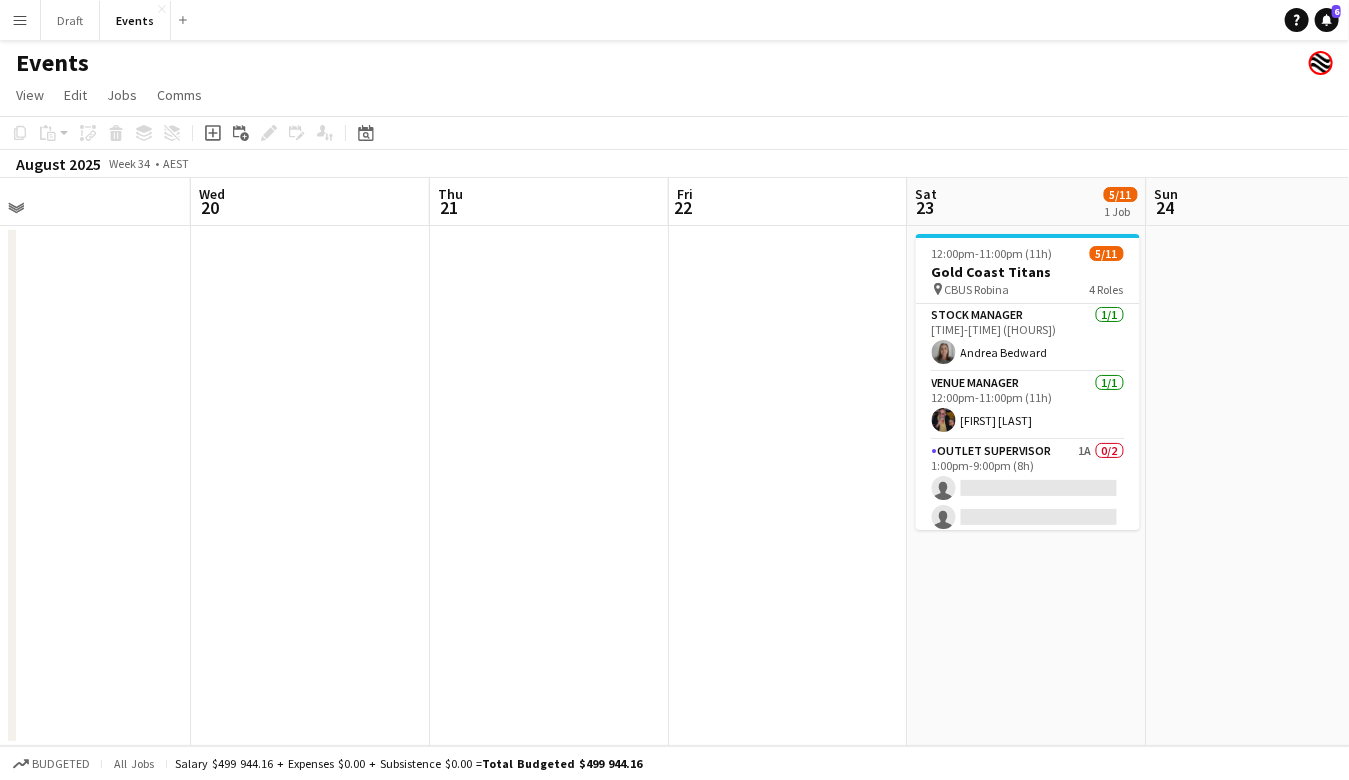 scroll, scrollTop: 0, scrollLeft: 775, axis: horizontal 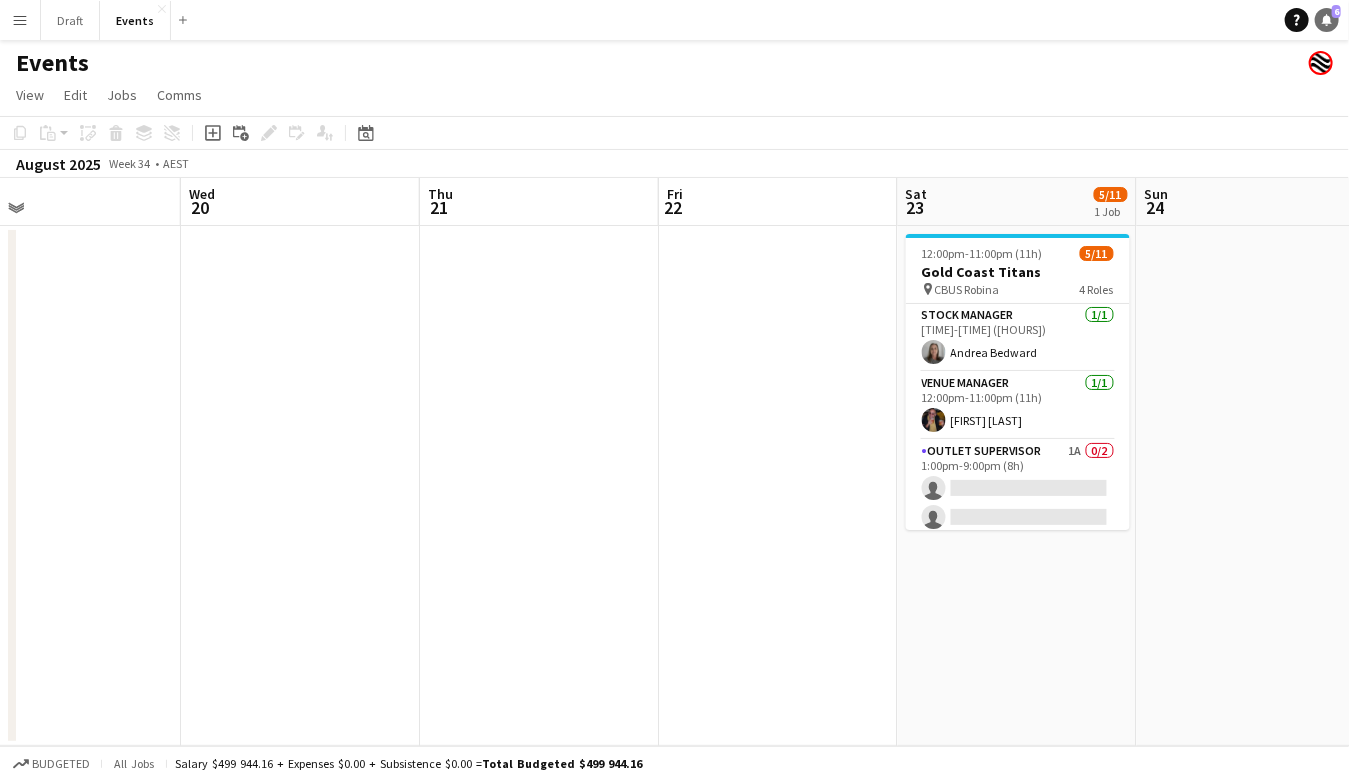 click on "Notifications" 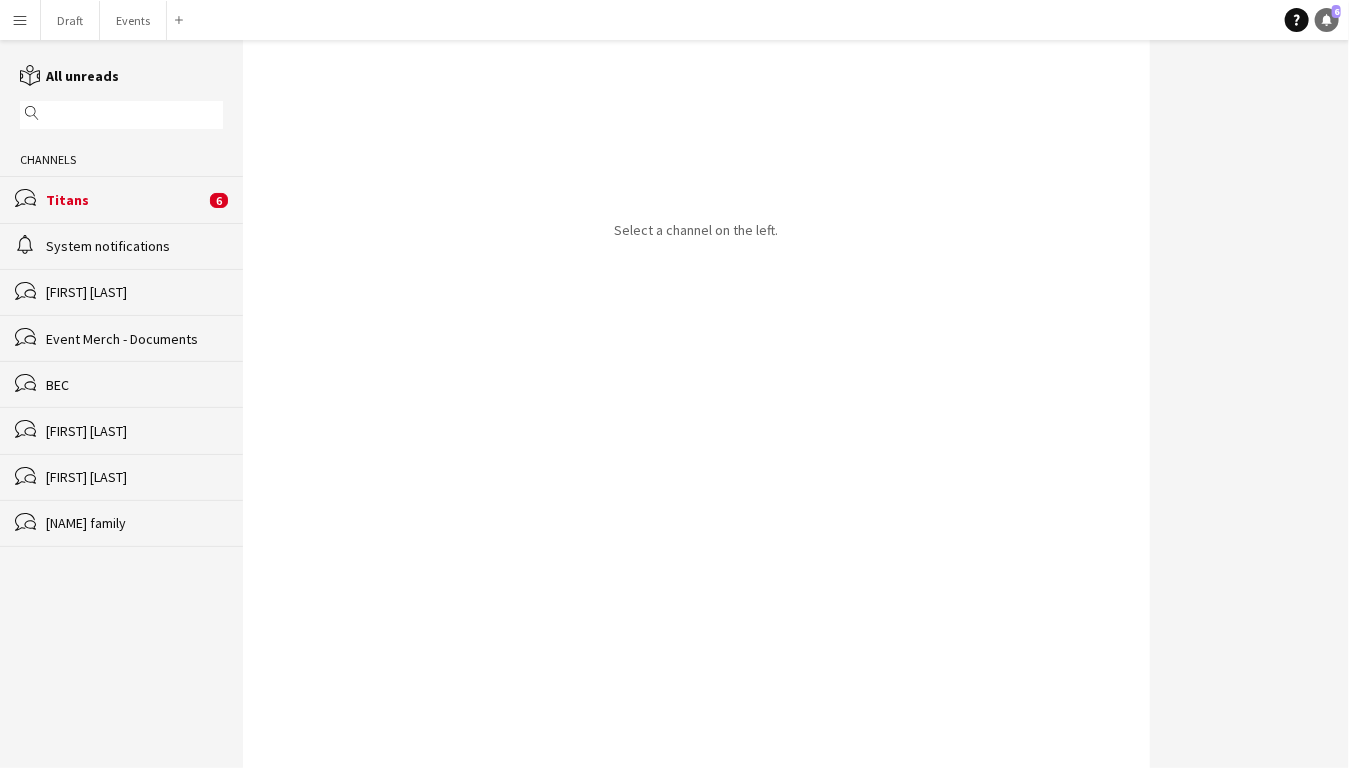 scroll, scrollTop: 0, scrollLeft: 0, axis: both 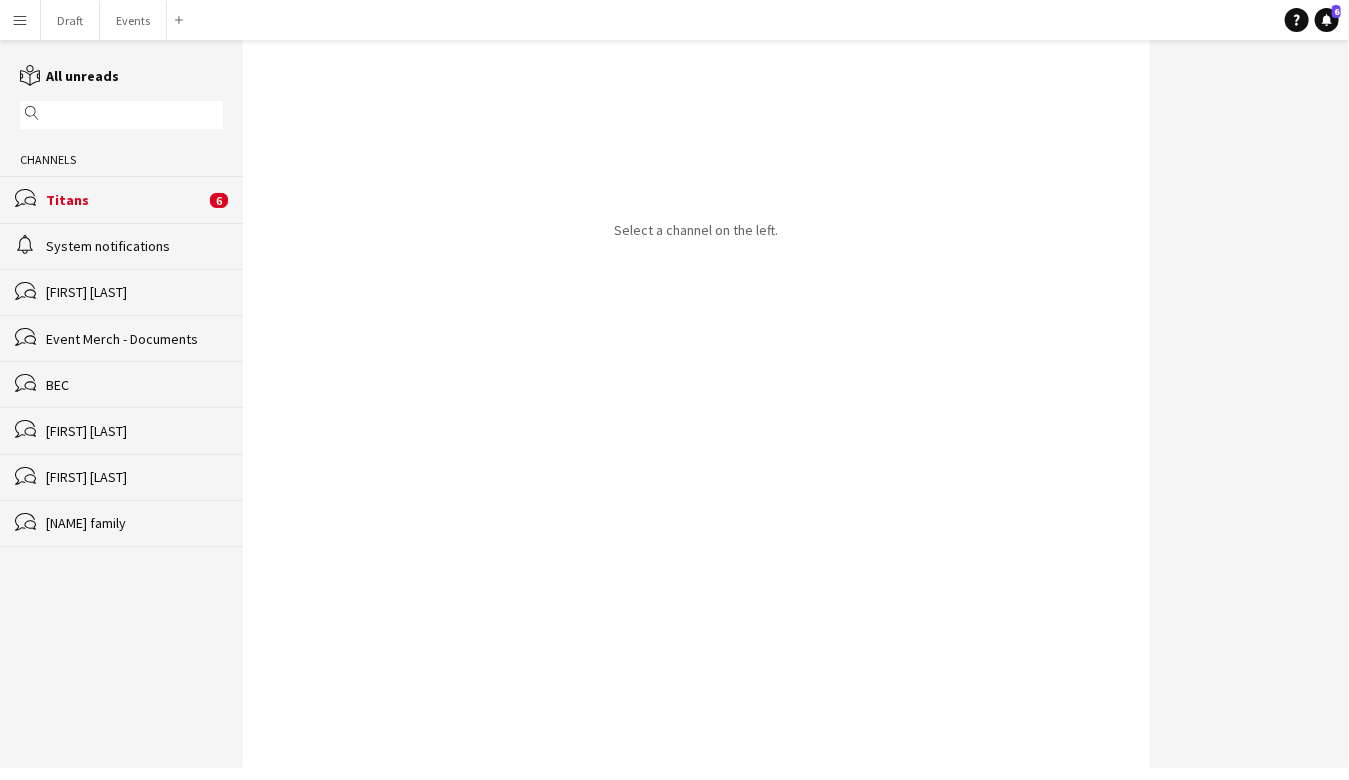 click on "Titans" 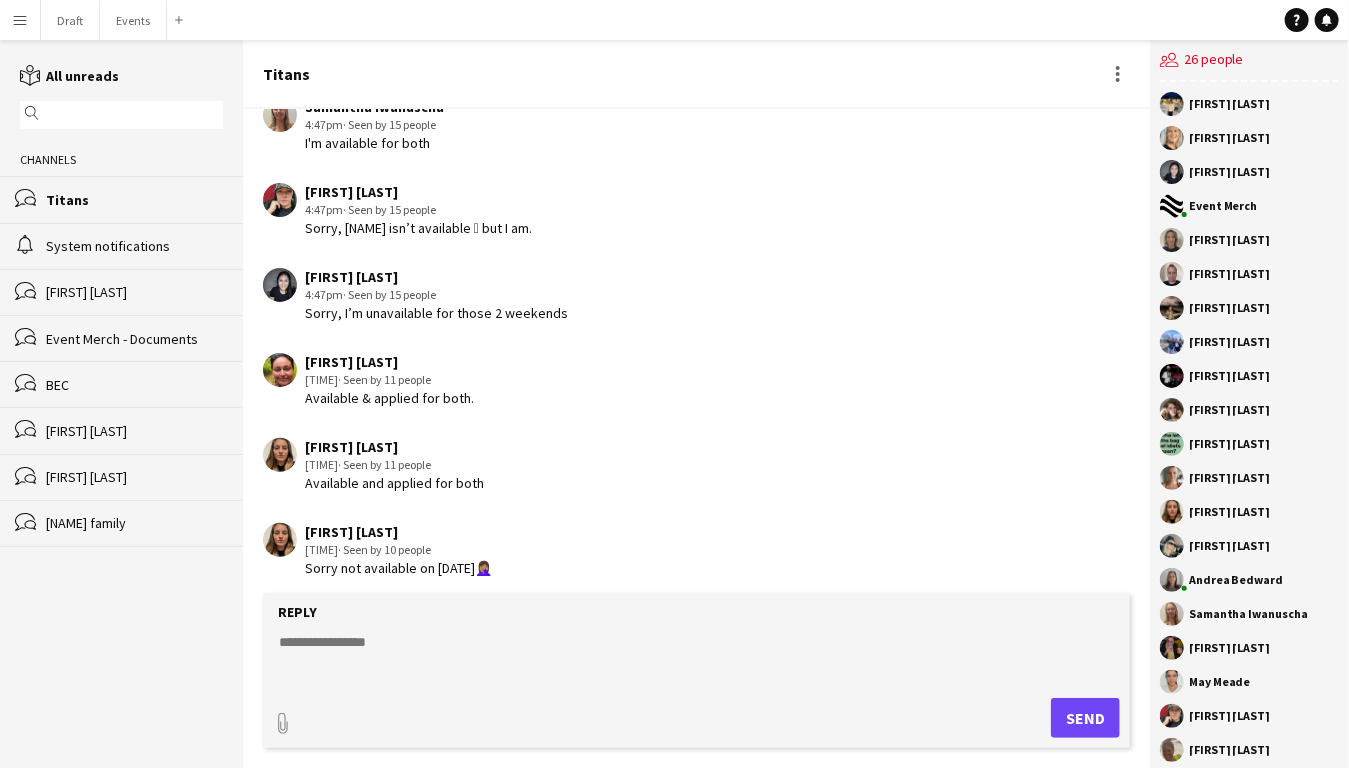scroll, scrollTop: 772, scrollLeft: 0, axis: vertical 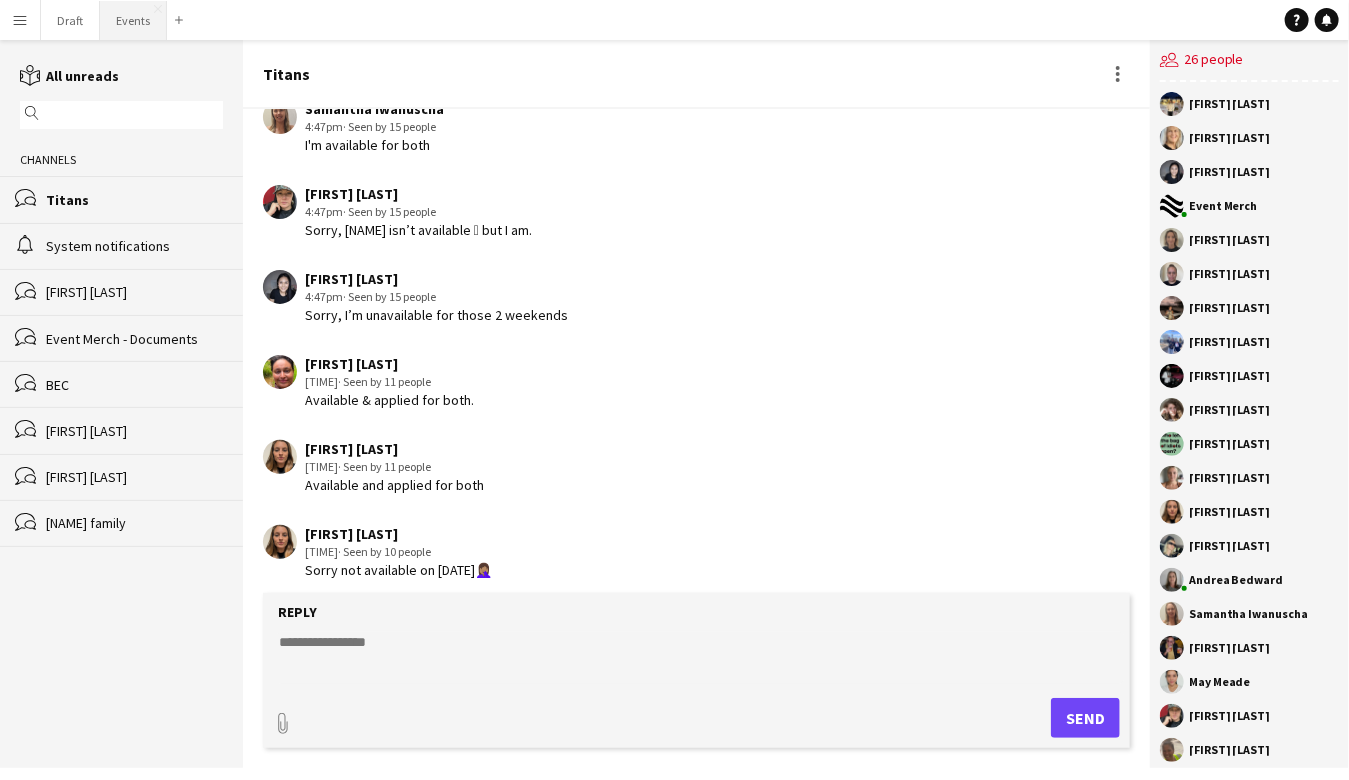 click on "Events
Close" at bounding box center (133, 20) 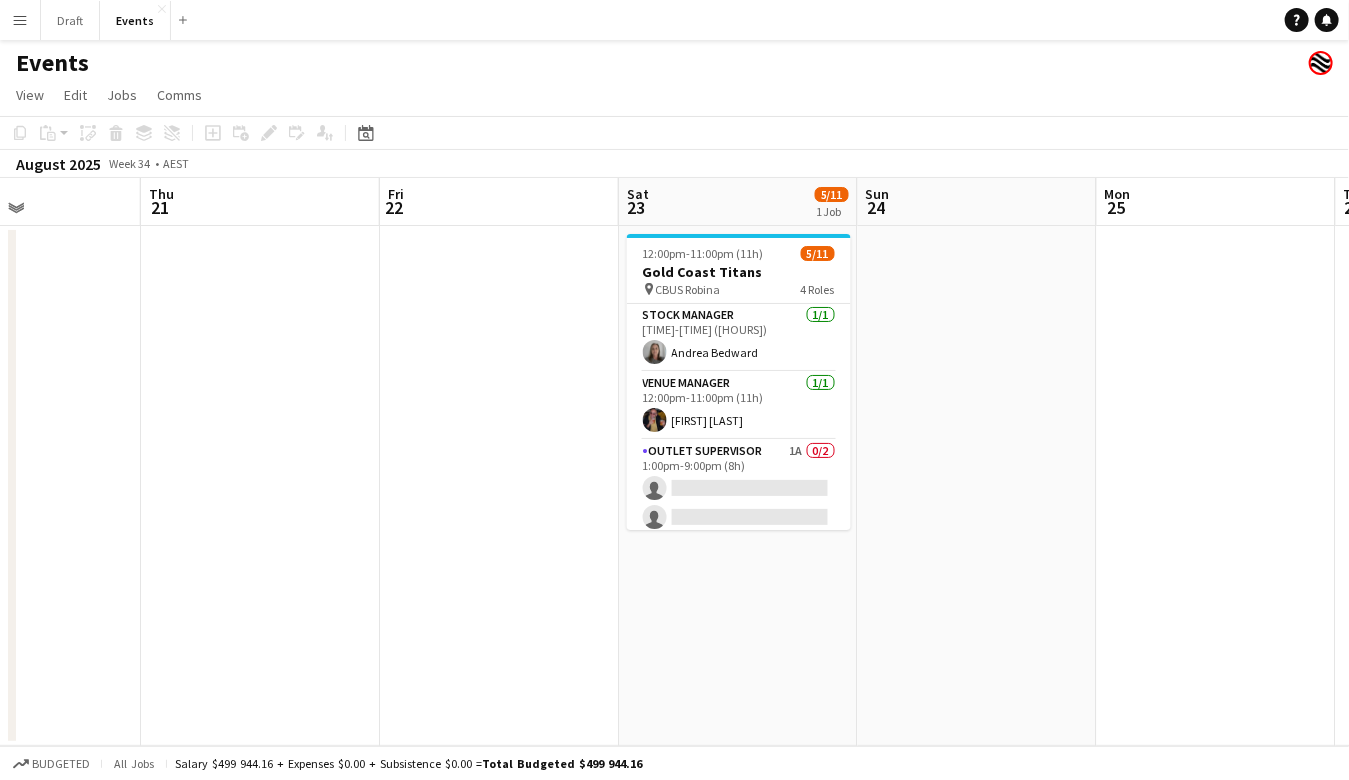 scroll, scrollTop: 0, scrollLeft: 820, axis: horizontal 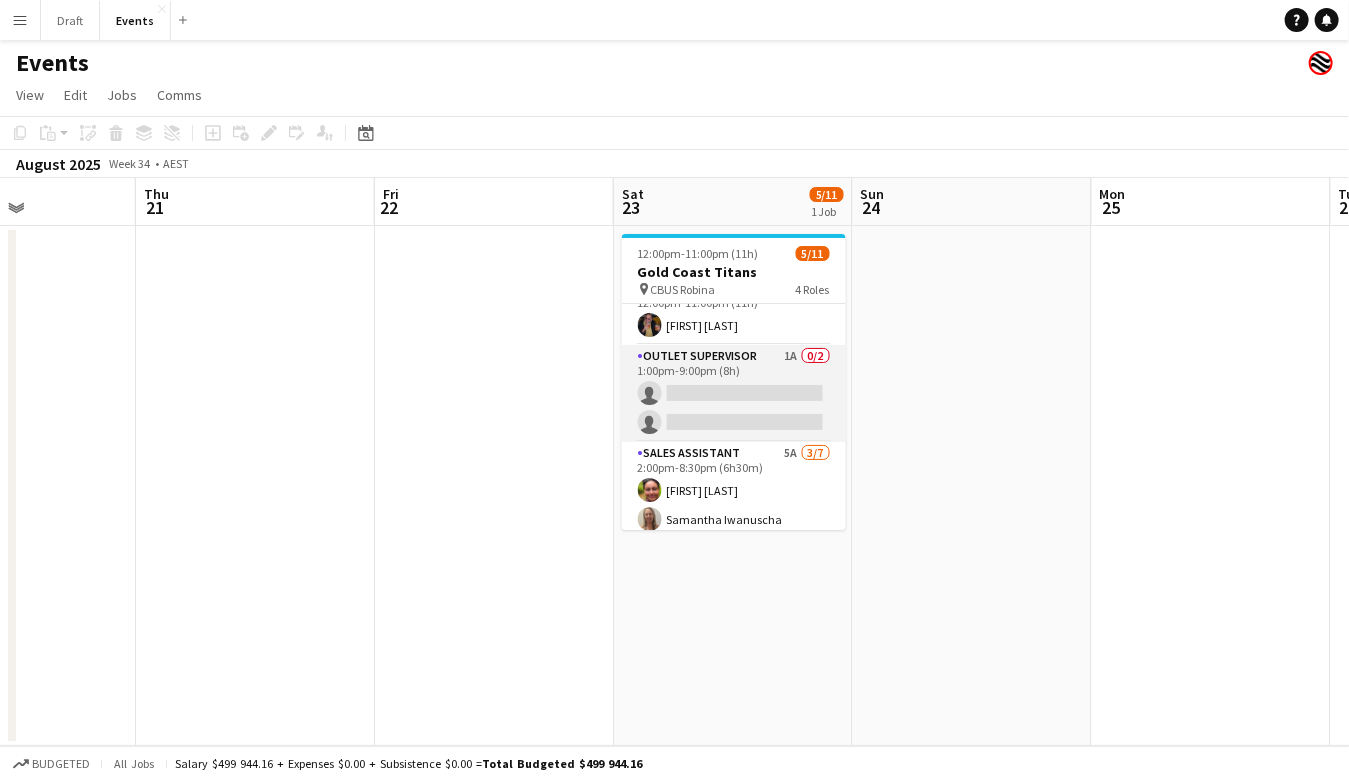 click on "Outlet Supervisor   1A   0/2   [TIME]-[TIME] ([HOURS])
single-neutral-actions
single-neutral-actions" at bounding box center [734, 393] 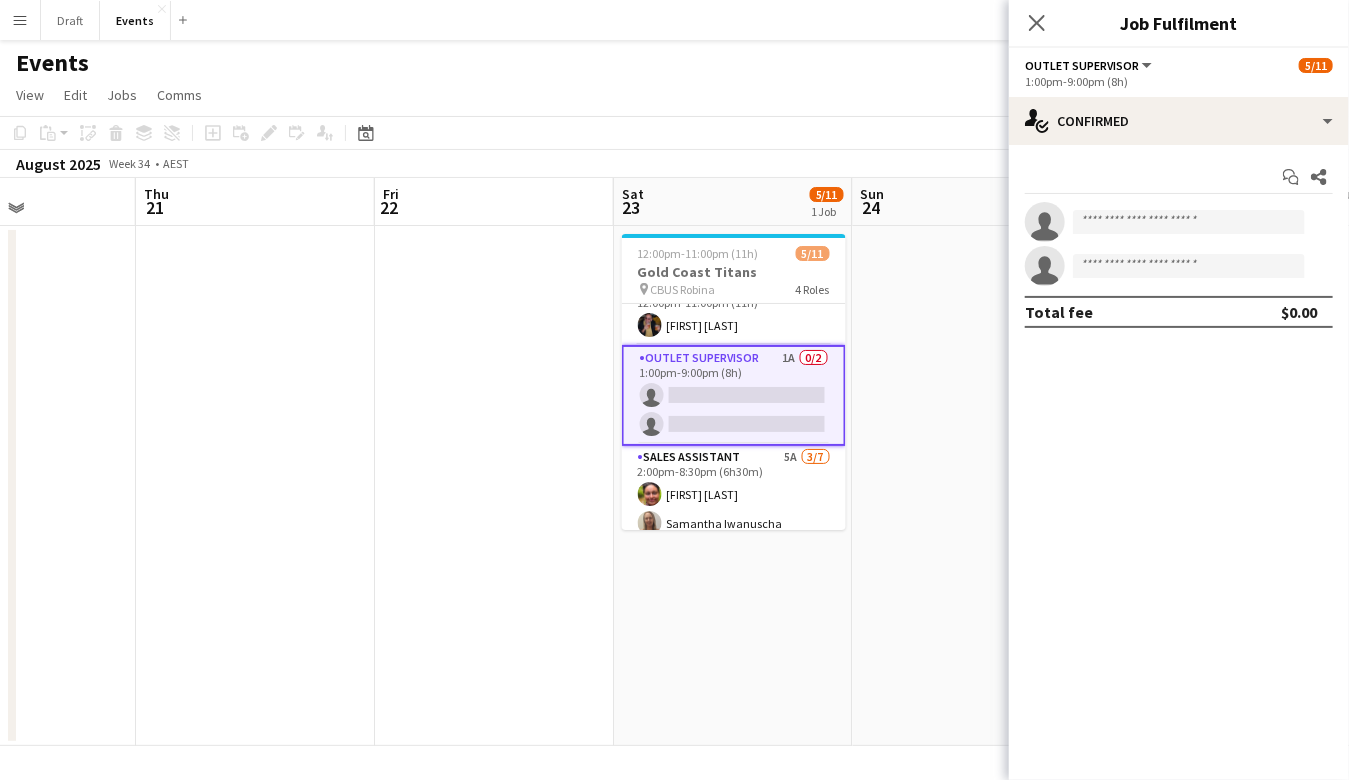 scroll, scrollTop: 0, scrollLeft: 0, axis: both 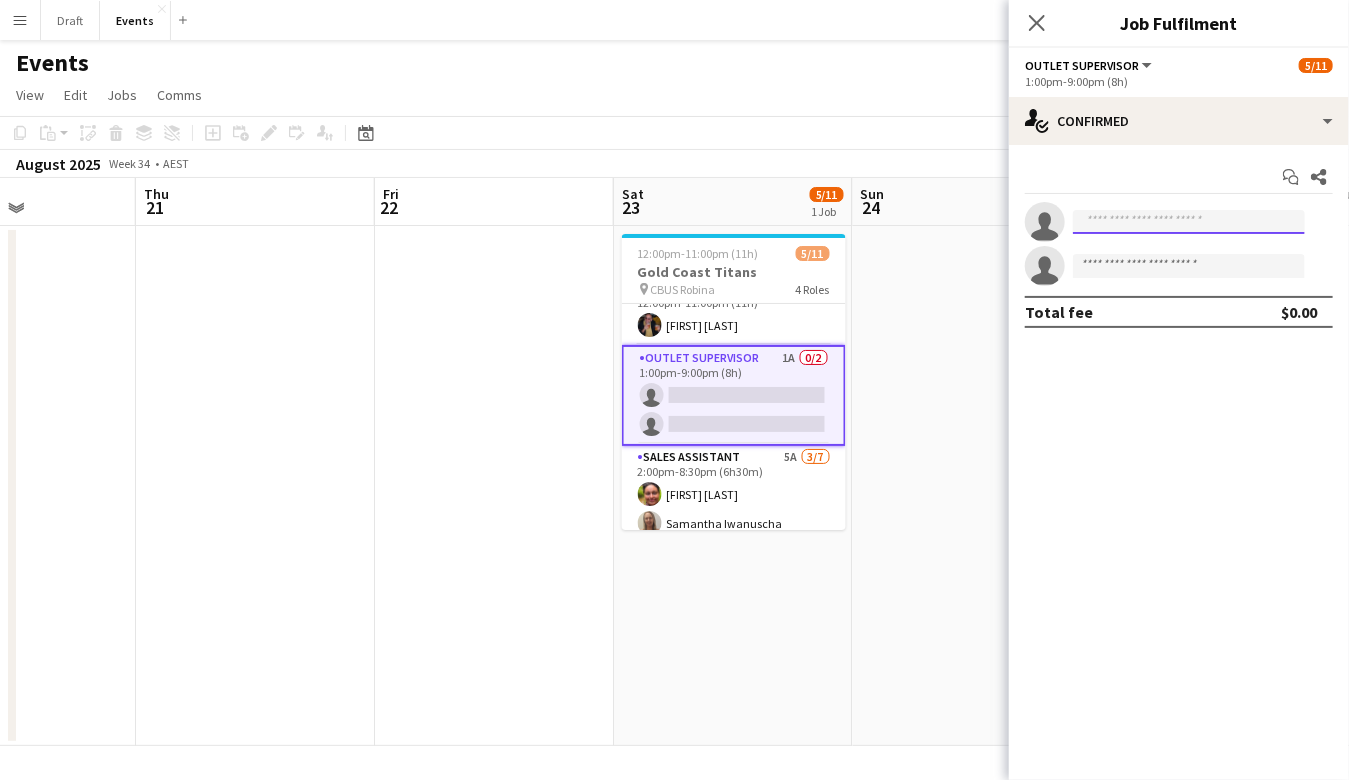 click at bounding box center (1189, 222) 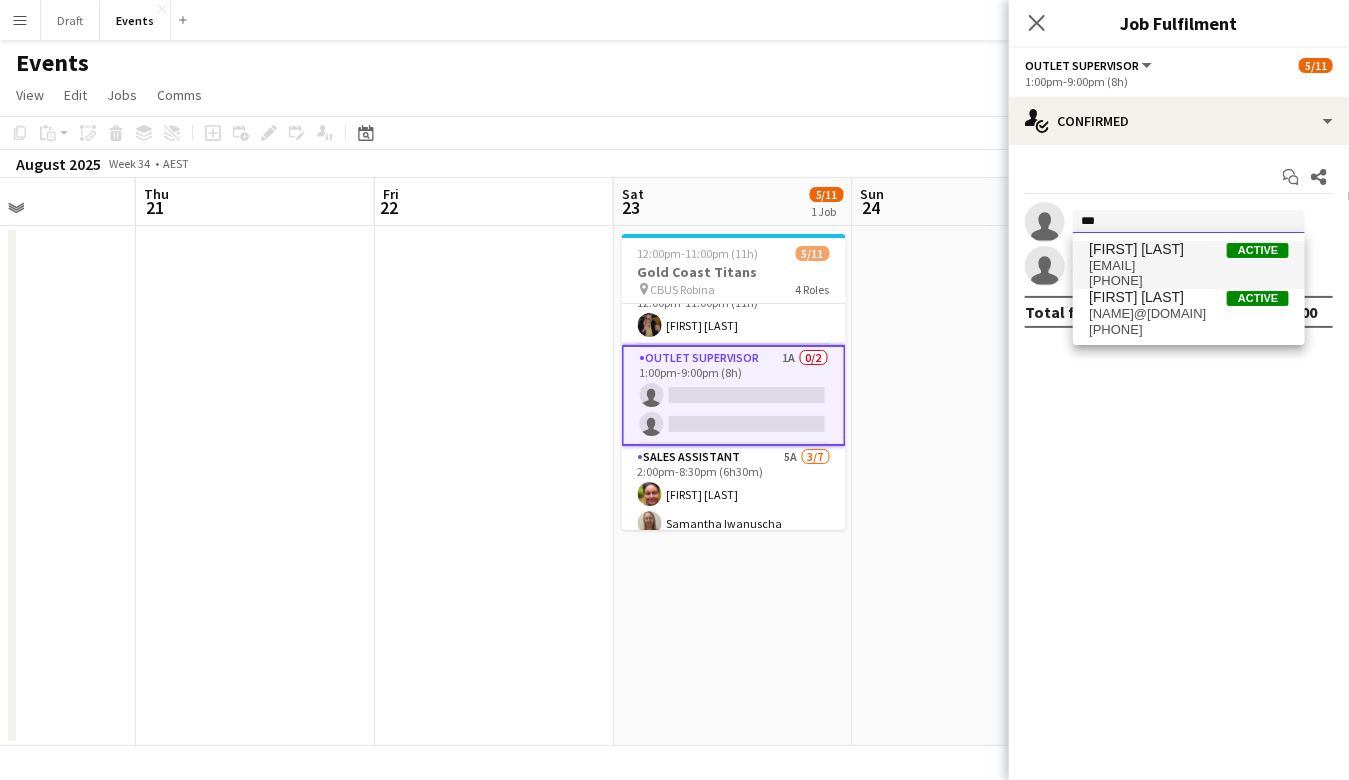 type on "***" 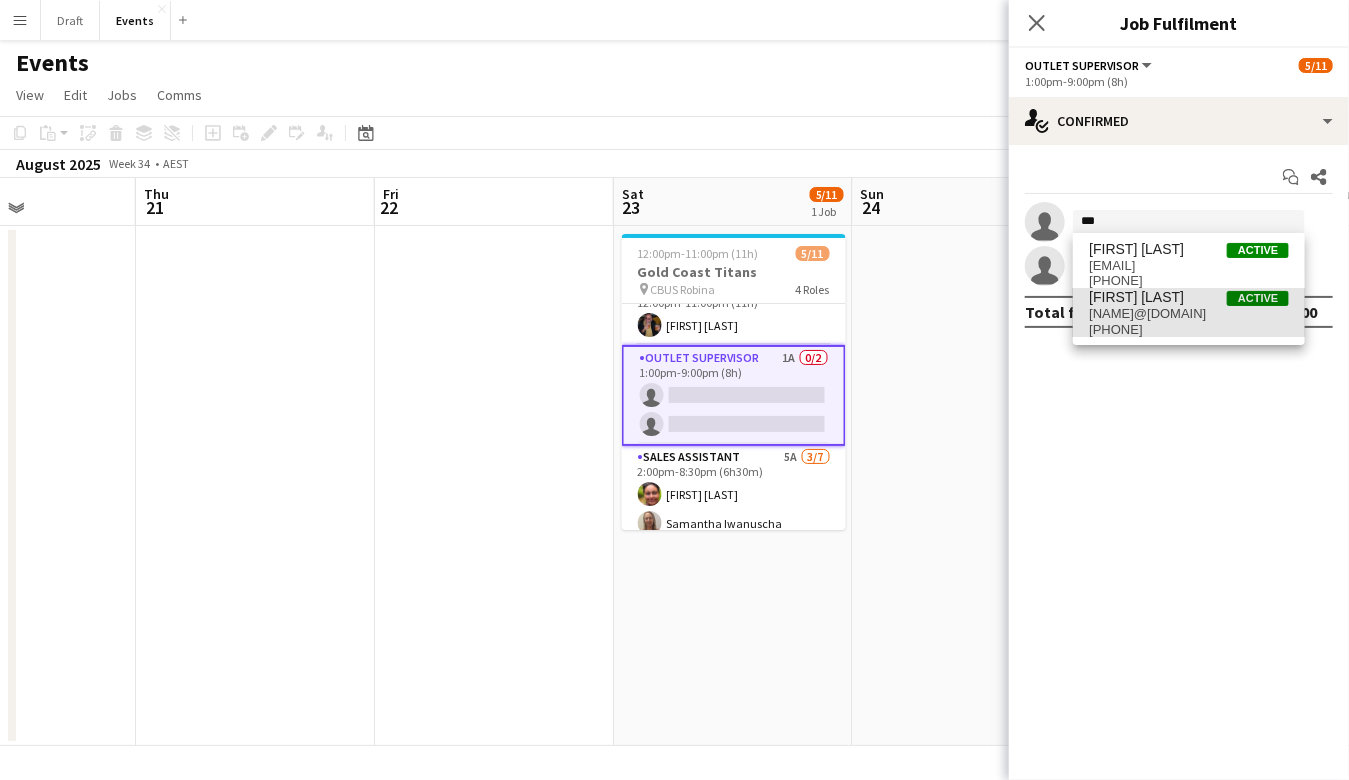 drag, startPoint x: 1116, startPoint y: 256, endPoint x: 1132, endPoint y: 297, distance: 44.011364 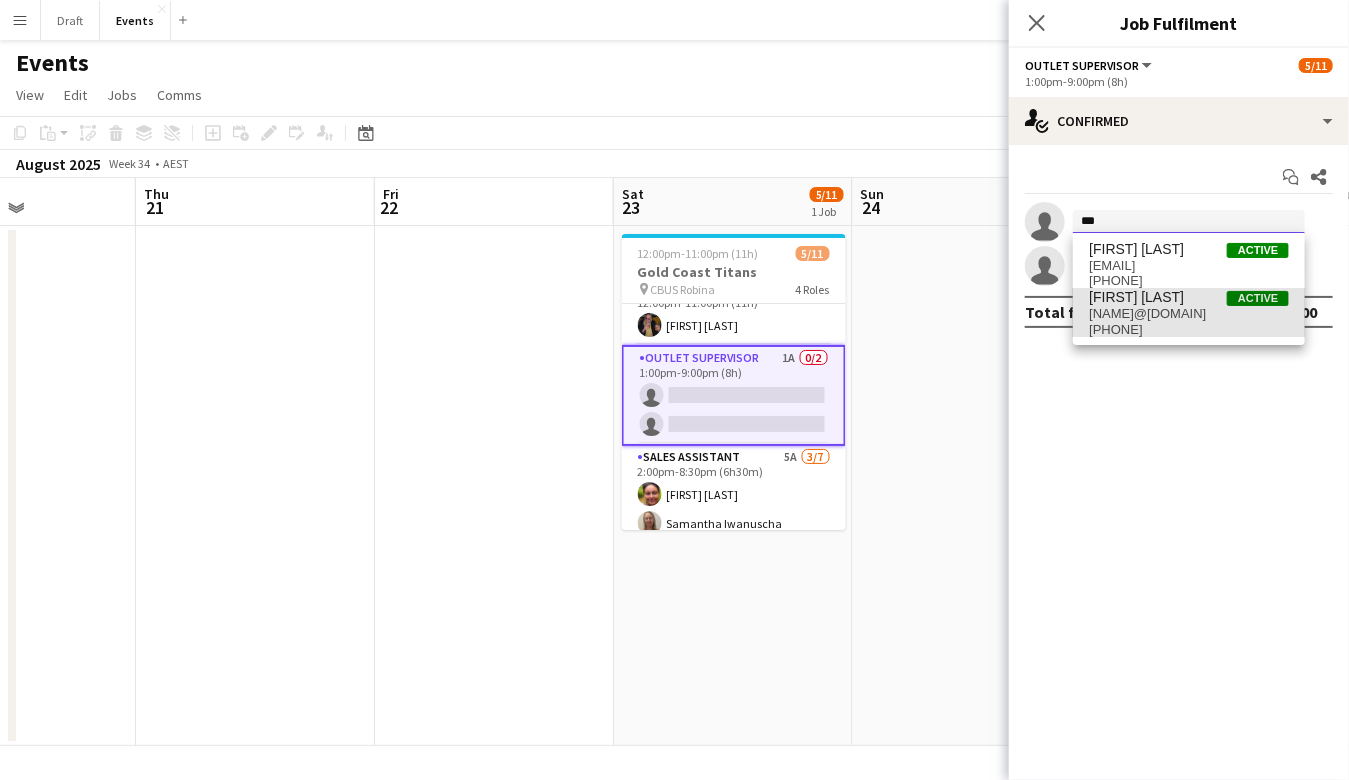 type 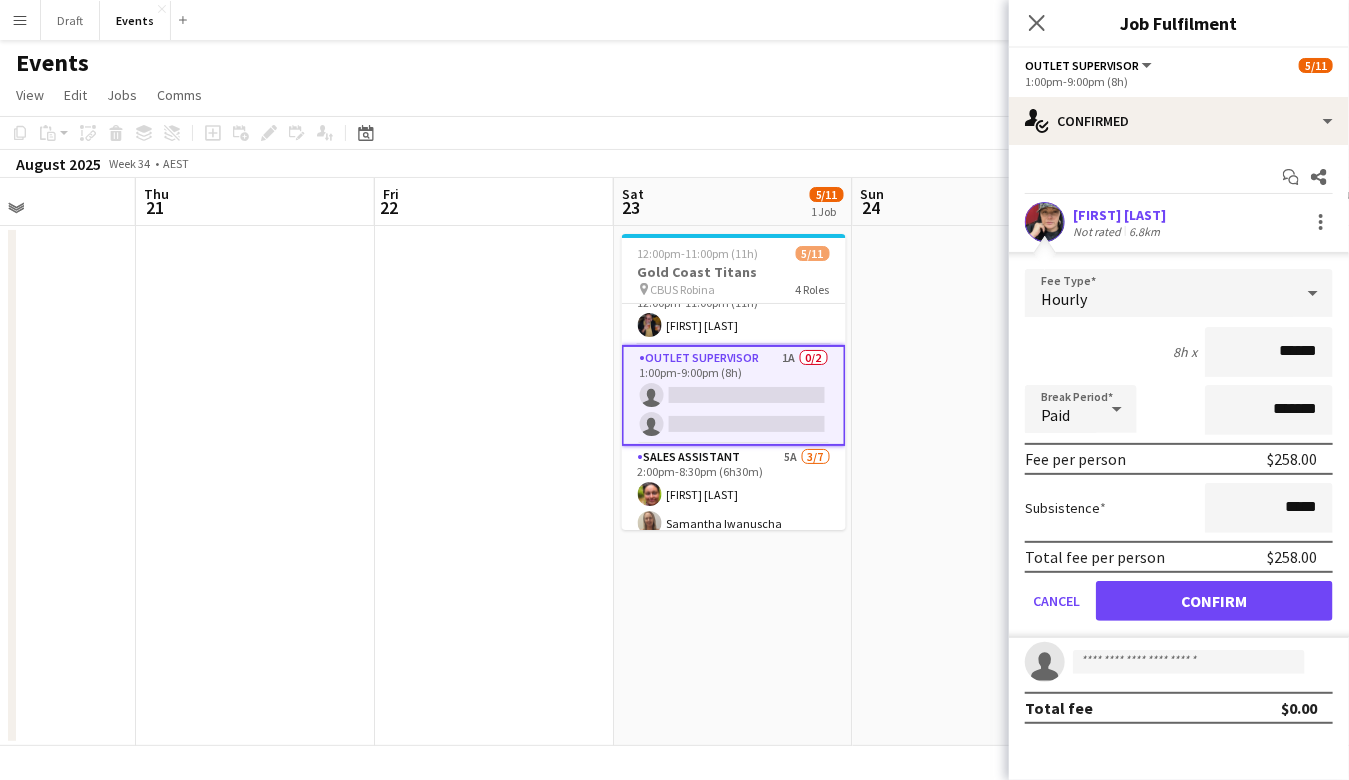 click on "Confirm" at bounding box center [1214, 601] 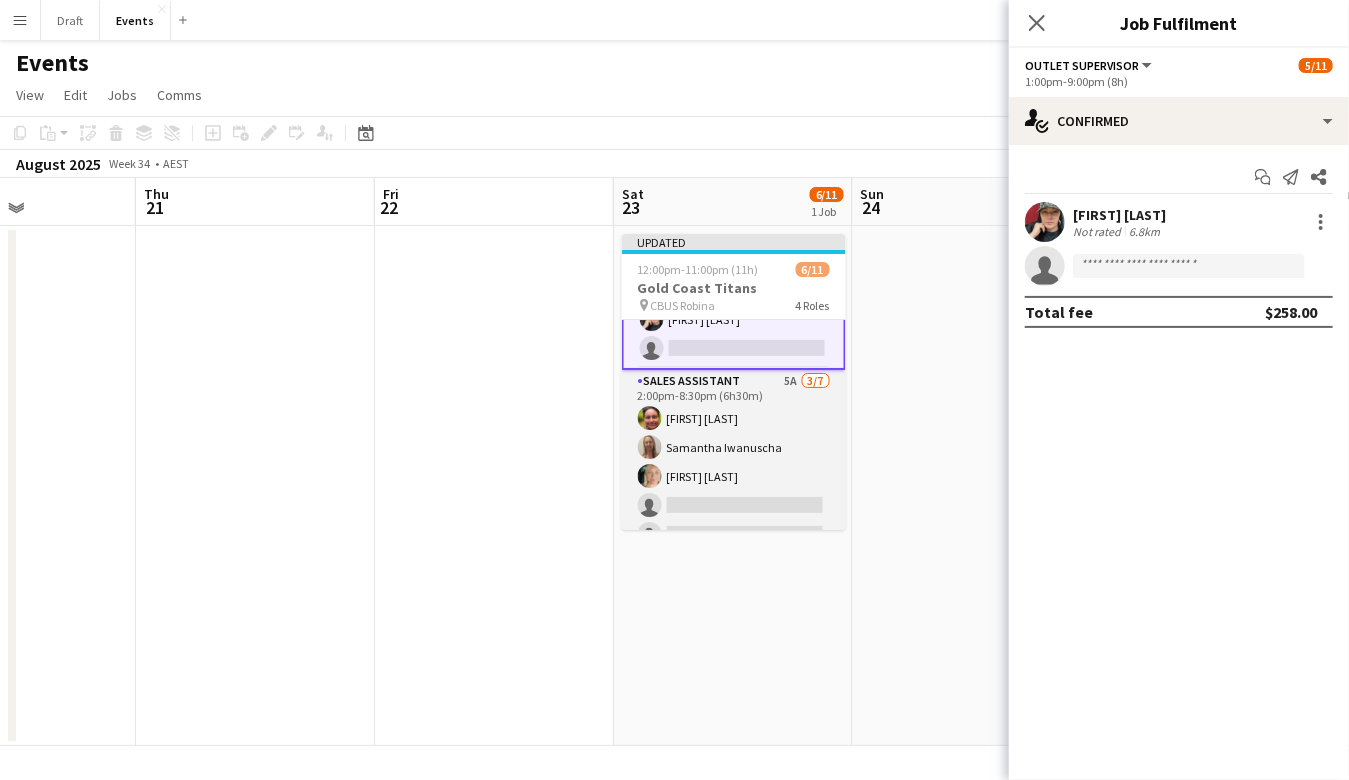 scroll, scrollTop: 189, scrollLeft: 0, axis: vertical 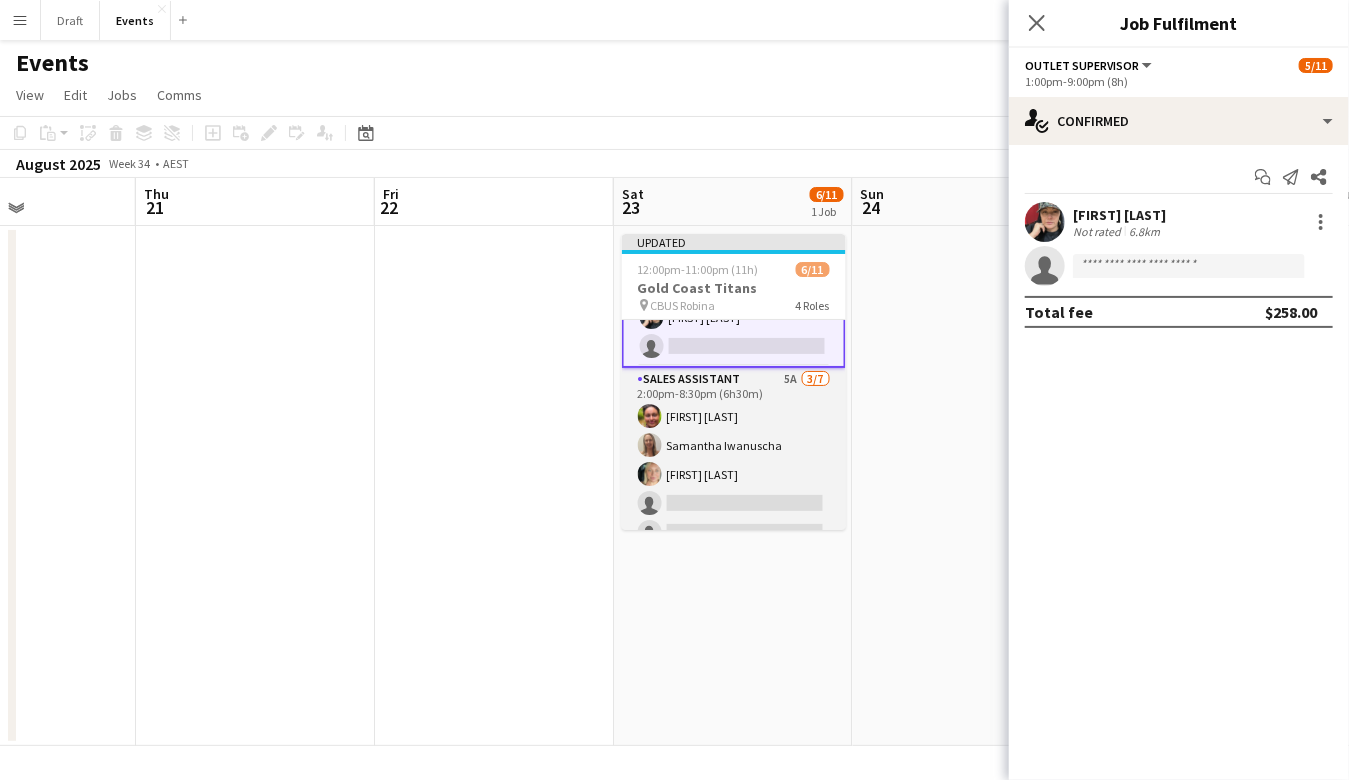 click on "Sales Assistant   5A   3/7   [TIME]-[TIME] ([HOURS])
[FIRST] [LAST] [FIRST] [LAST] [FIRST] [LAST]
single-neutral-actions
single-neutral-actions
single-neutral-actions
single-neutral-actions" at bounding box center [734, 489] 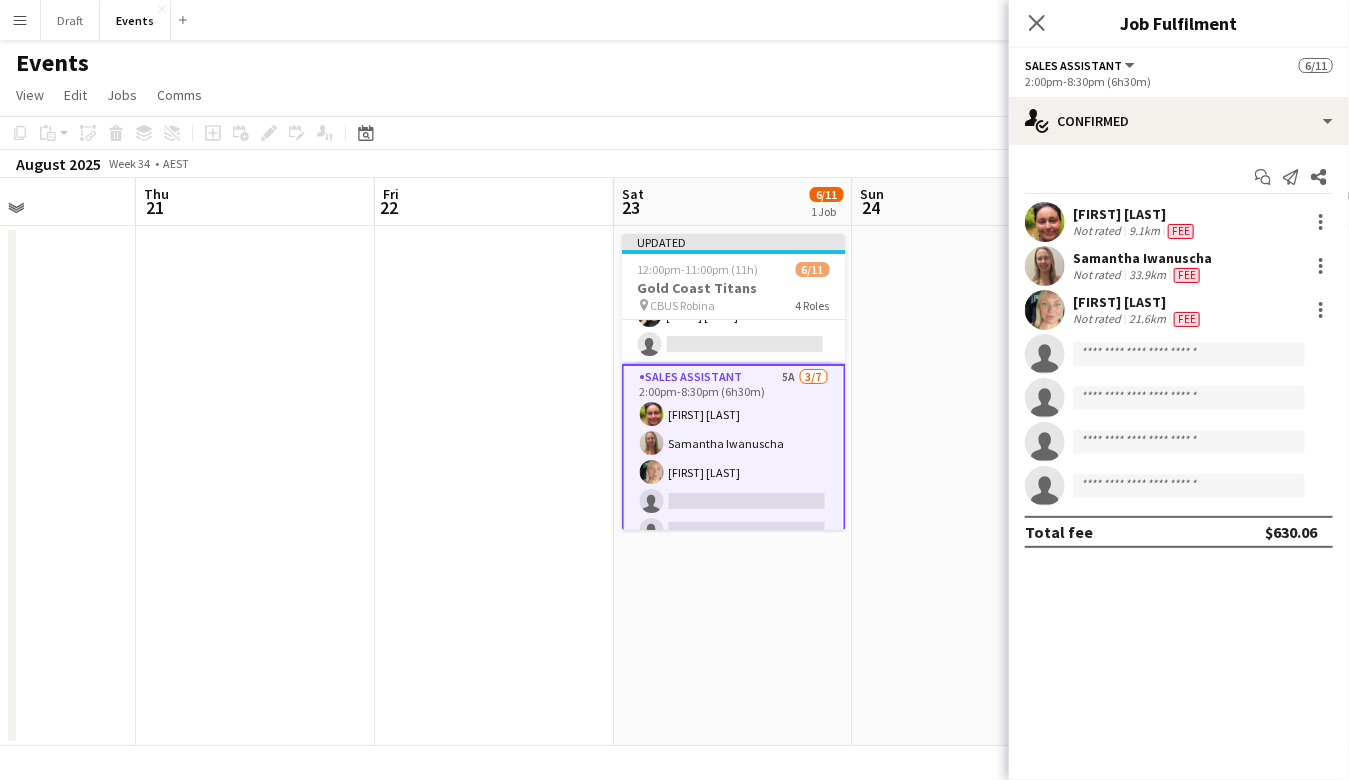 click on "Sales Assistant   5A   3/7   [TIME]-[TIME] ([HOURS])
[FIRST] [LAST] [FIRST] [LAST] [FIRST] [LAST]
single-neutral-actions
single-neutral-actions
single-neutral-actions
single-neutral-actions" at bounding box center (734, 487) 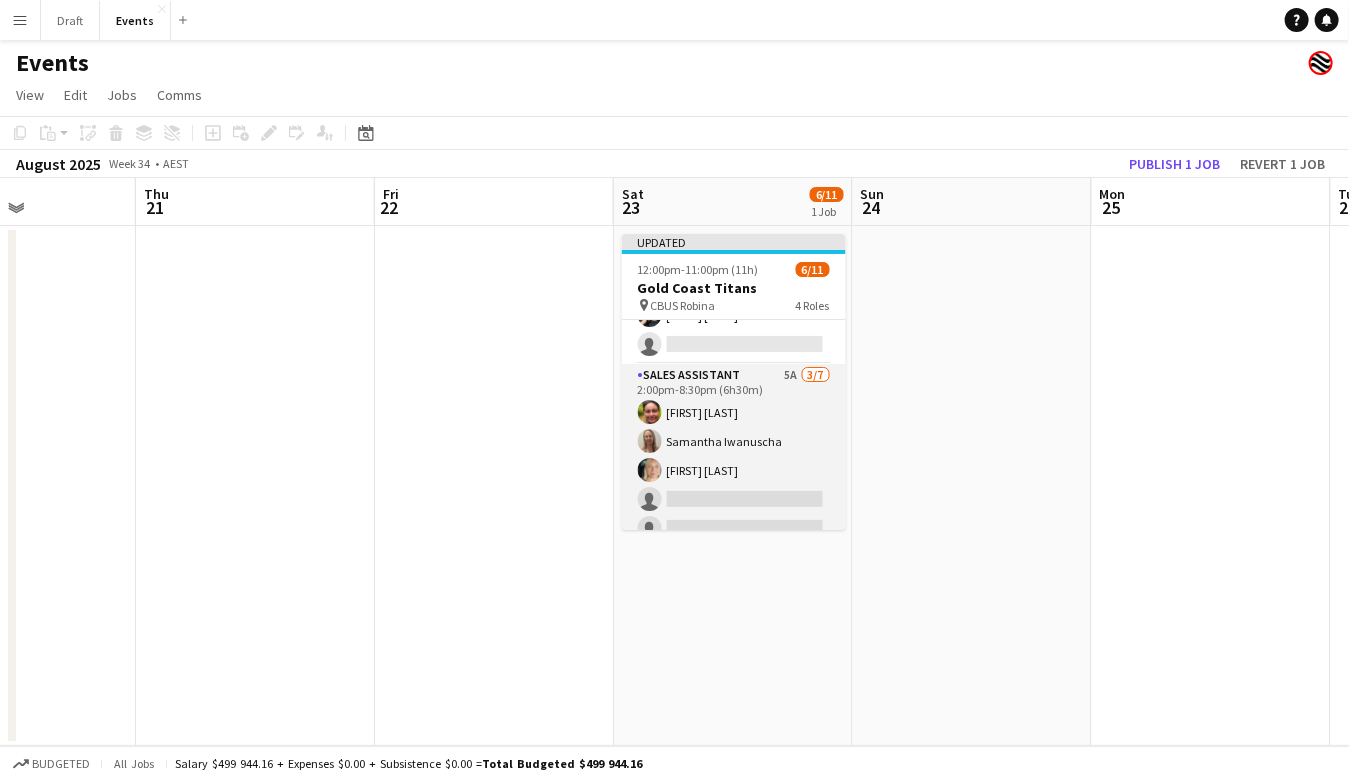 click on "Sales Assistant   5A   3/7   [TIME]-[TIME] ([HOURS])
[FIRST] [LAST] [FIRST] [LAST] [FIRST] [LAST]
single-neutral-actions
single-neutral-actions
single-neutral-actions
single-neutral-actions" at bounding box center [734, 485] 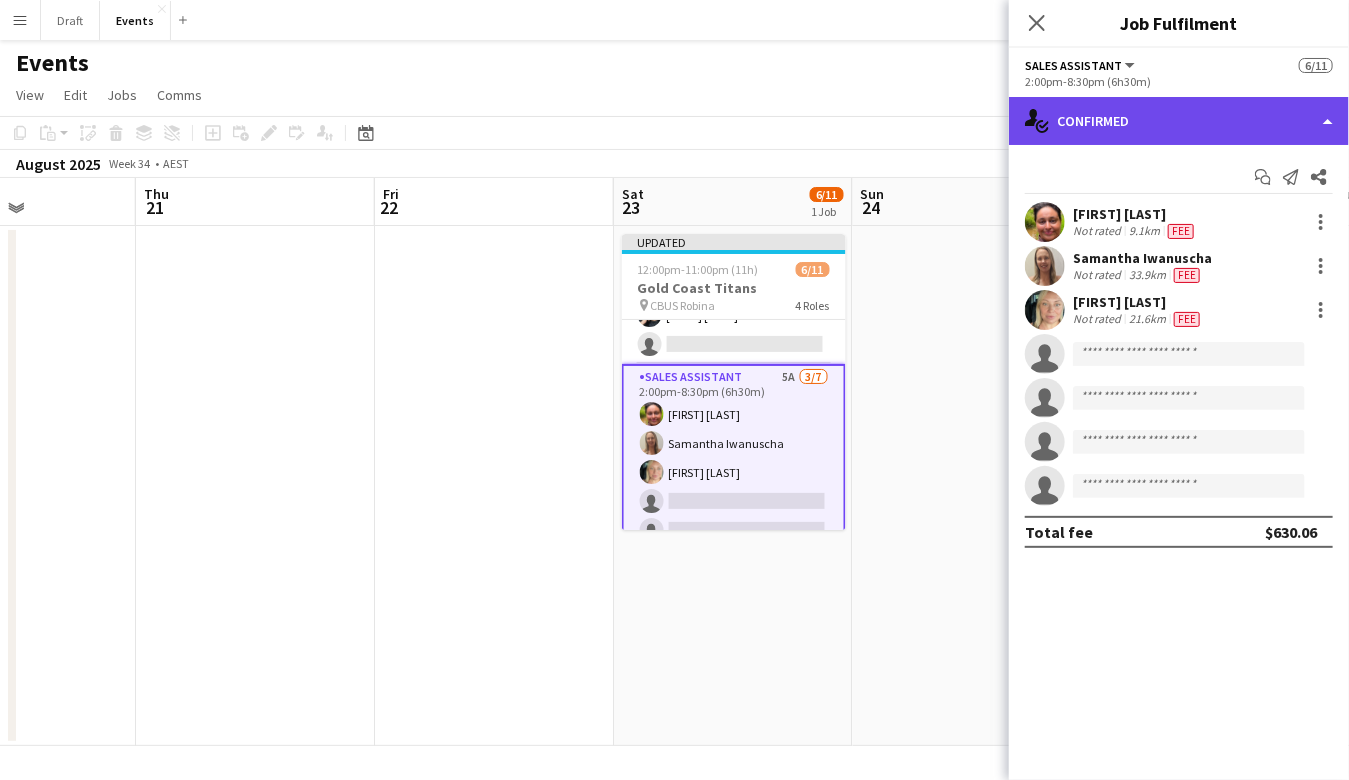 click on "single-neutral-actions-check-2
Confirmed" 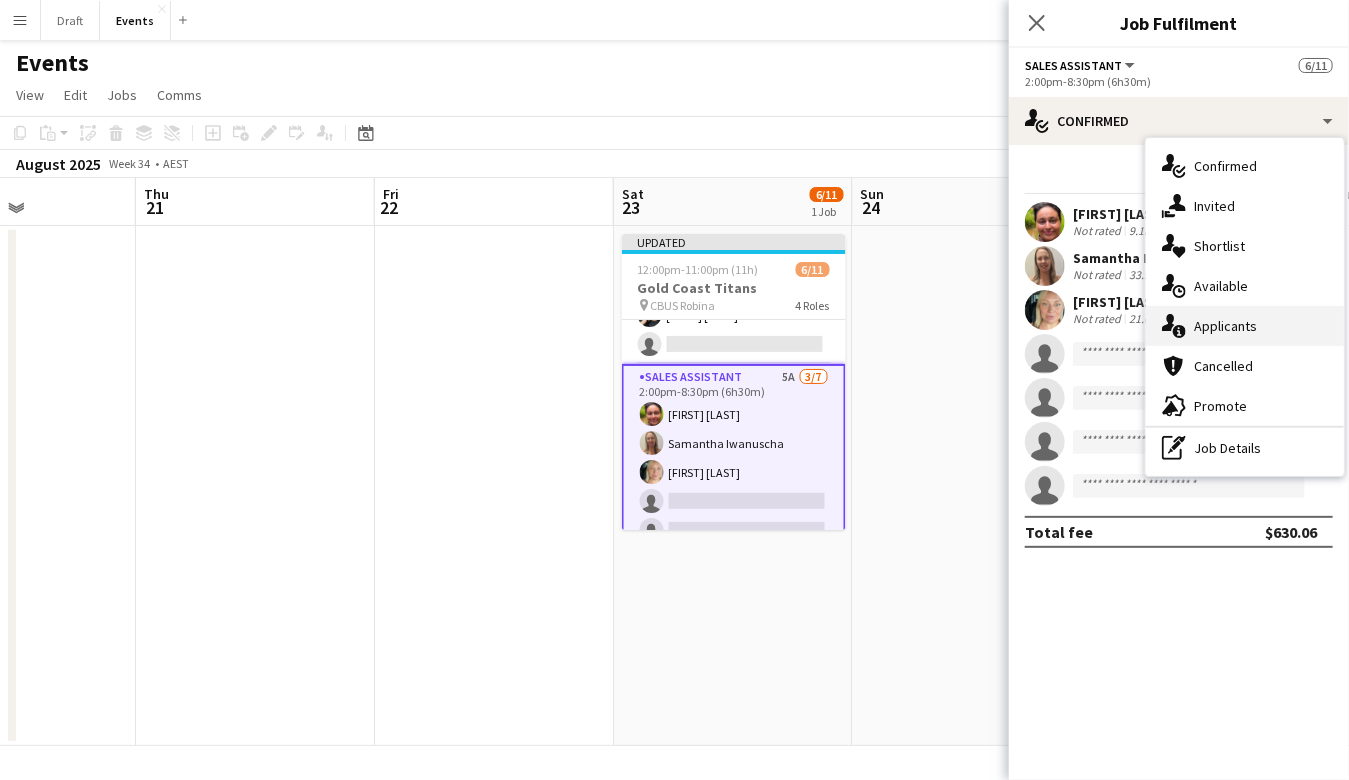 click on "single-neutral-actions-information
Applicants" at bounding box center [1245, 326] 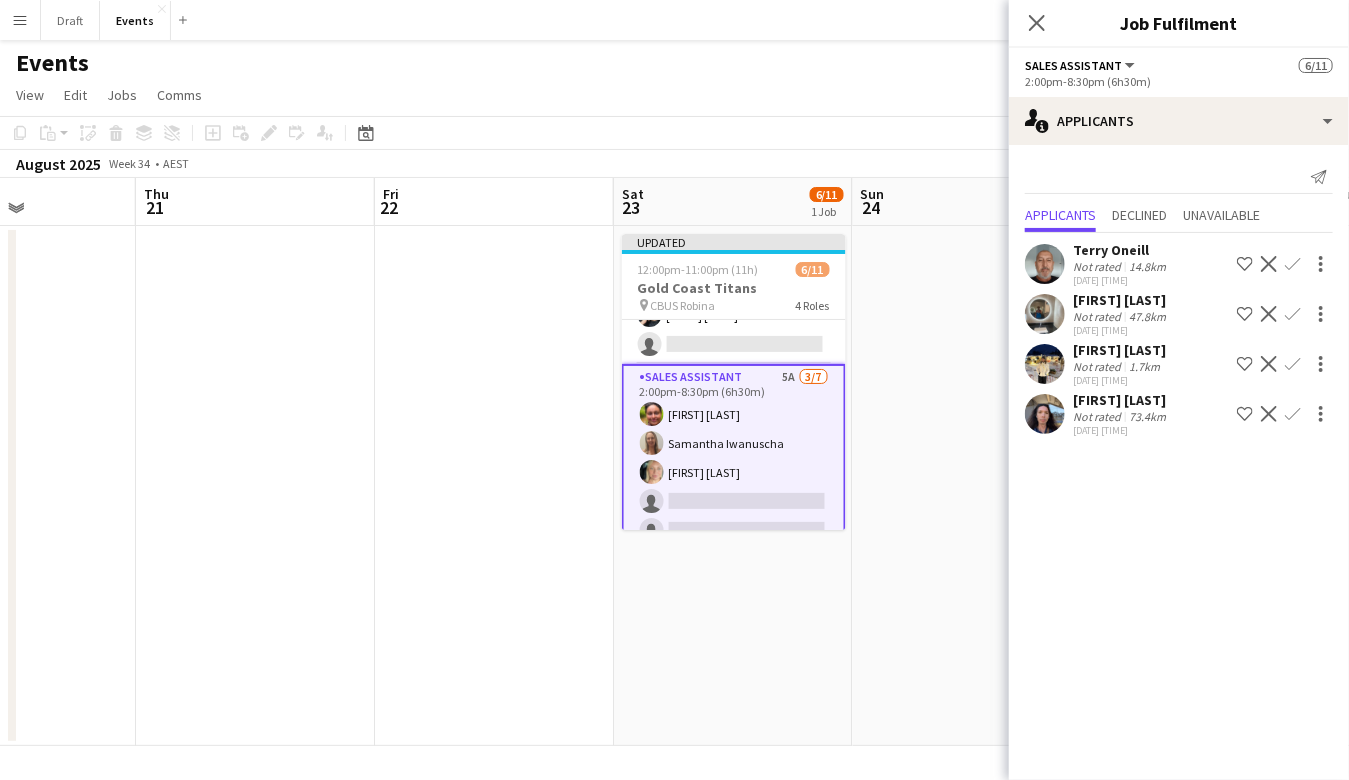 click on "Confirm" at bounding box center [1293, 414] 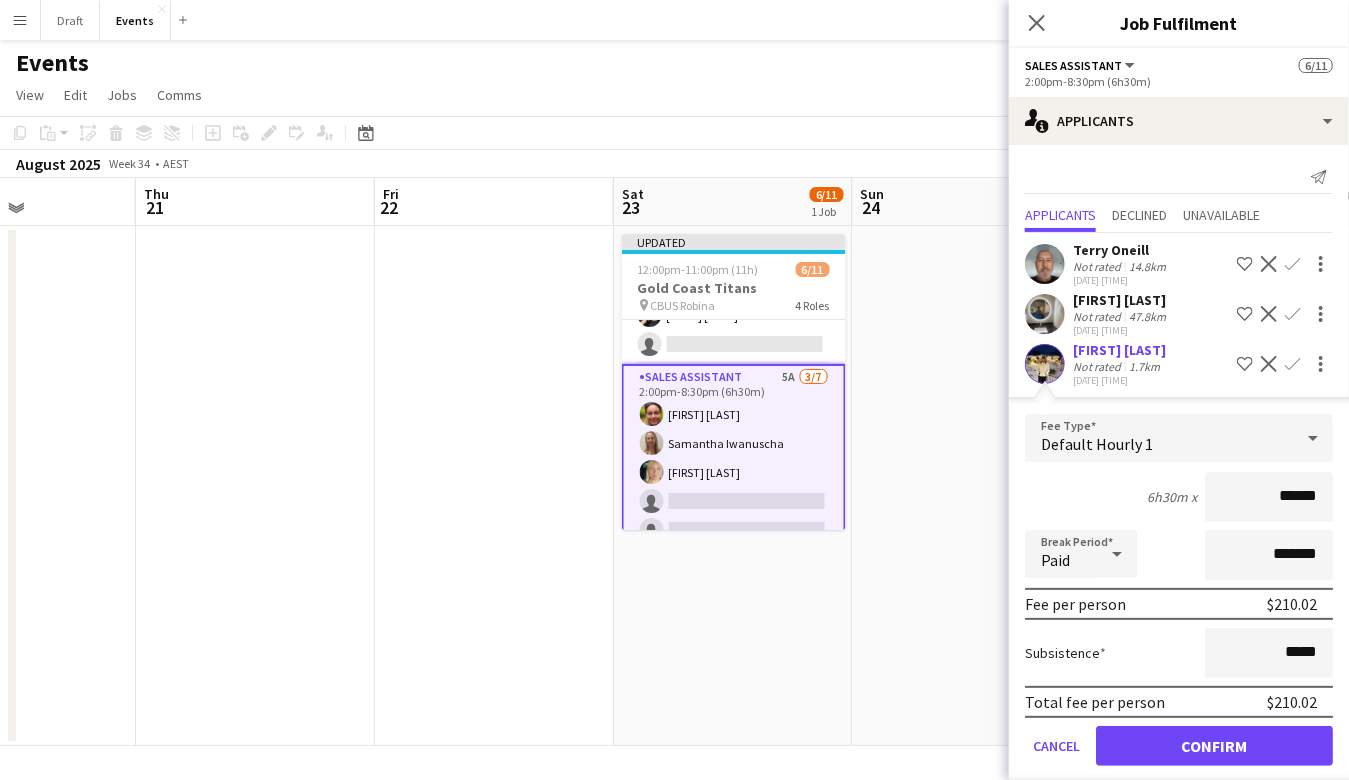 click on "Confirm" 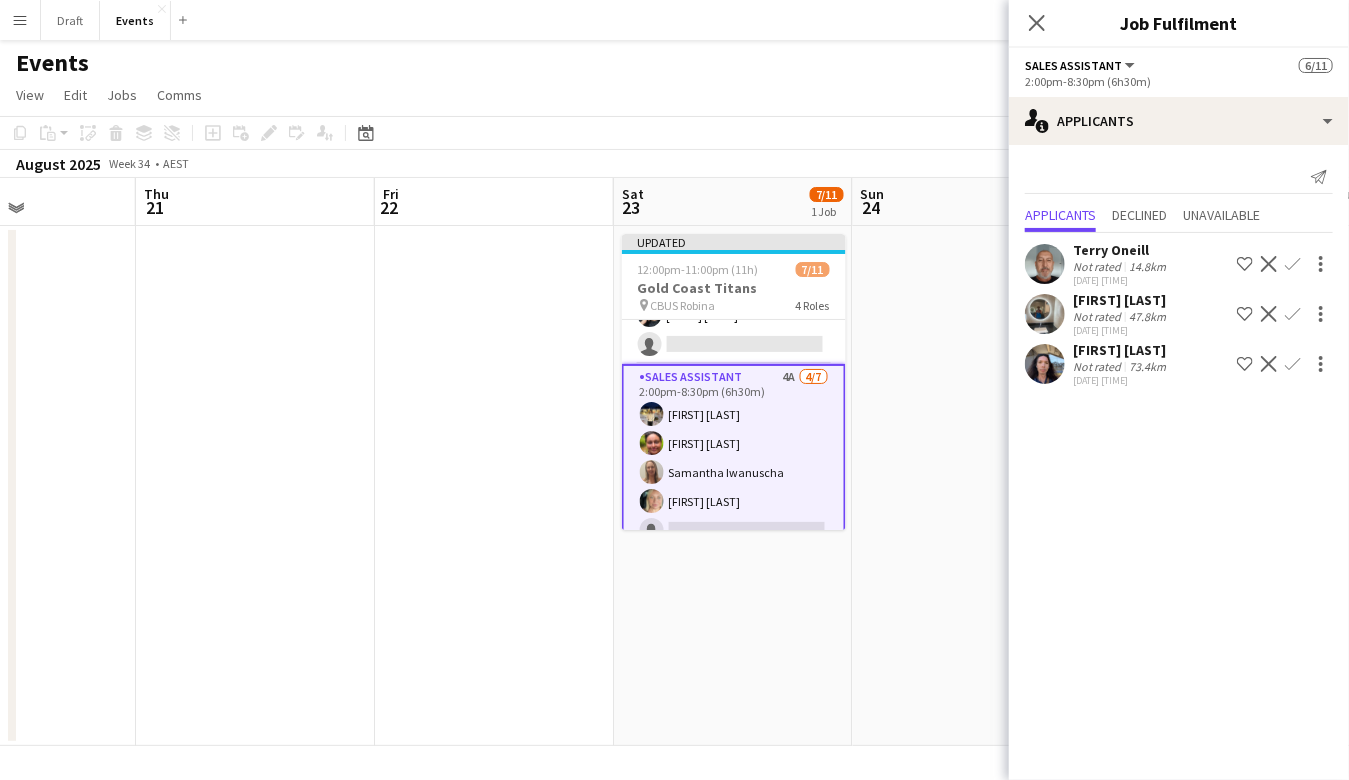 scroll, scrollTop: 0, scrollLeft: 0, axis: both 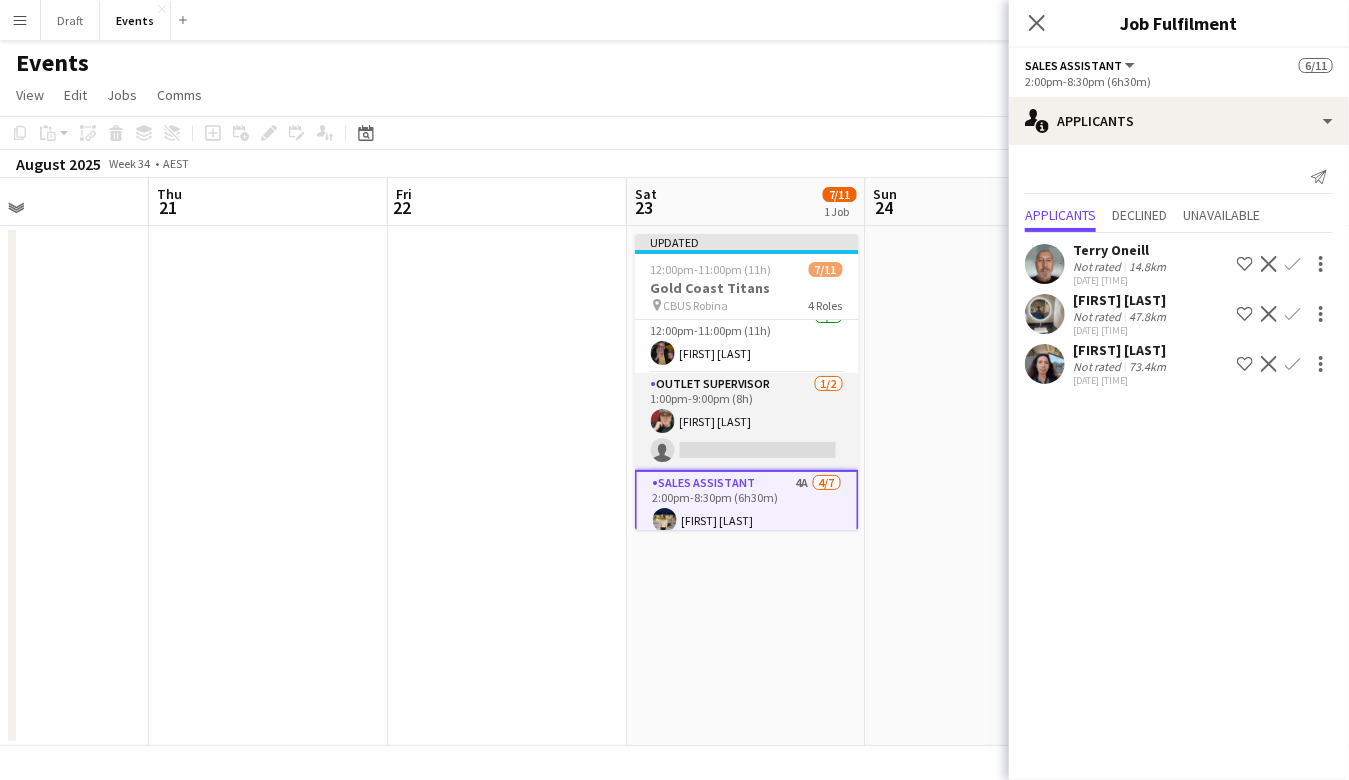 click on "Outlet Supervisor   1/2   [TIME]-[TIME] ([HOURS])
[FIRST] [LAST]
single-neutral-actions" at bounding box center (747, 421) 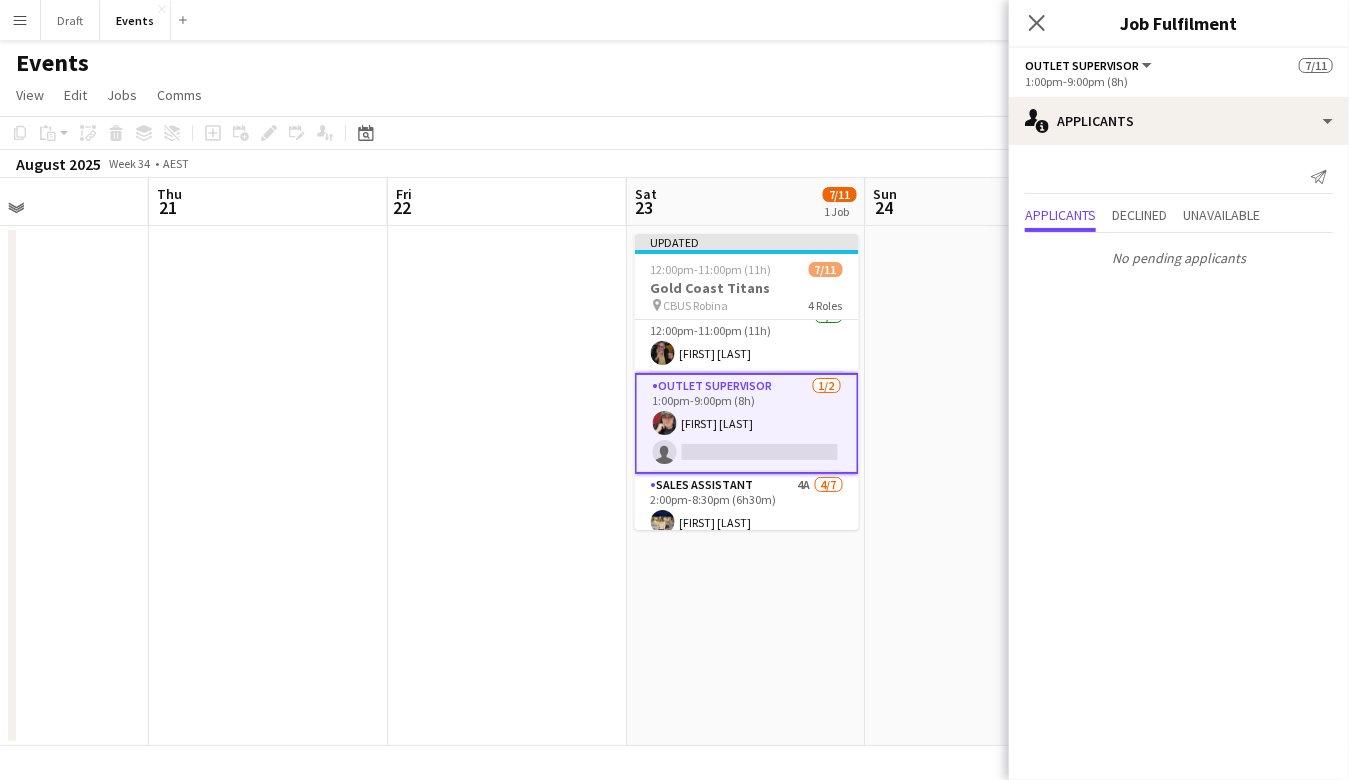 click on "Outlet Supervisor   1/2   [TIME]-[TIME] ([HOURS])
[FIRST] [LAST]
single-neutral-actions" at bounding box center (747, 423) 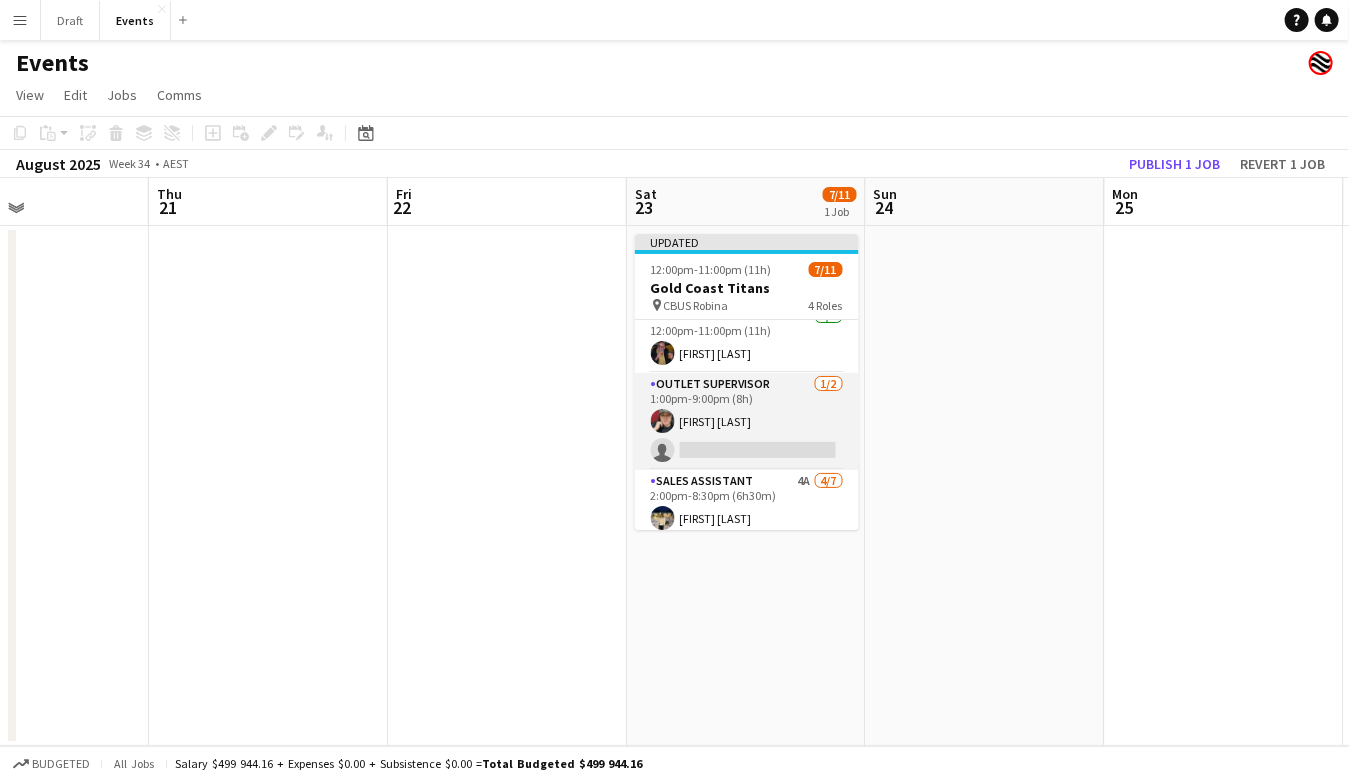 click on "Outlet Supervisor   1/2   [TIME]-[TIME] ([HOURS])
[FIRST] [LAST]
single-neutral-actions" at bounding box center (747, 421) 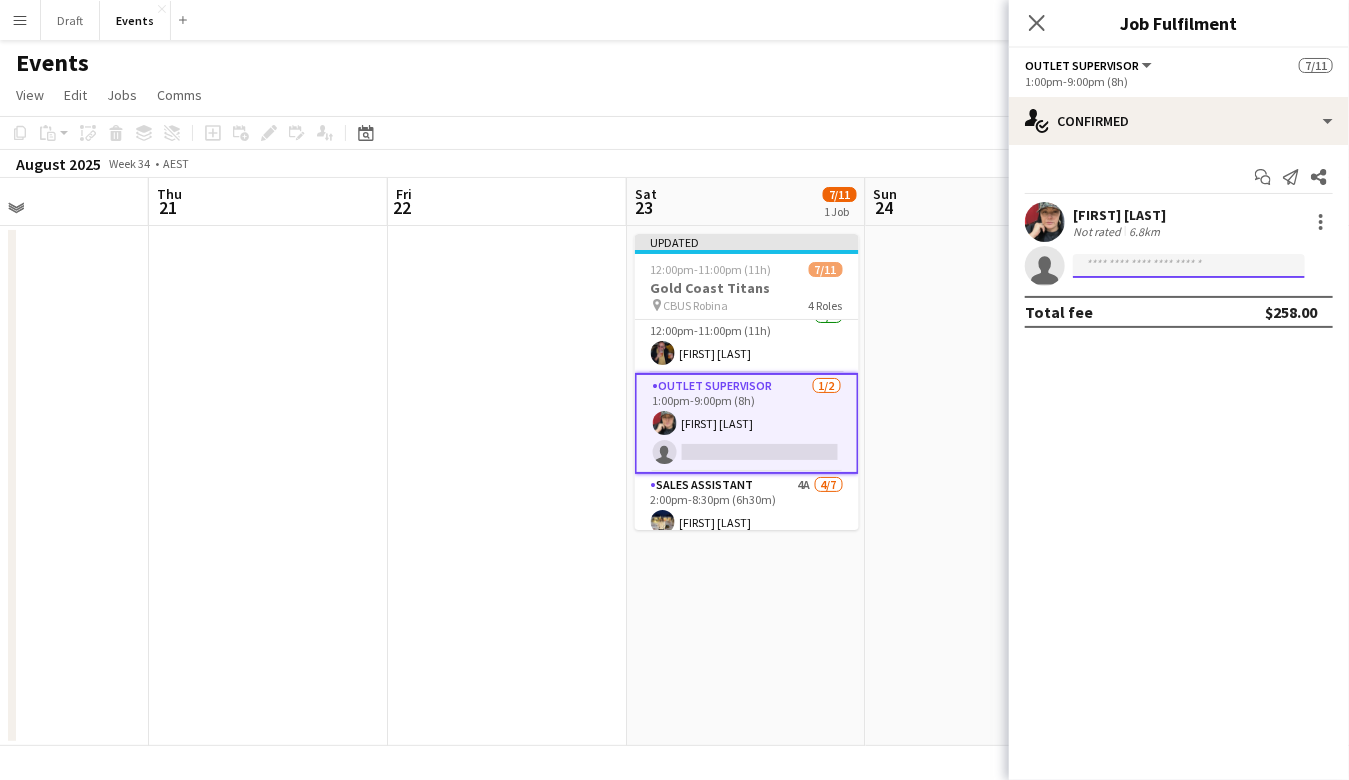 click 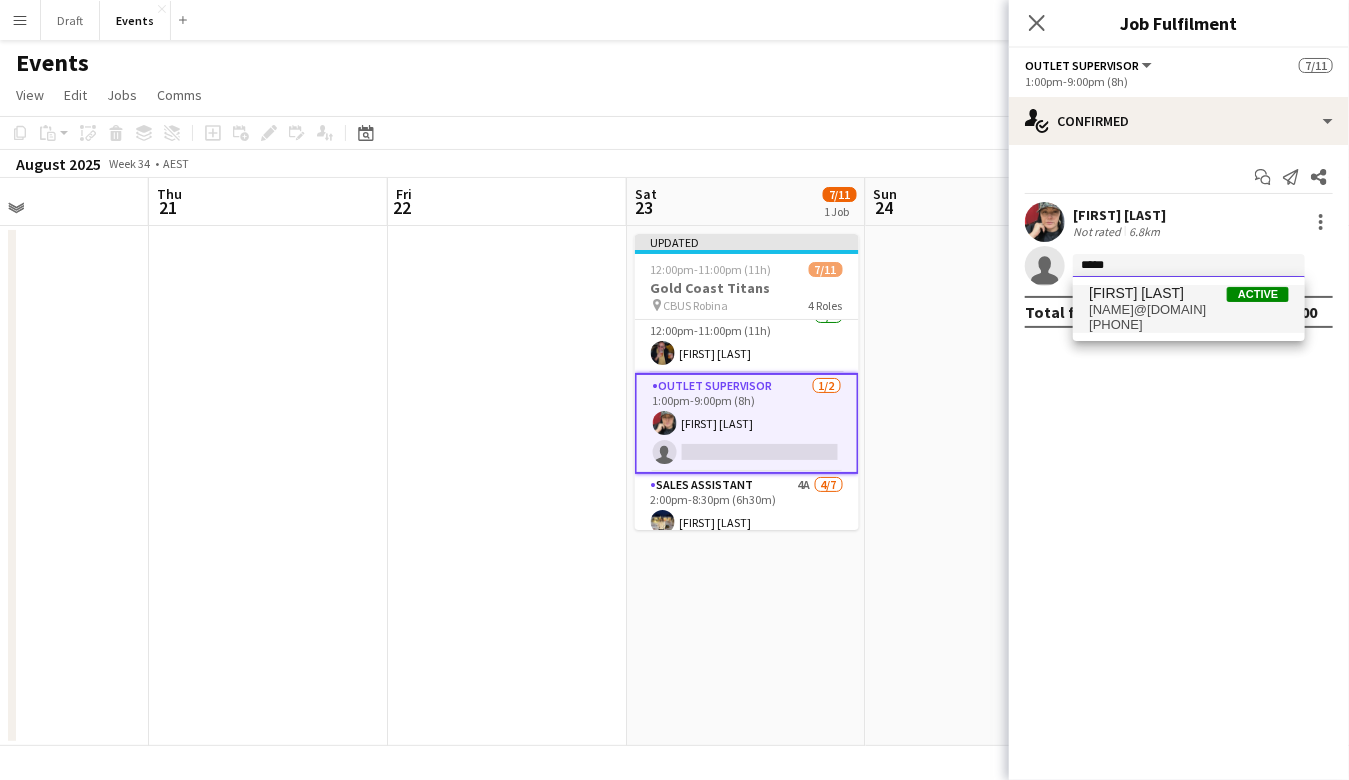 type on "*****" 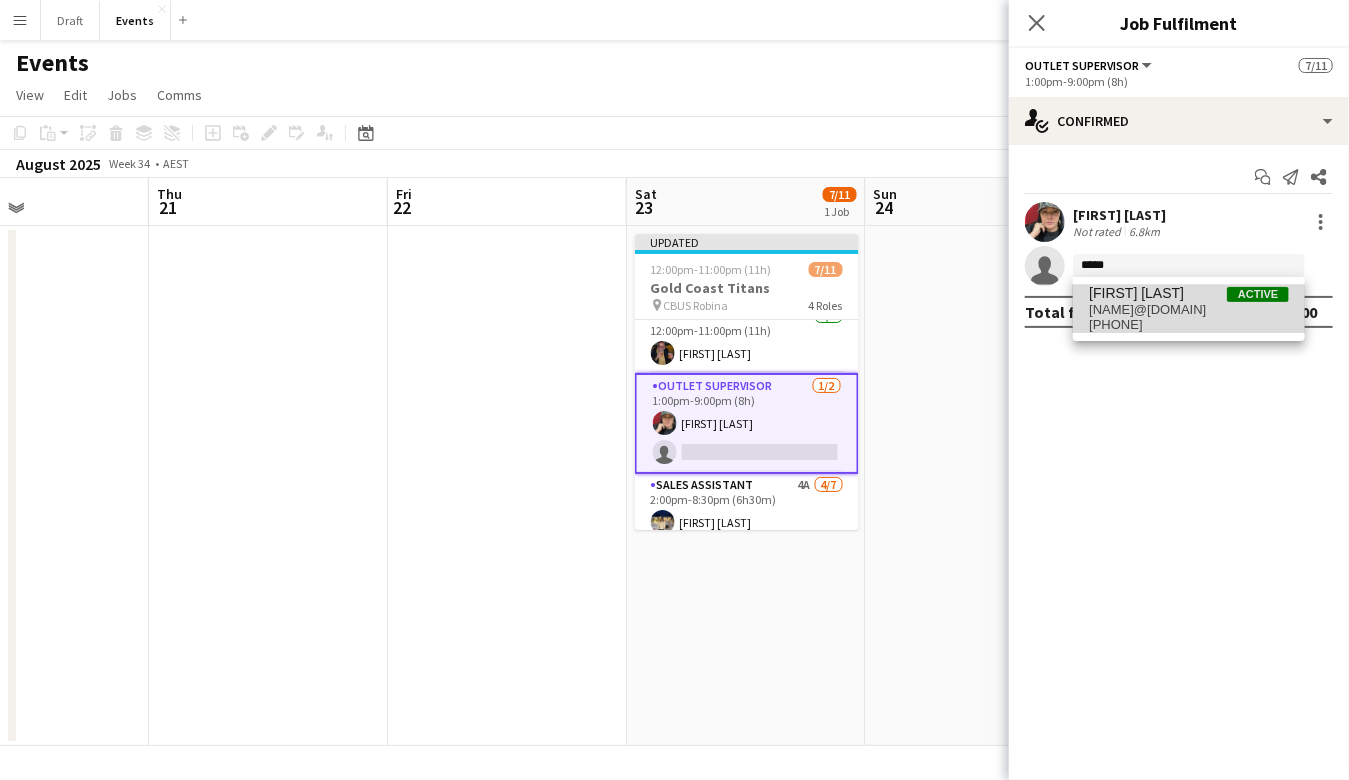click on "[PHONE]" at bounding box center (1189, 325) 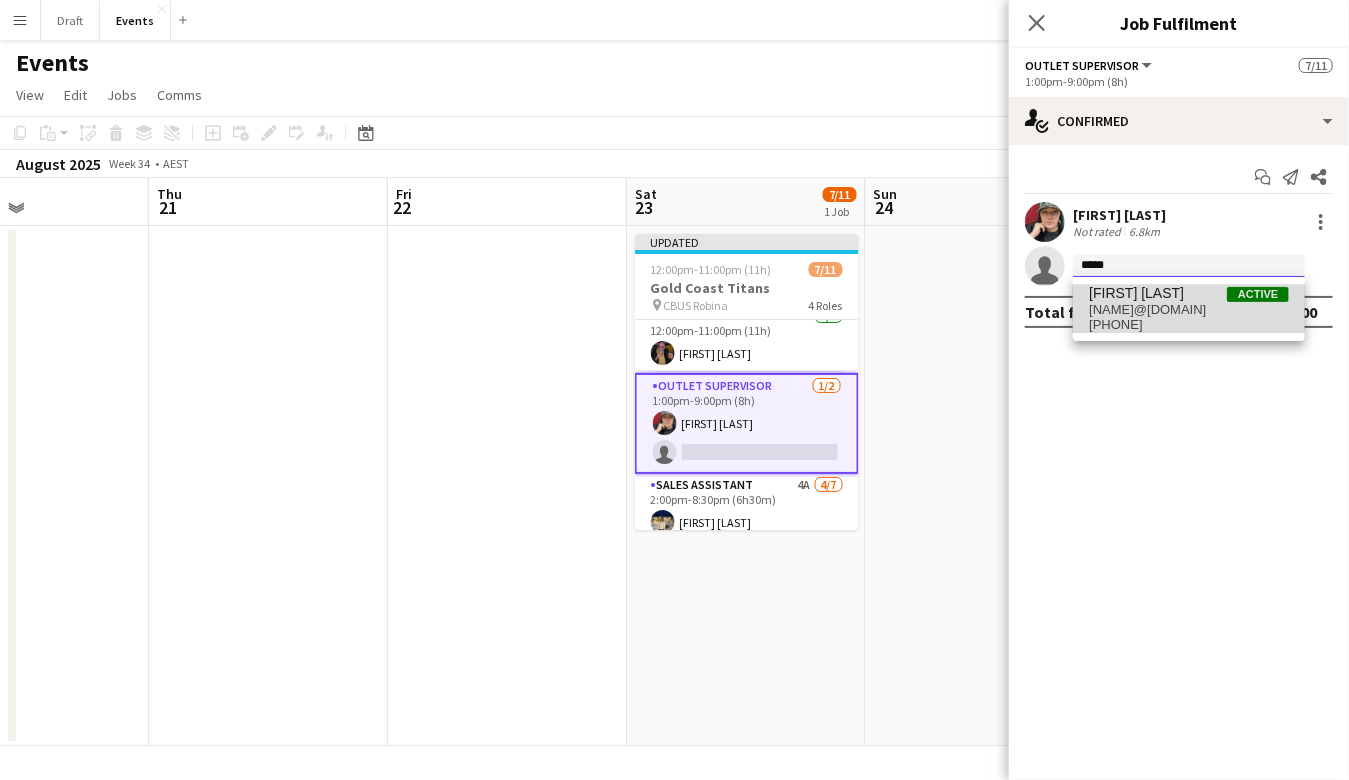 type 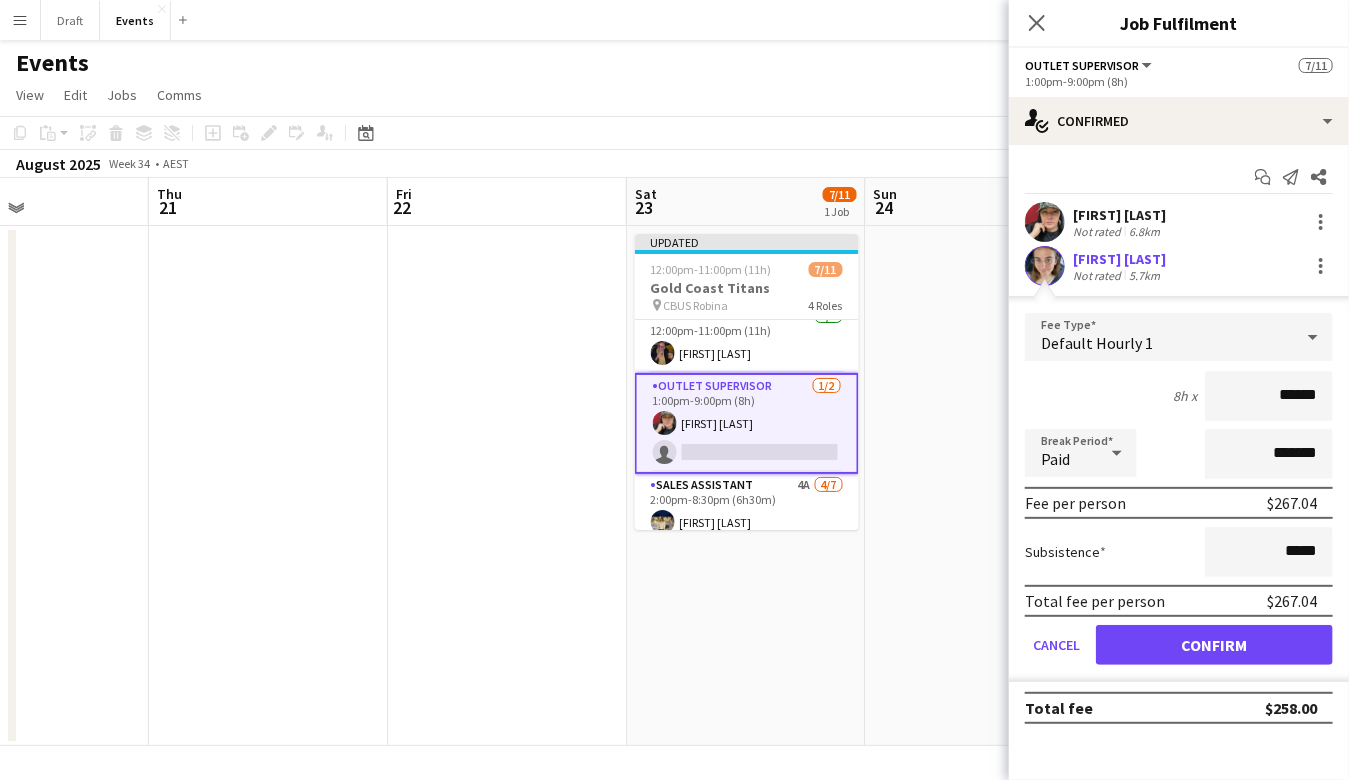 click on "Confirm" at bounding box center [1214, 645] 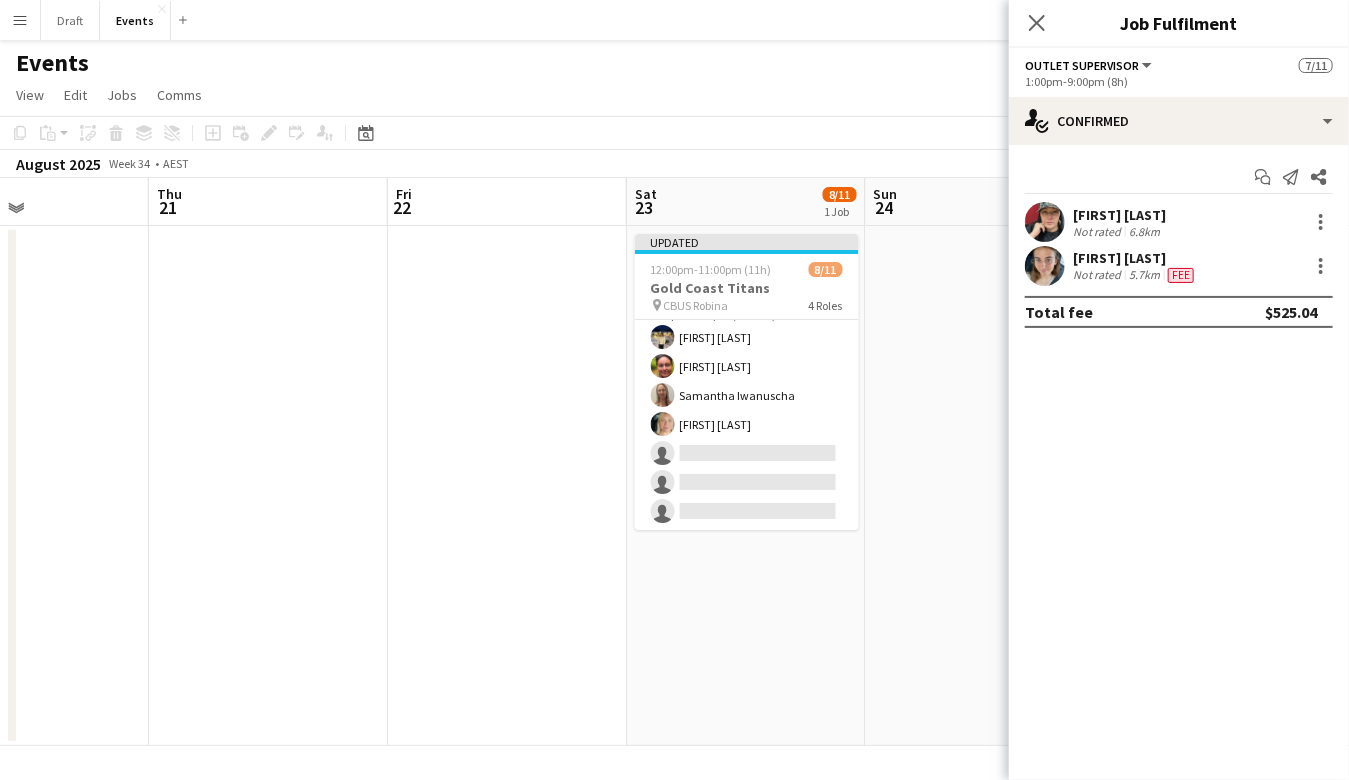 scroll, scrollTop: 267, scrollLeft: 0, axis: vertical 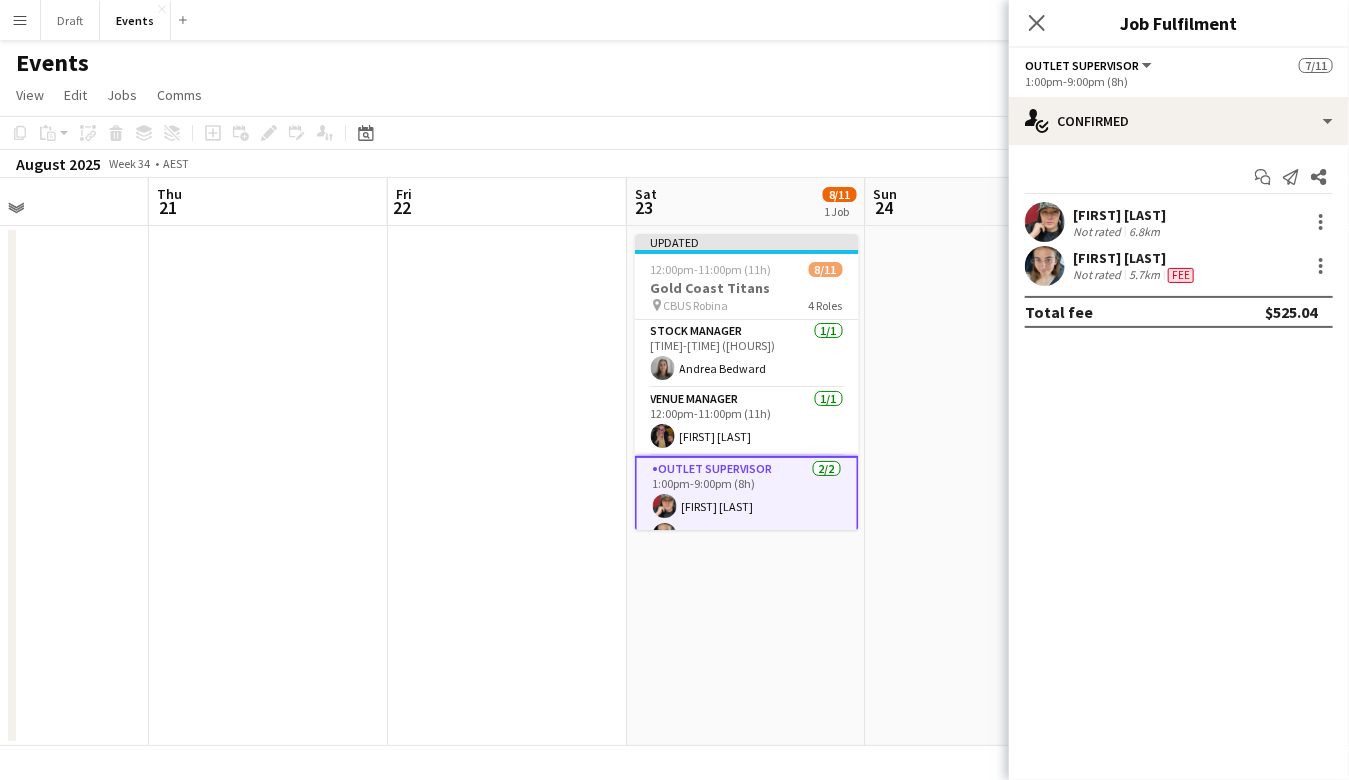 click at bounding box center (985, 486) 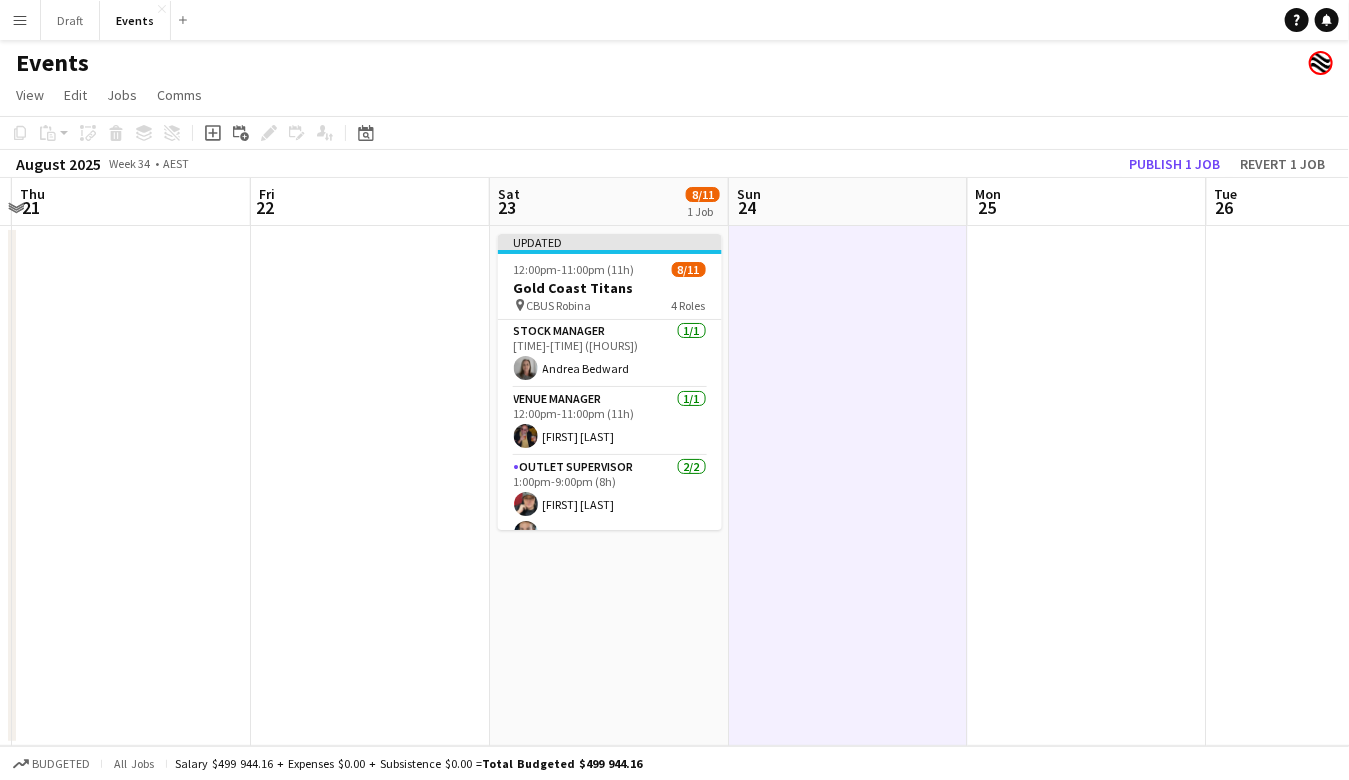 scroll, scrollTop: 0, scrollLeft: 708, axis: horizontal 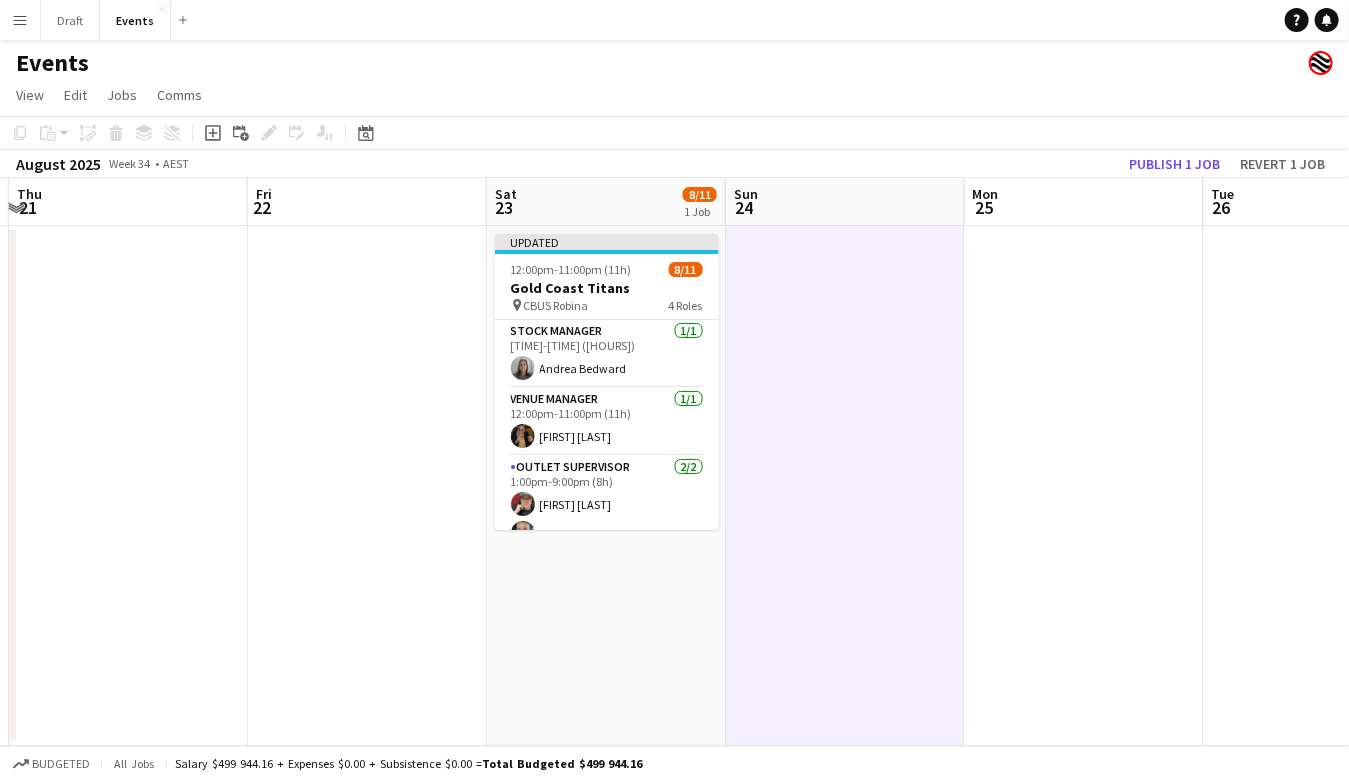 click at bounding box center [1084, 486] 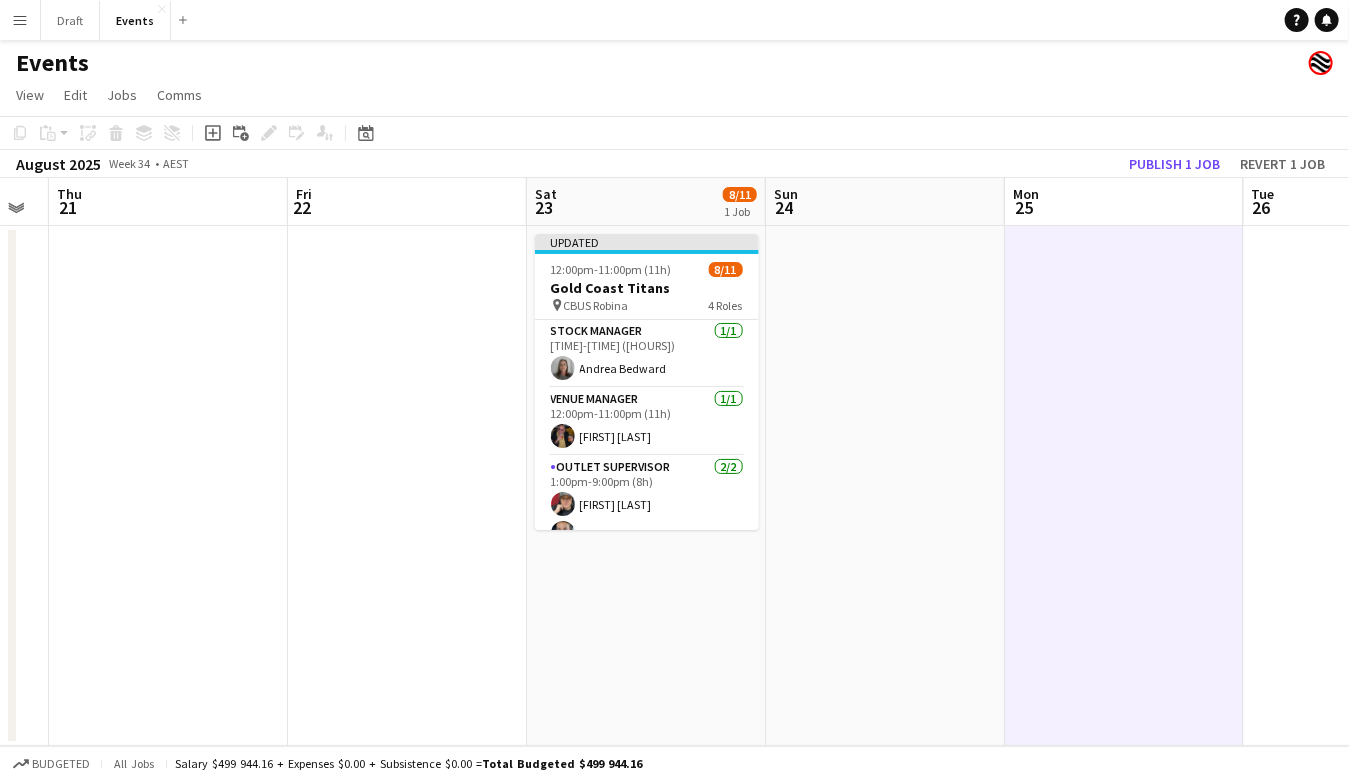scroll, scrollTop: 0, scrollLeft: 407, axis: horizontal 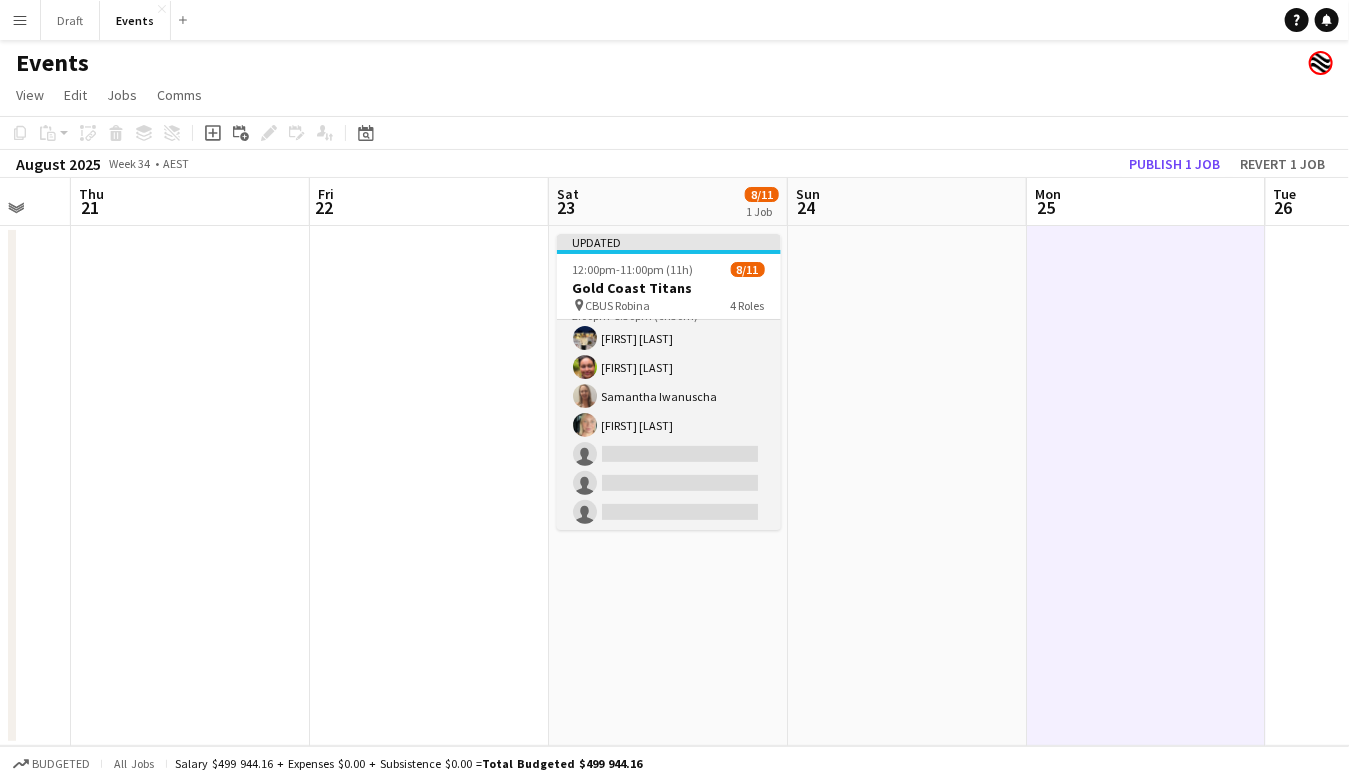 click on "Sales Assistant   4A   4/7   [TIME]-[TIME] ([HOURS])
[FIRST] [LAST] [FIRST] [LAST] [FIRST] [LAST] [FIRST] [LAST]
single-neutral-actions
single-neutral-actions" at bounding box center (669, 411) 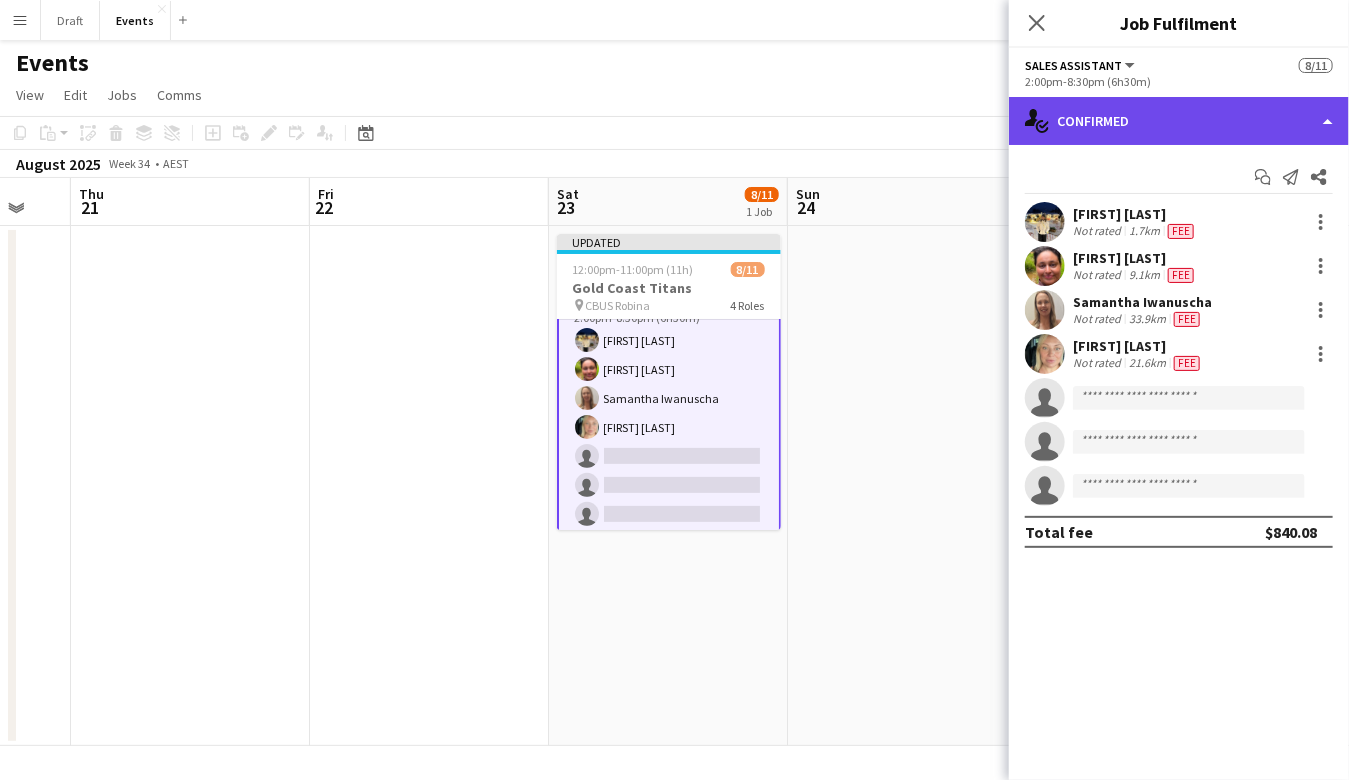 click on "single-neutral-actions-check-2
Confirmed" 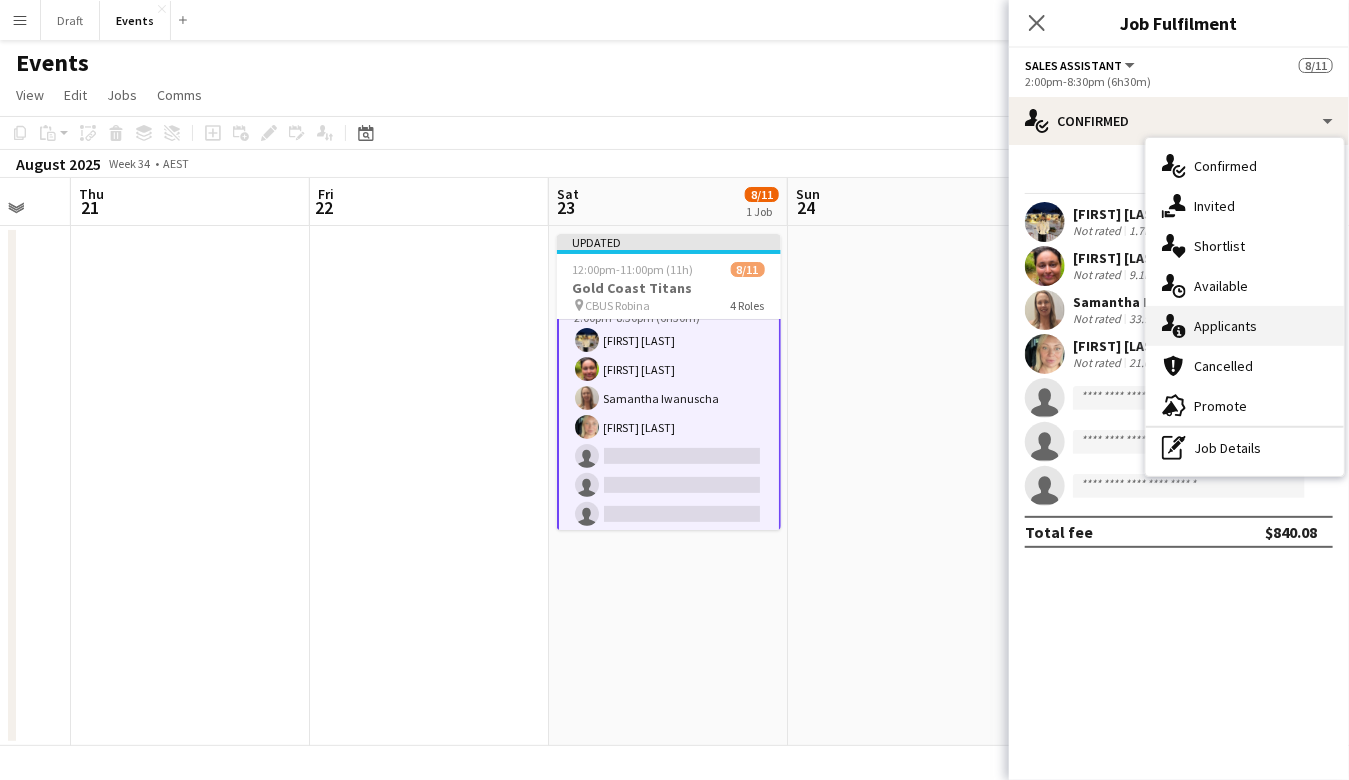 click on "single-neutral-actions-information
Applicants" at bounding box center (1245, 326) 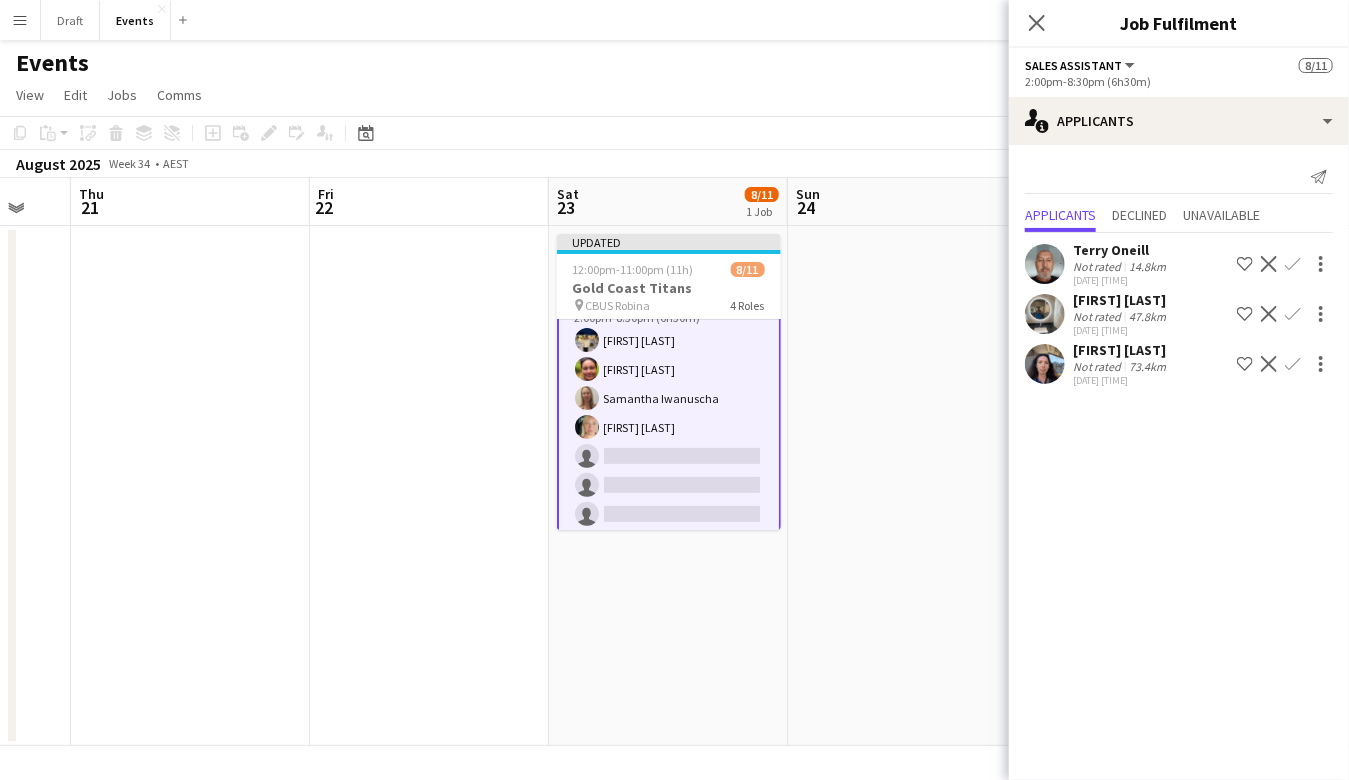 click on "Confirm" at bounding box center (1293, 314) 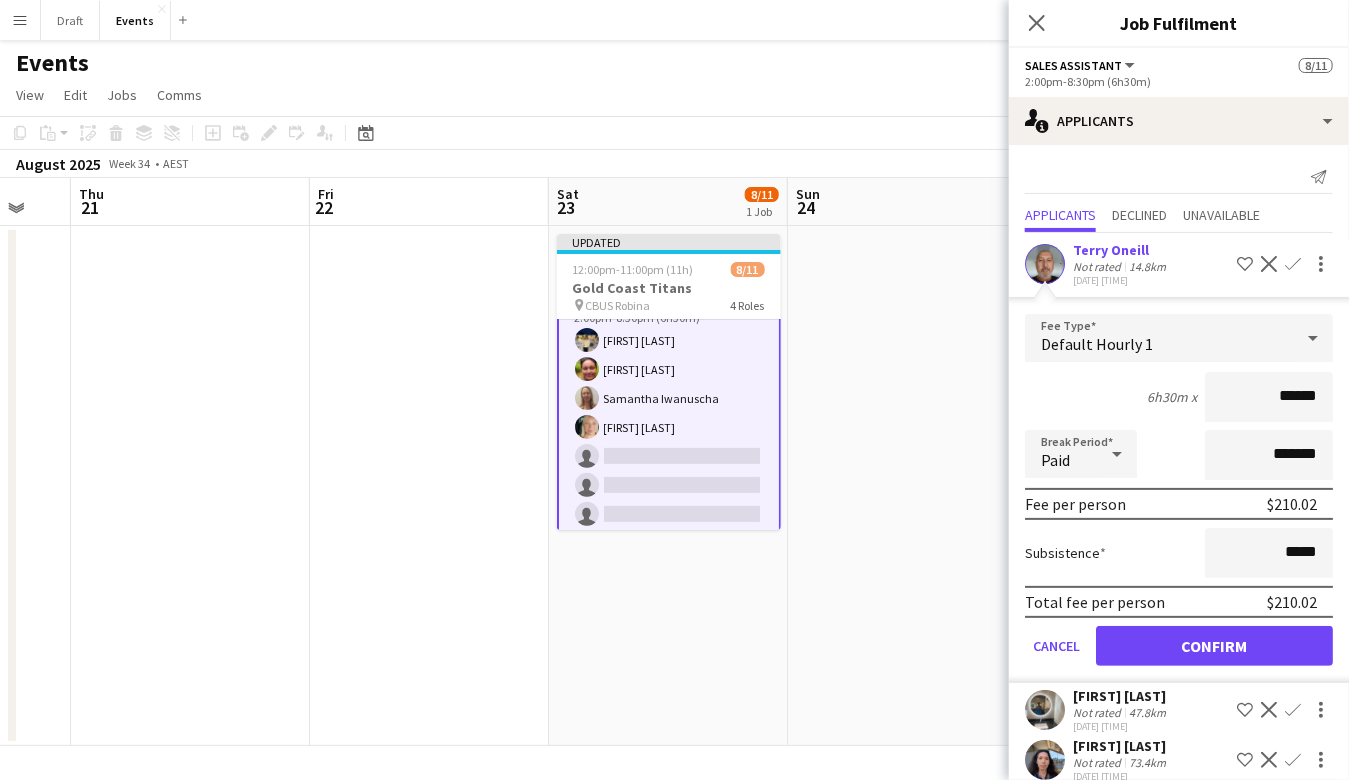 click on "Confirm" 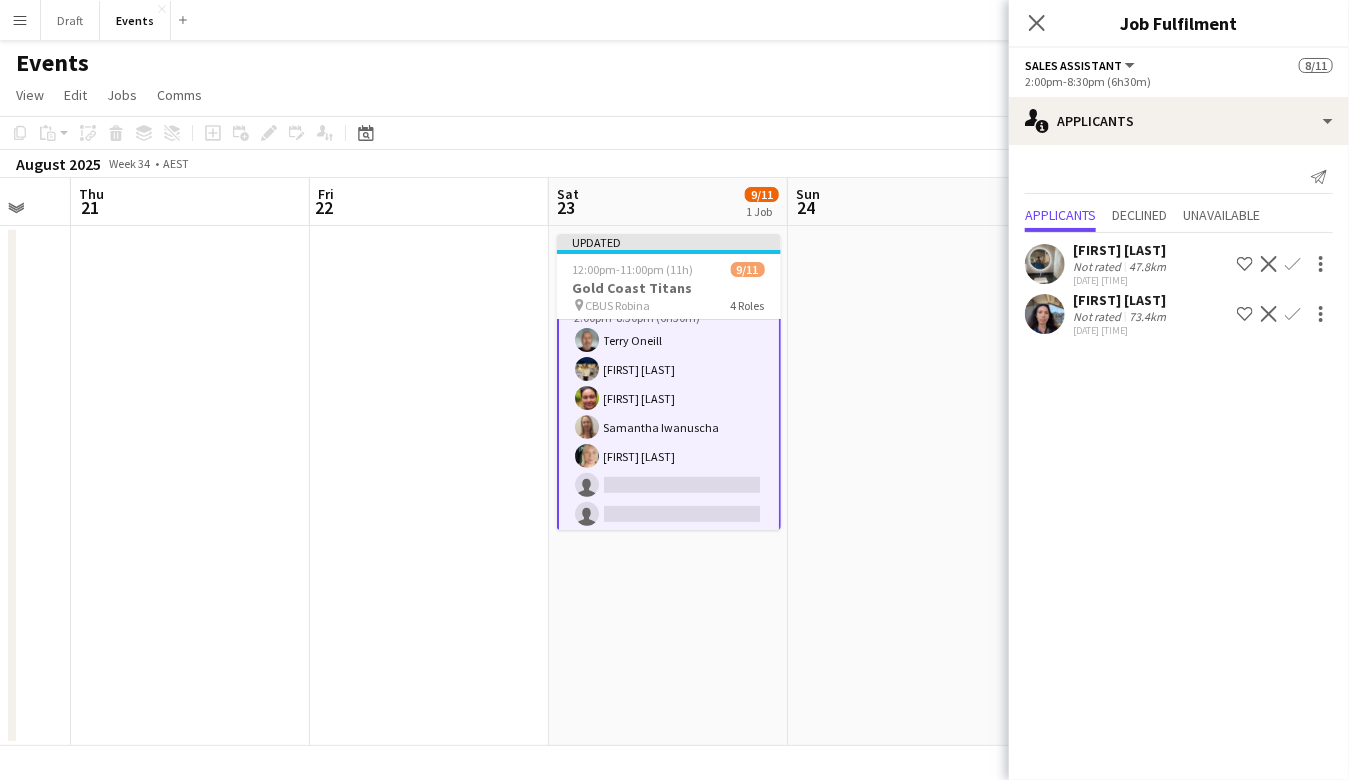 scroll, scrollTop: 2, scrollLeft: 0, axis: vertical 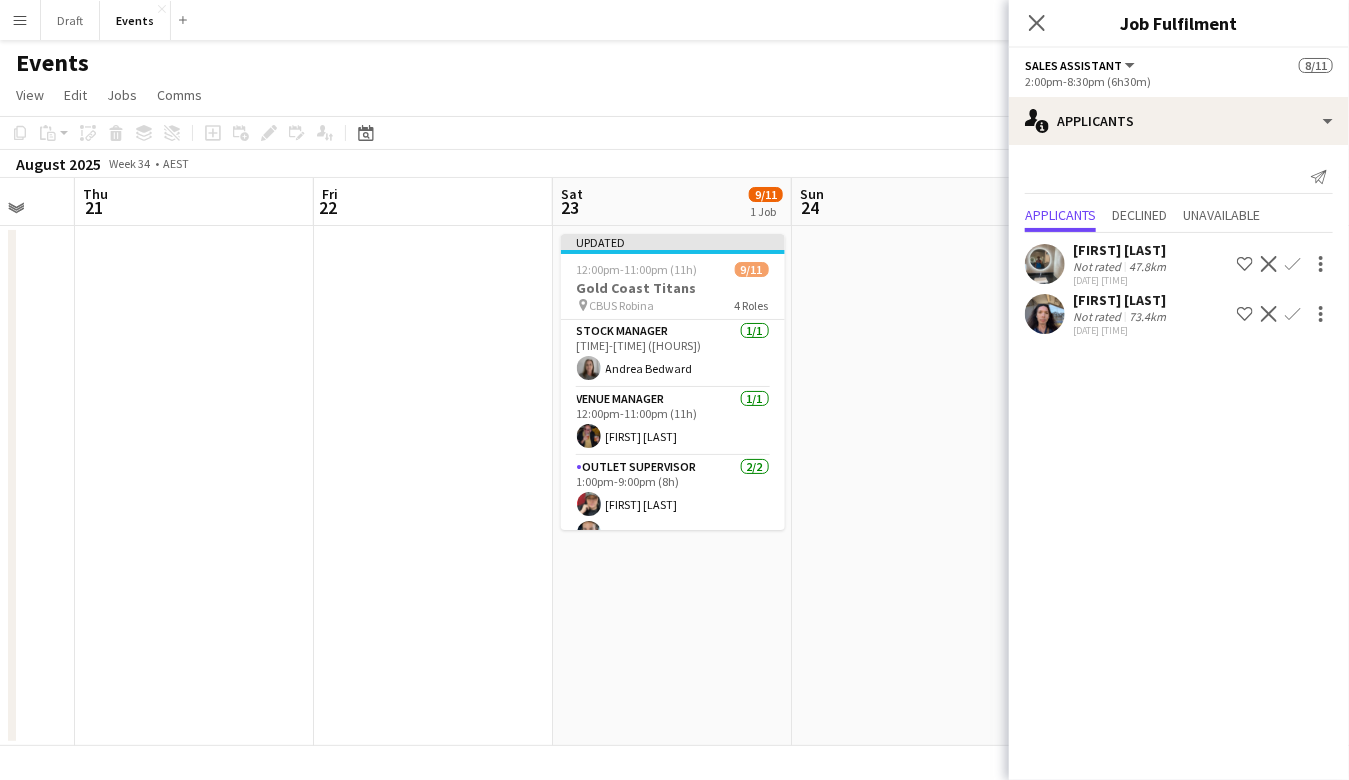 click at bounding box center (911, 486) 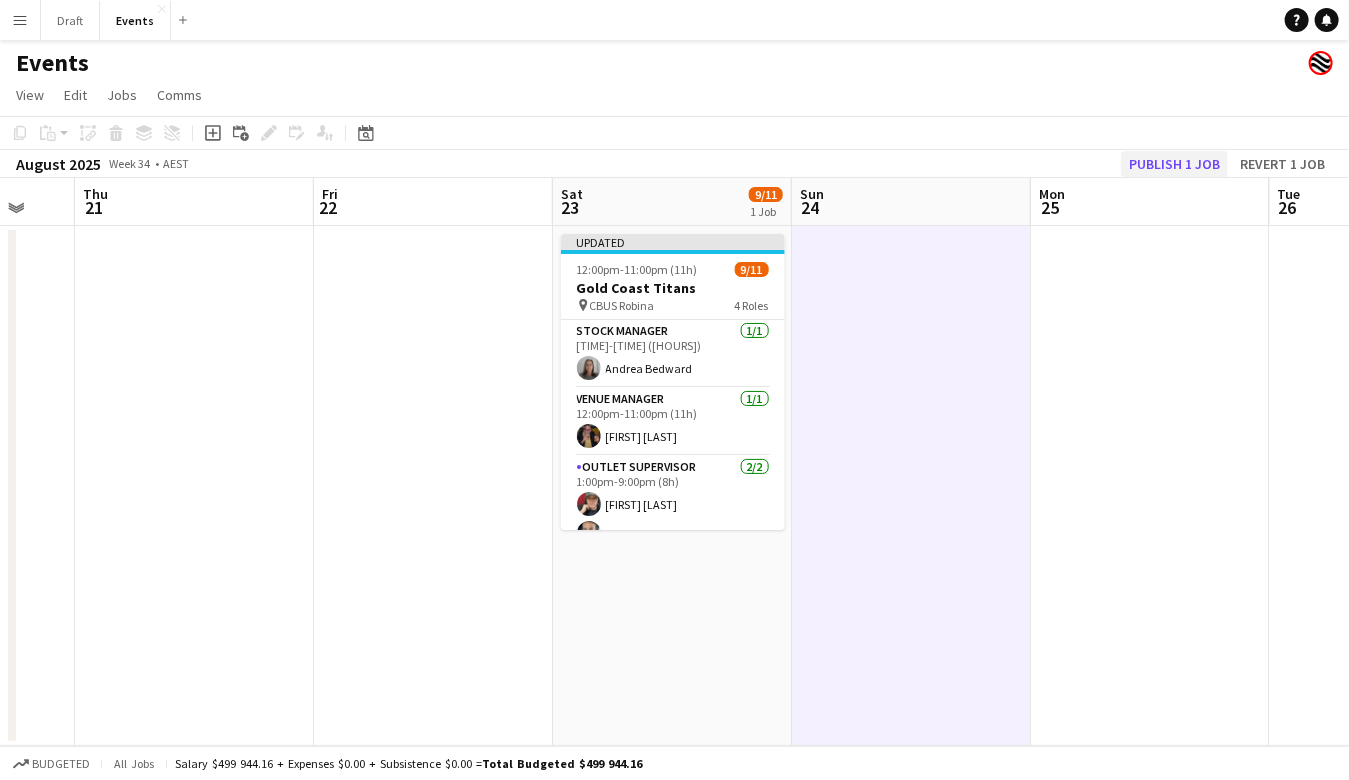 click on "Publish 1 job" 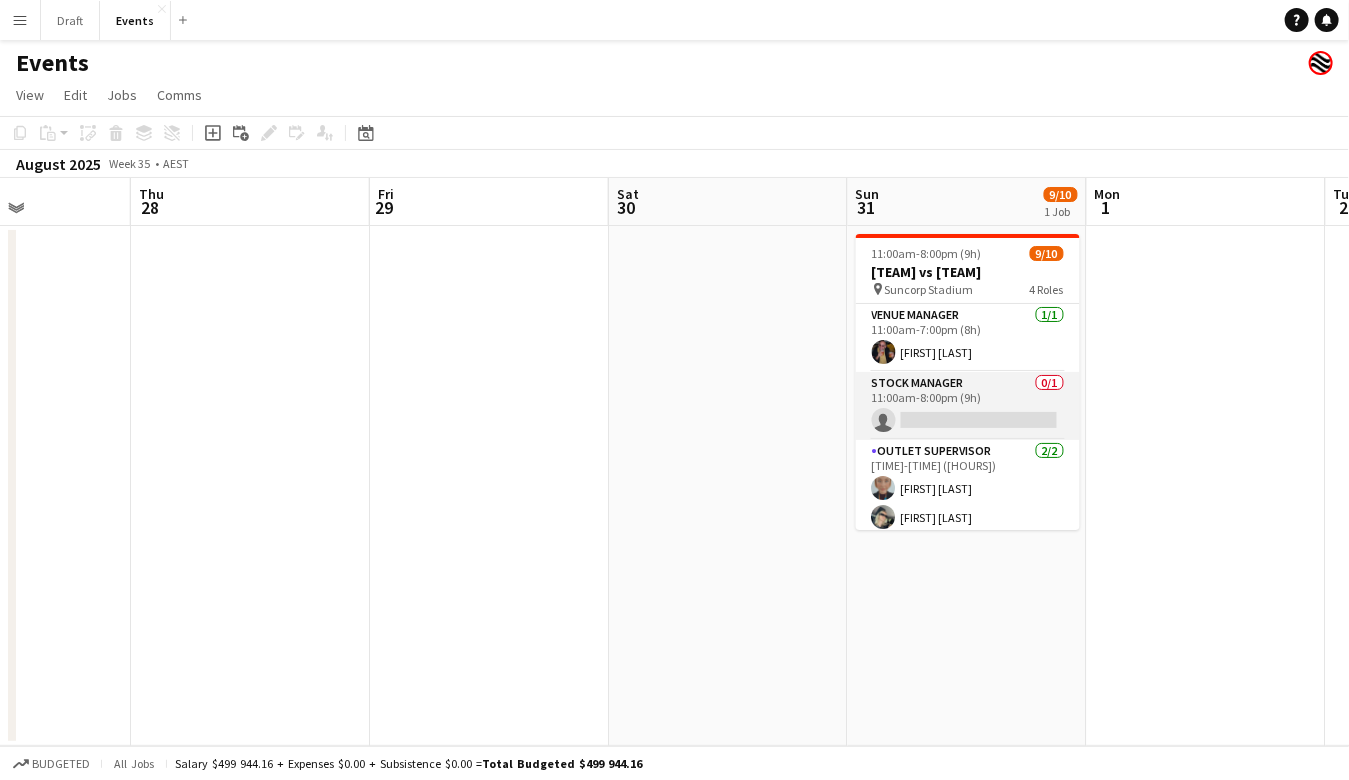 scroll, scrollTop: 0, scrollLeft: 842, axis: horizontal 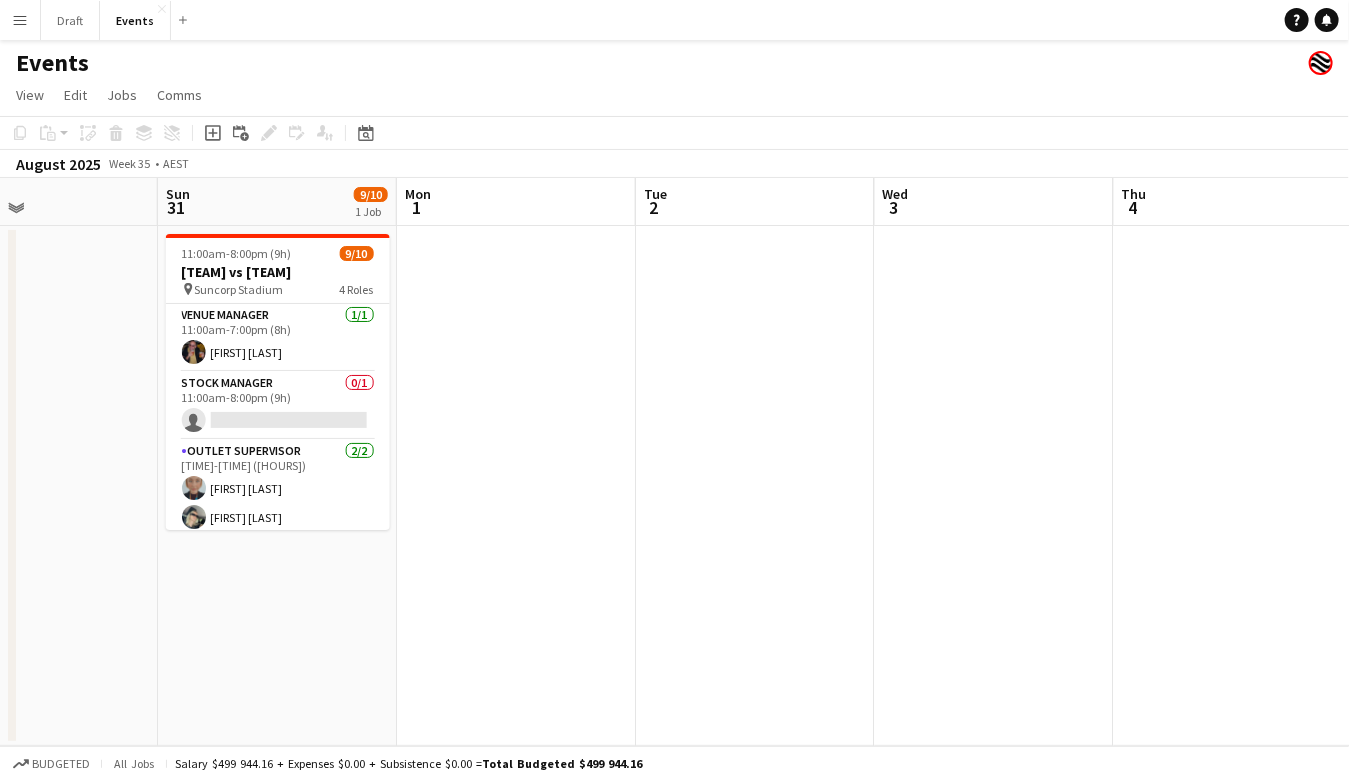 click at bounding box center (755, 486) 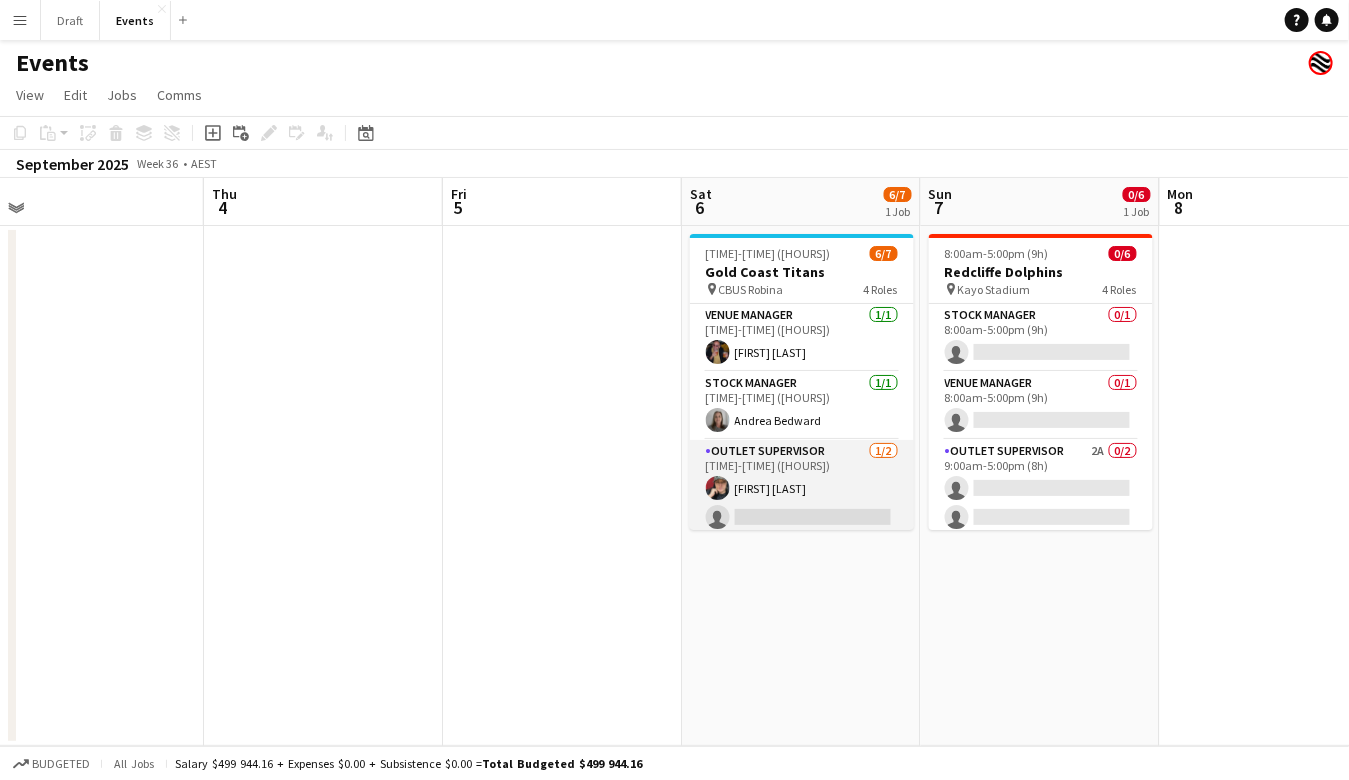 scroll, scrollTop: 0, scrollLeft: 757, axis: horizontal 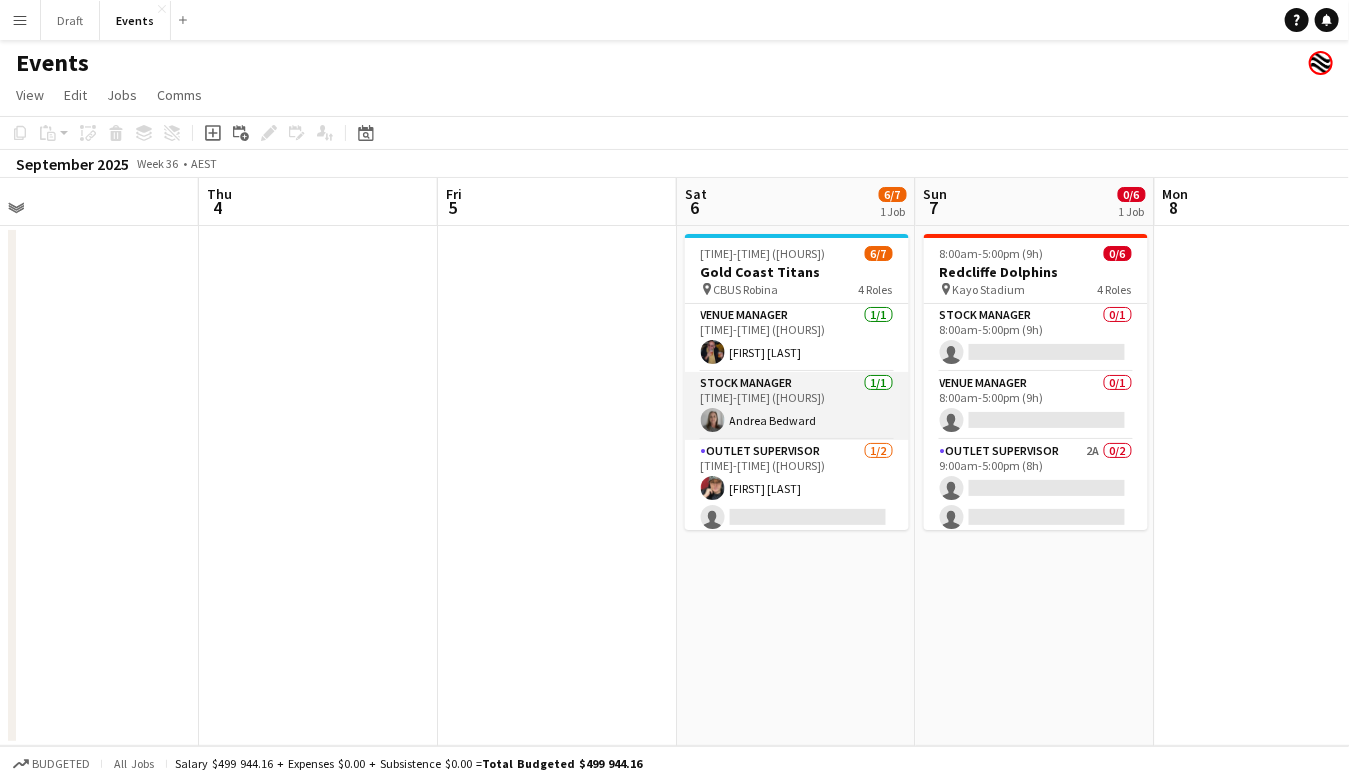 click on "Stock Manager   1/1   [TIME]-[TIME] ([HOURS])
[FIRST] [LAST]" at bounding box center [797, 406] 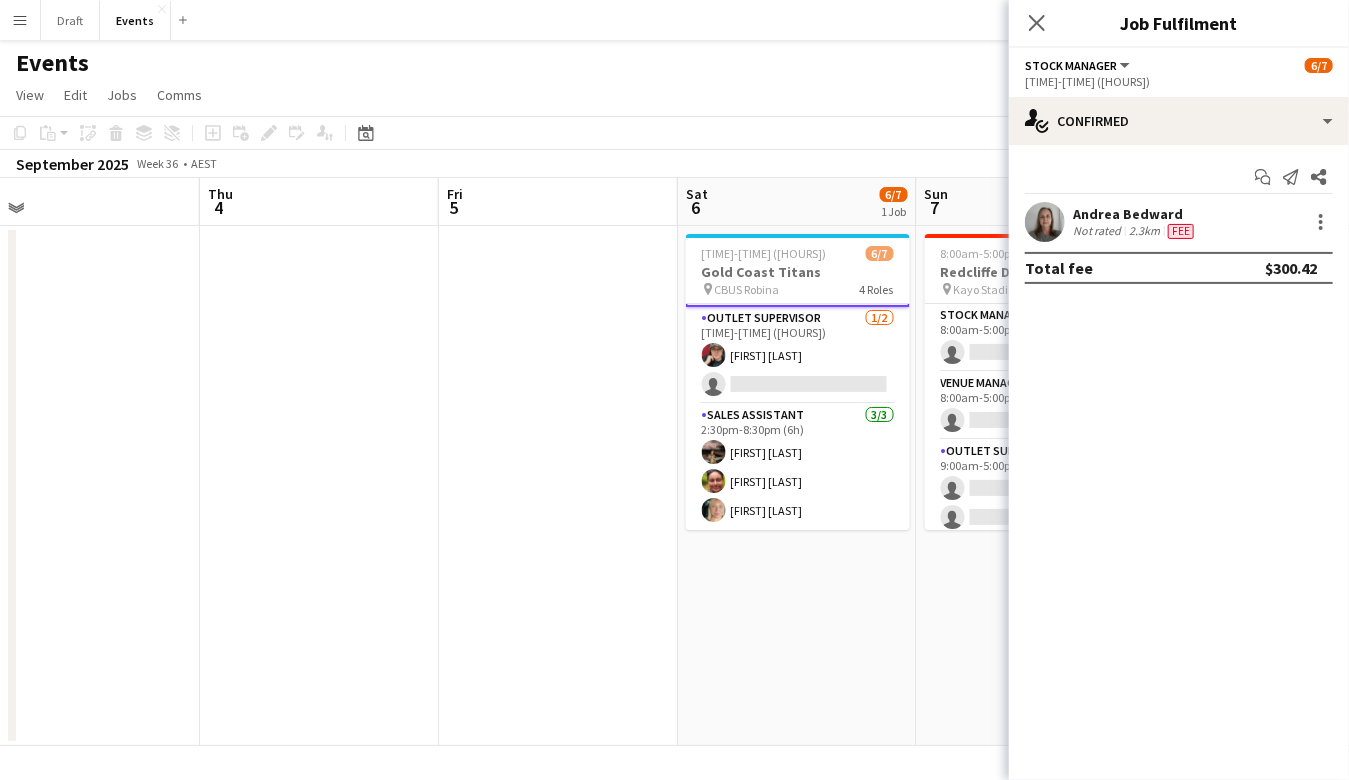 scroll, scrollTop: 135, scrollLeft: 0, axis: vertical 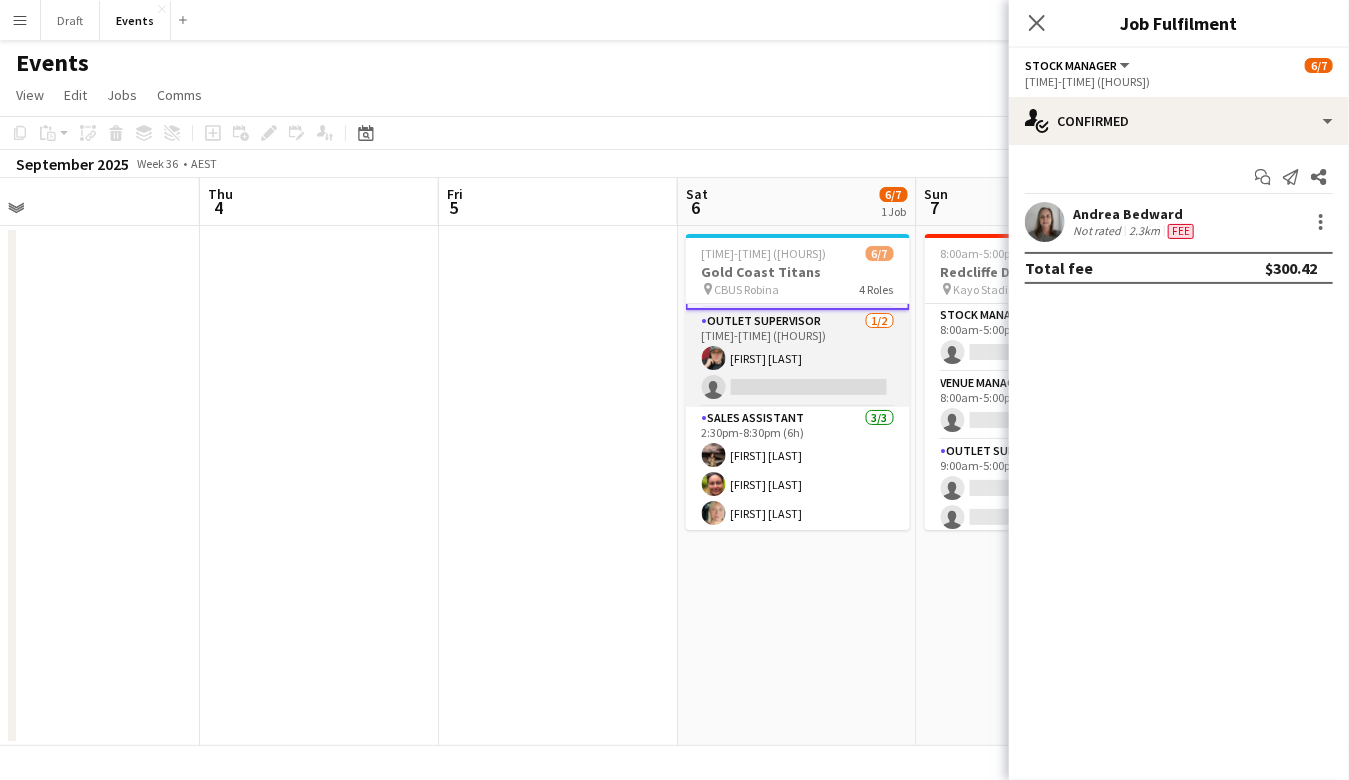 click on "Outlet Supervisor   1/2   [TIME]-[TIME] ([HOURS])
[FIRST] [LAST]
single-neutral-actions" at bounding box center [798, 358] 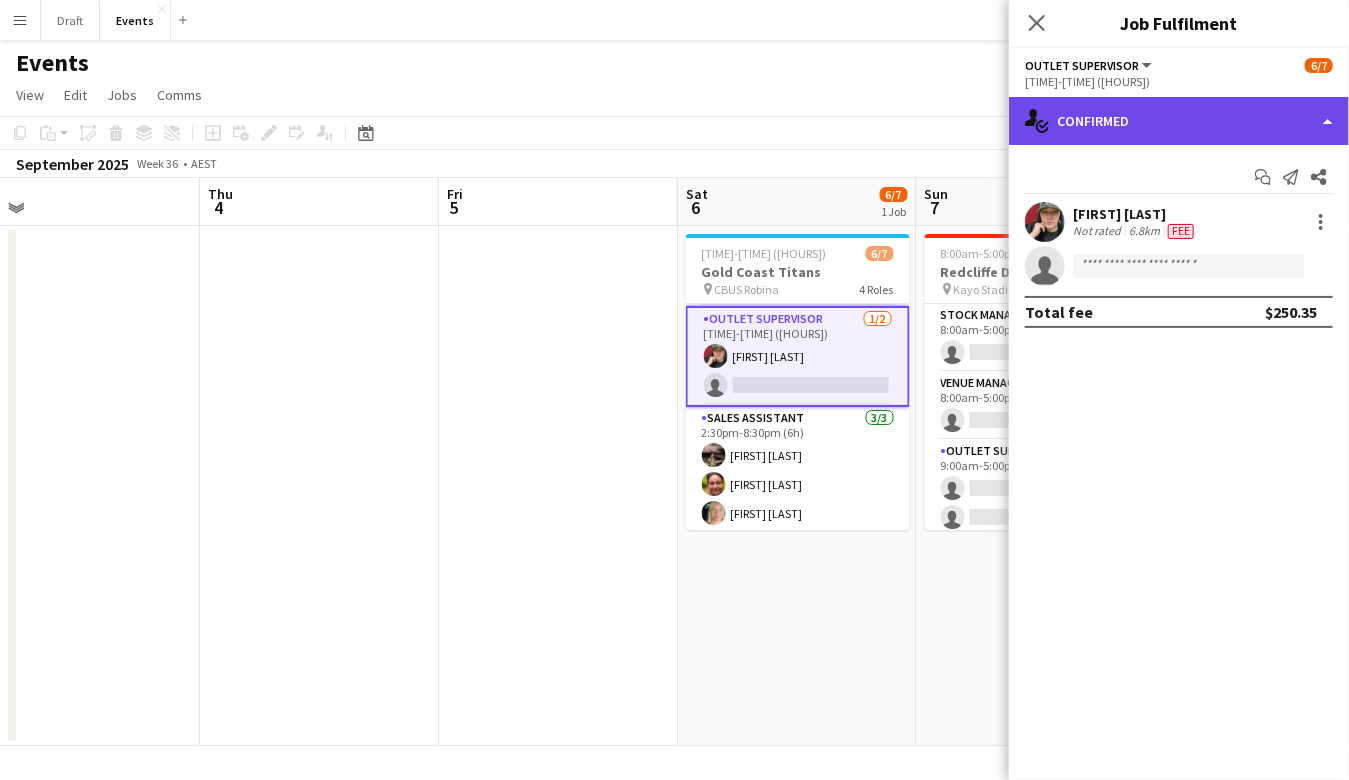 click on "single-neutral-actions-check-2
Confirmed" 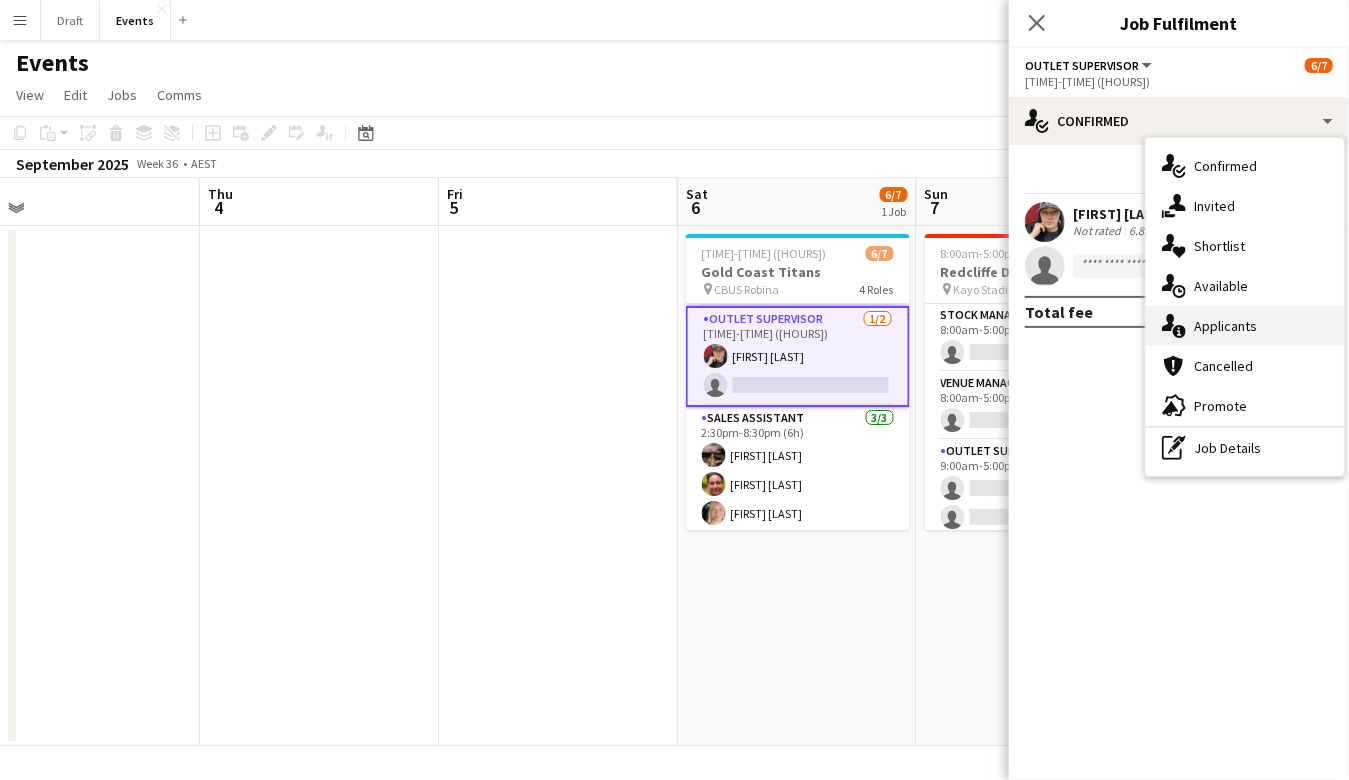 click on "single-neutral-actions-information
Applicants" at bounding box center (1245, 326) 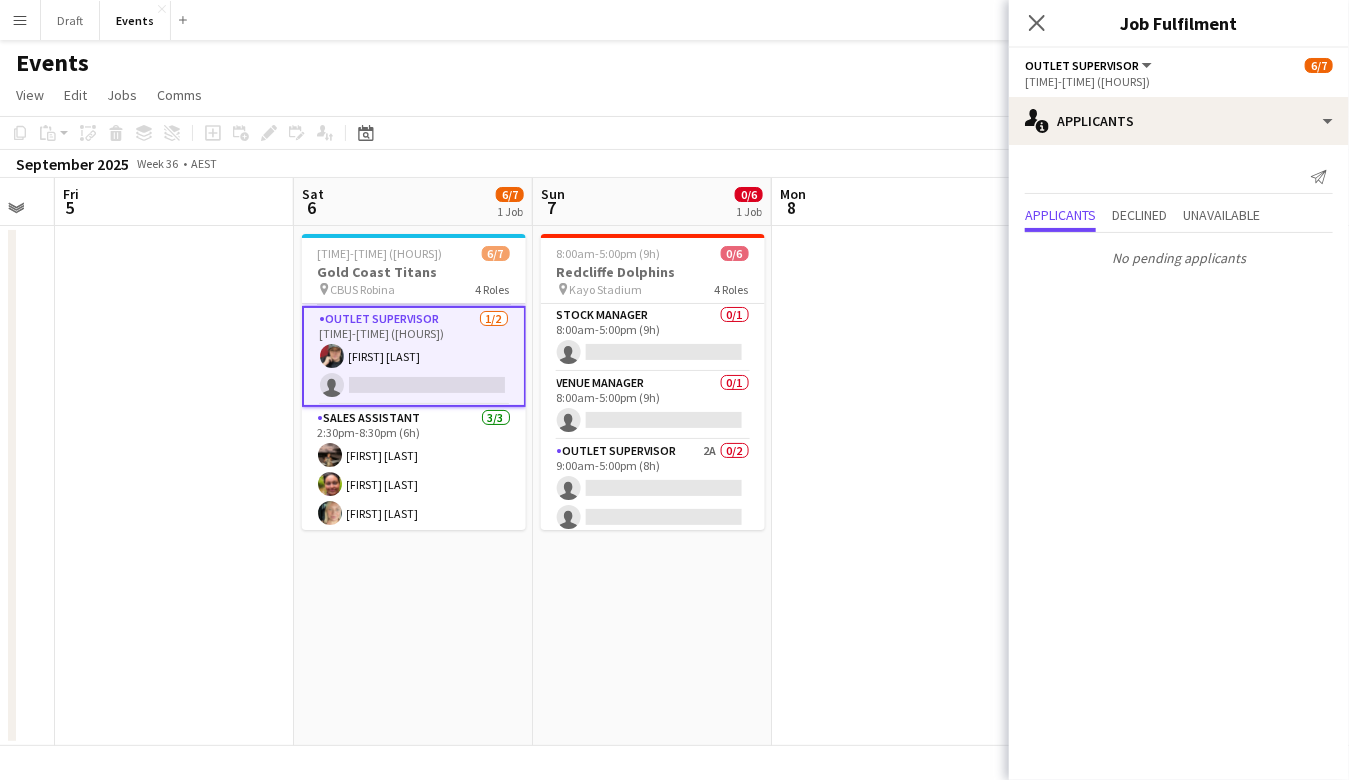 scroll, scrollTop: 0, scrollLeft: 655, axis: horizontal 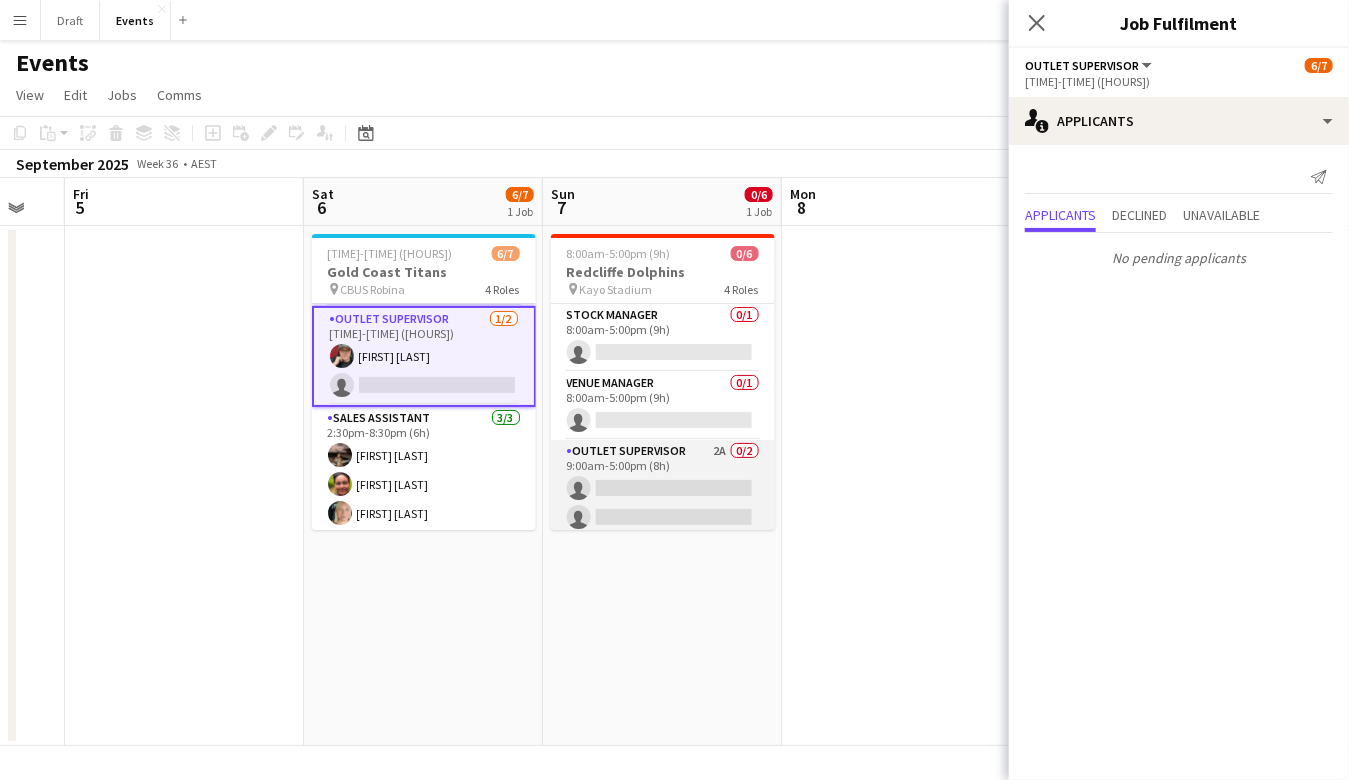 click on "Outlet Supervisor   2A   0/2   [TIME]-[TIME] ([HOURS])
single-neutral-actions
single-neutral-actions" at bounding box center [663, 488] 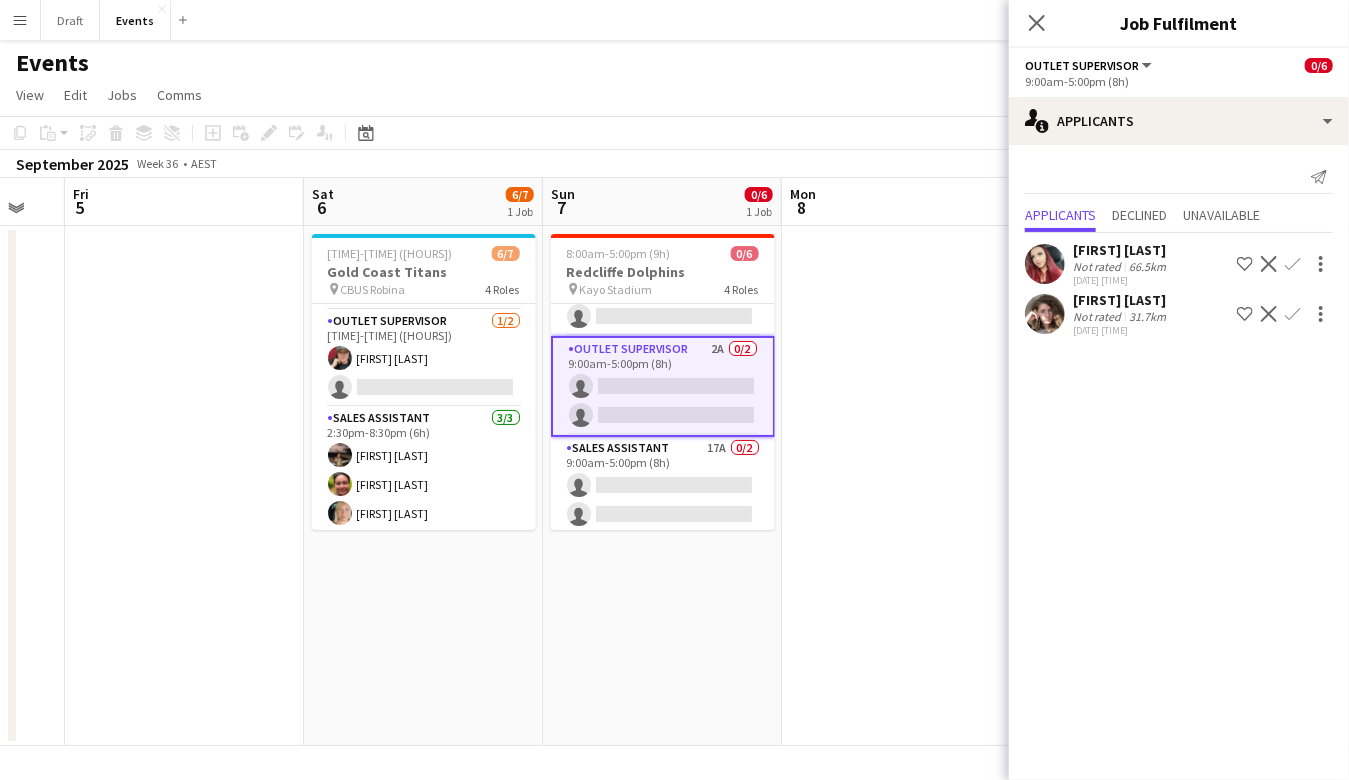 click on "Confirm" 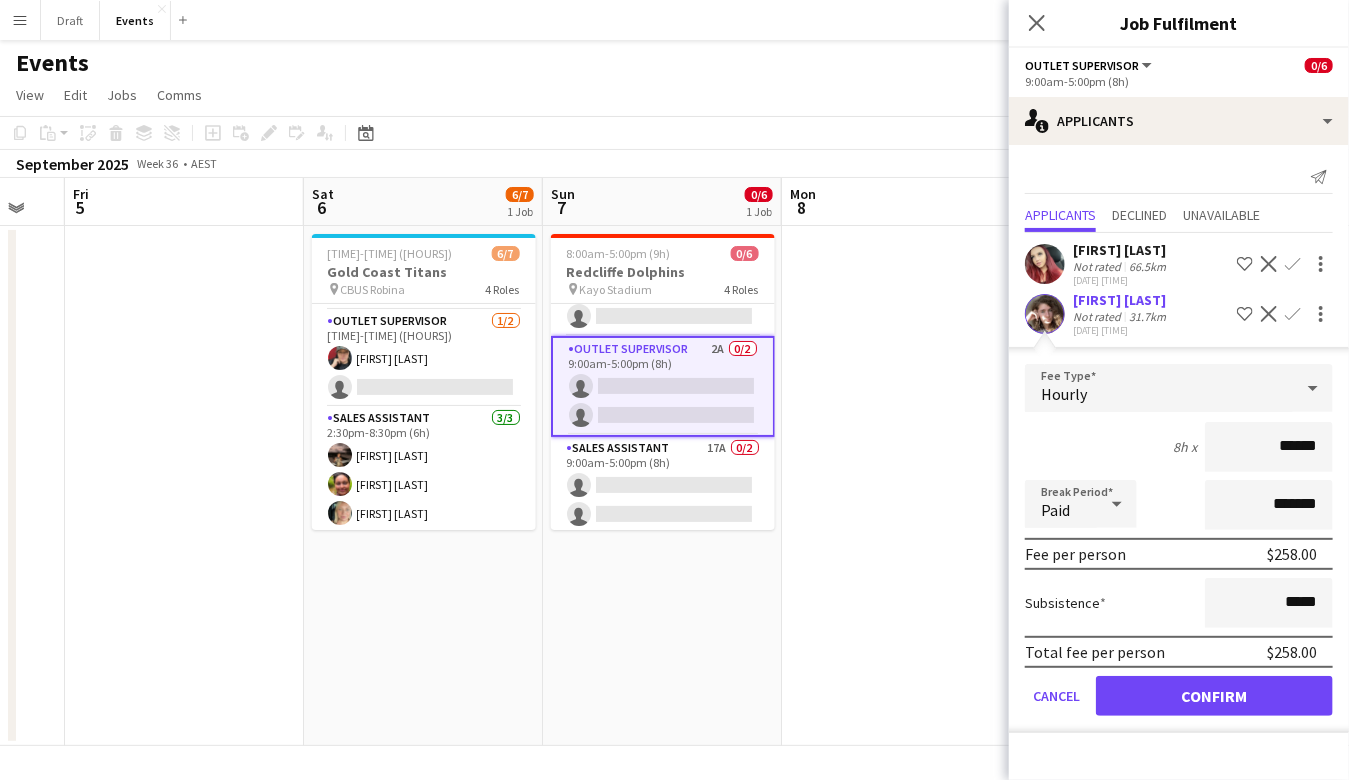 click on "Confirm" 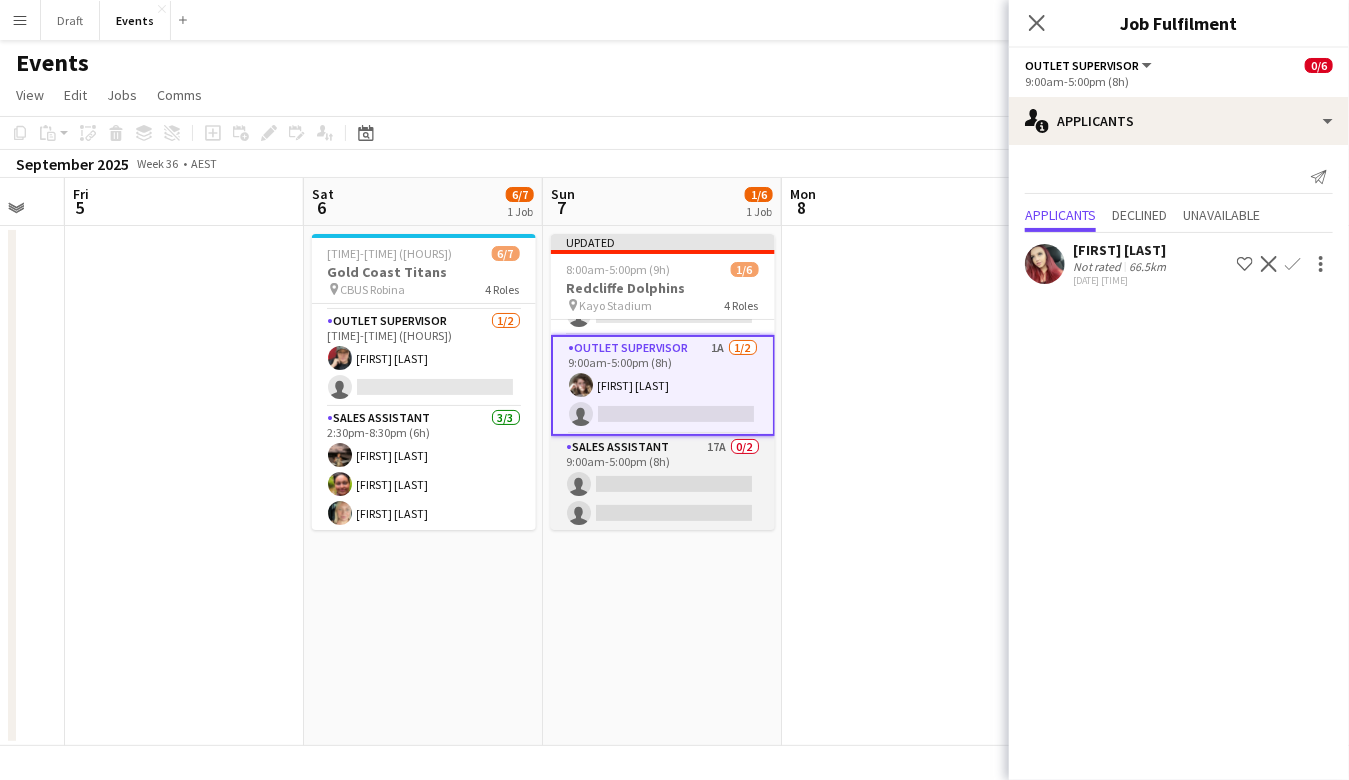 click on "Sales Assistant   17A   0/2   [TIME]-[TIME] ([HOURS])
single-neutral-actions
single-neutral-actions" at bounding box center (663, 484) 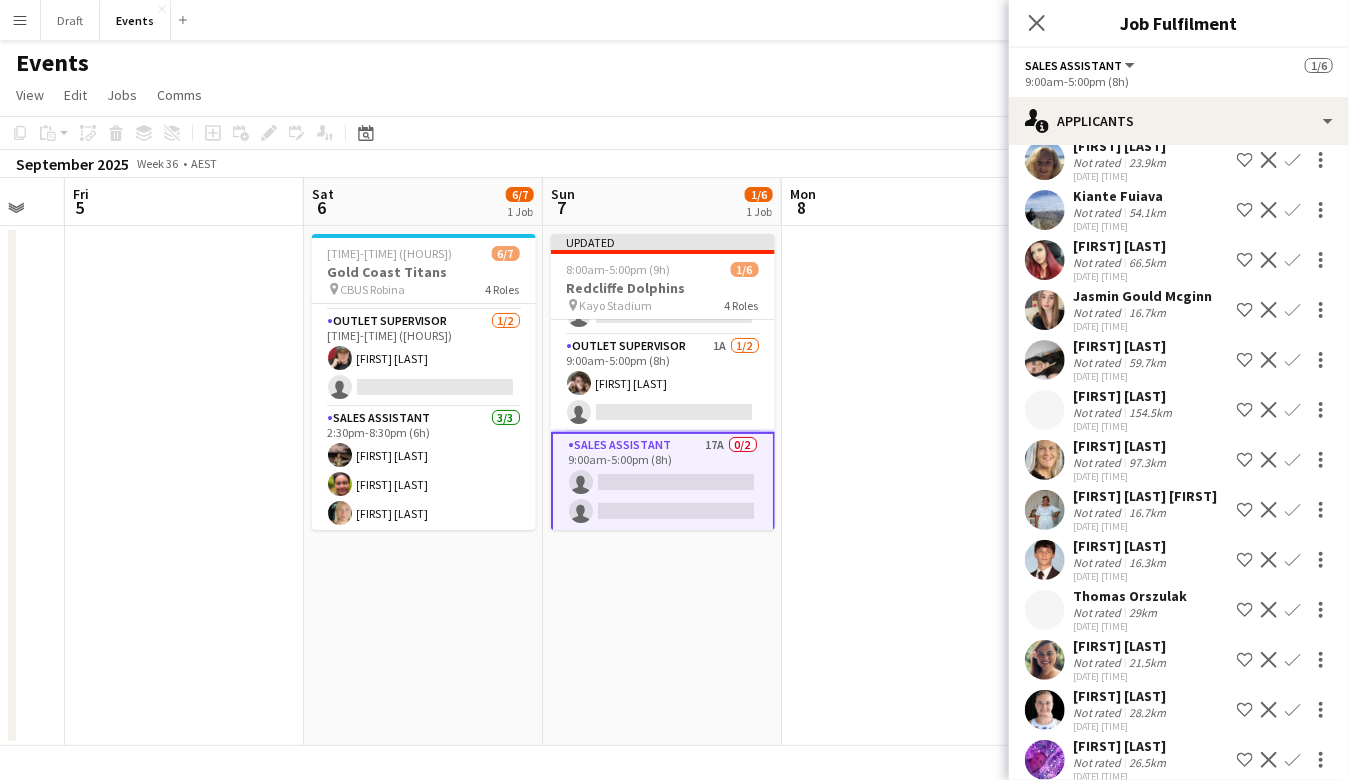 scroll, scrollTop: 303, scrollLeft: 0, axis: vertical 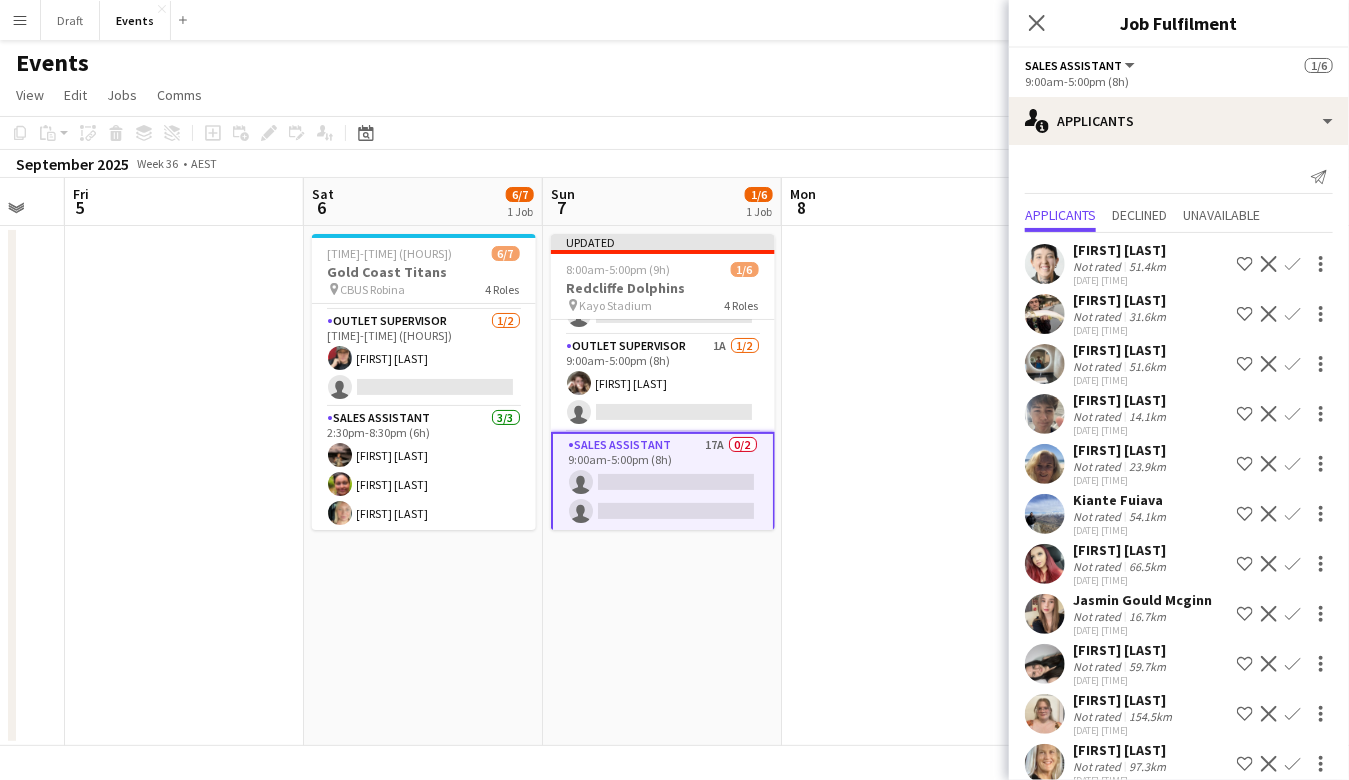 click on "Sales Assistant   17A   0/2   [TIME]-[TIME] ([HOURS])
single-neutral-actions
single-neutral-actions" at bounding box center (663, 482) 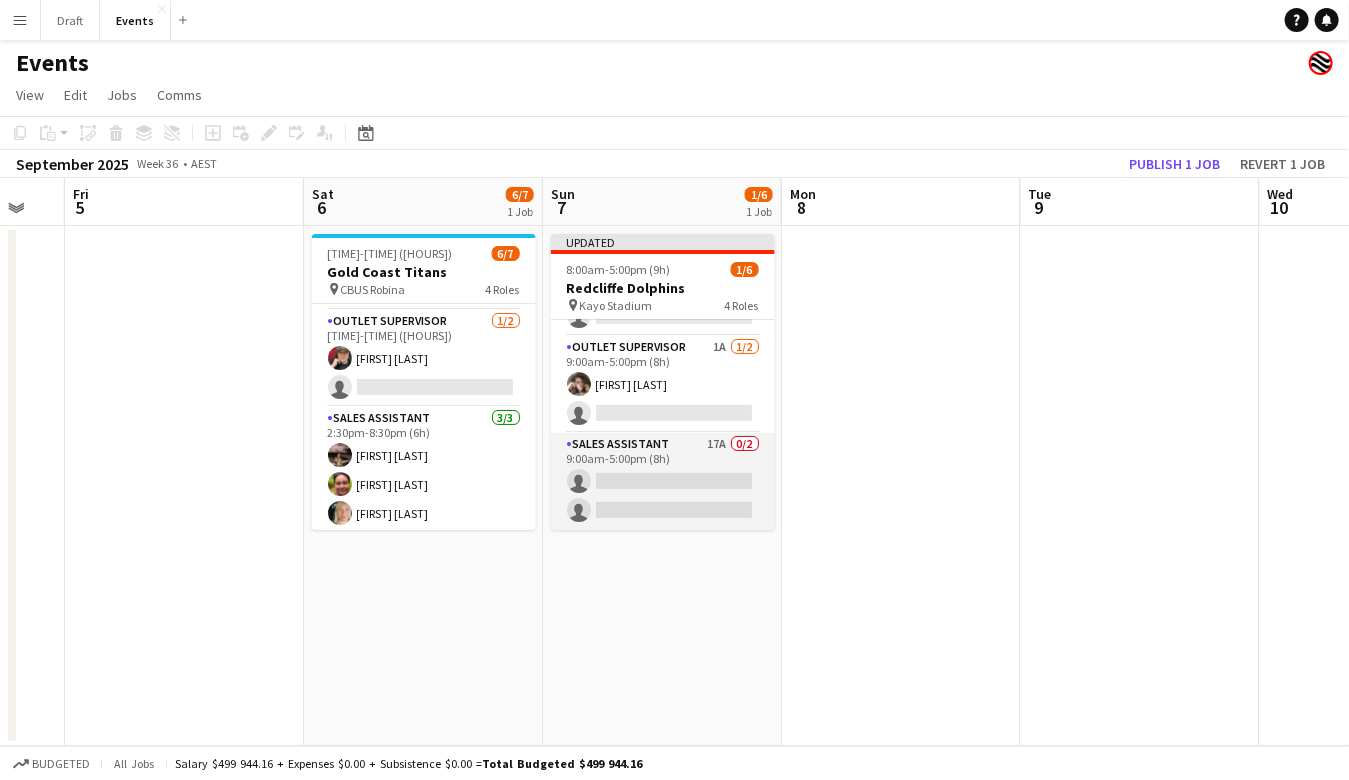 scroll, scrollTop: 117, scrollLeft: 0, axis: vertical 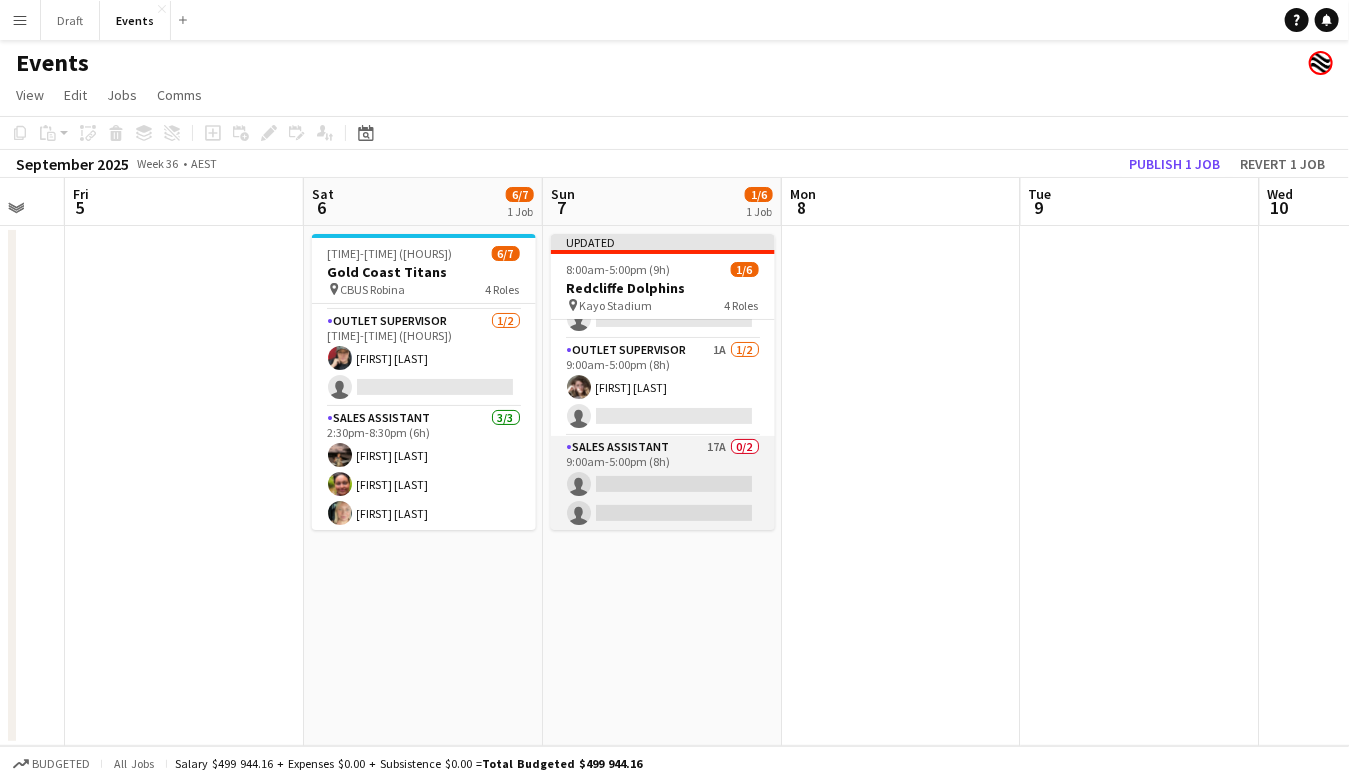 click on "Sales Assistant   17A   0/2   [TIME]-[TIME] ([HOURS])
single-neutral-actions
single-neutral-actions" at bounding box center (663, 484) 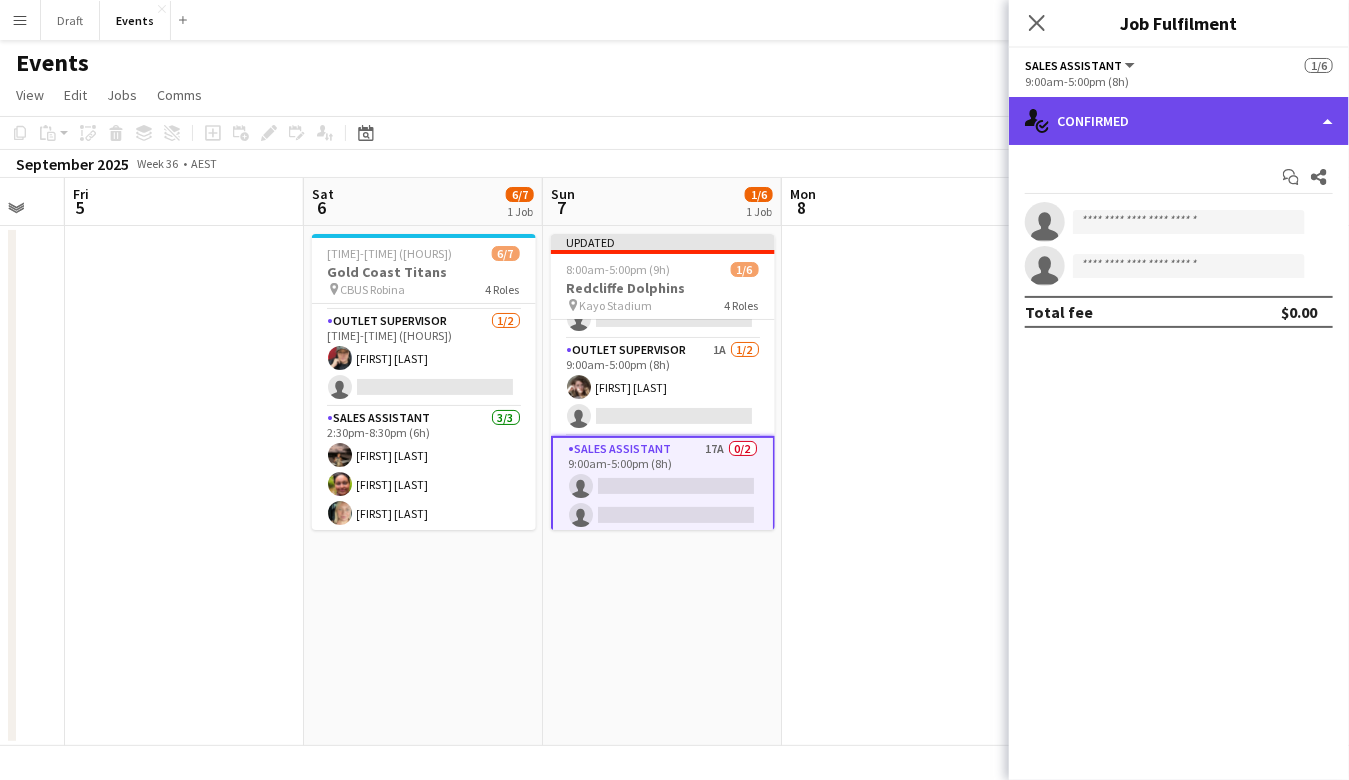 click on "single-neutral-actions-check-2
Confirmed" 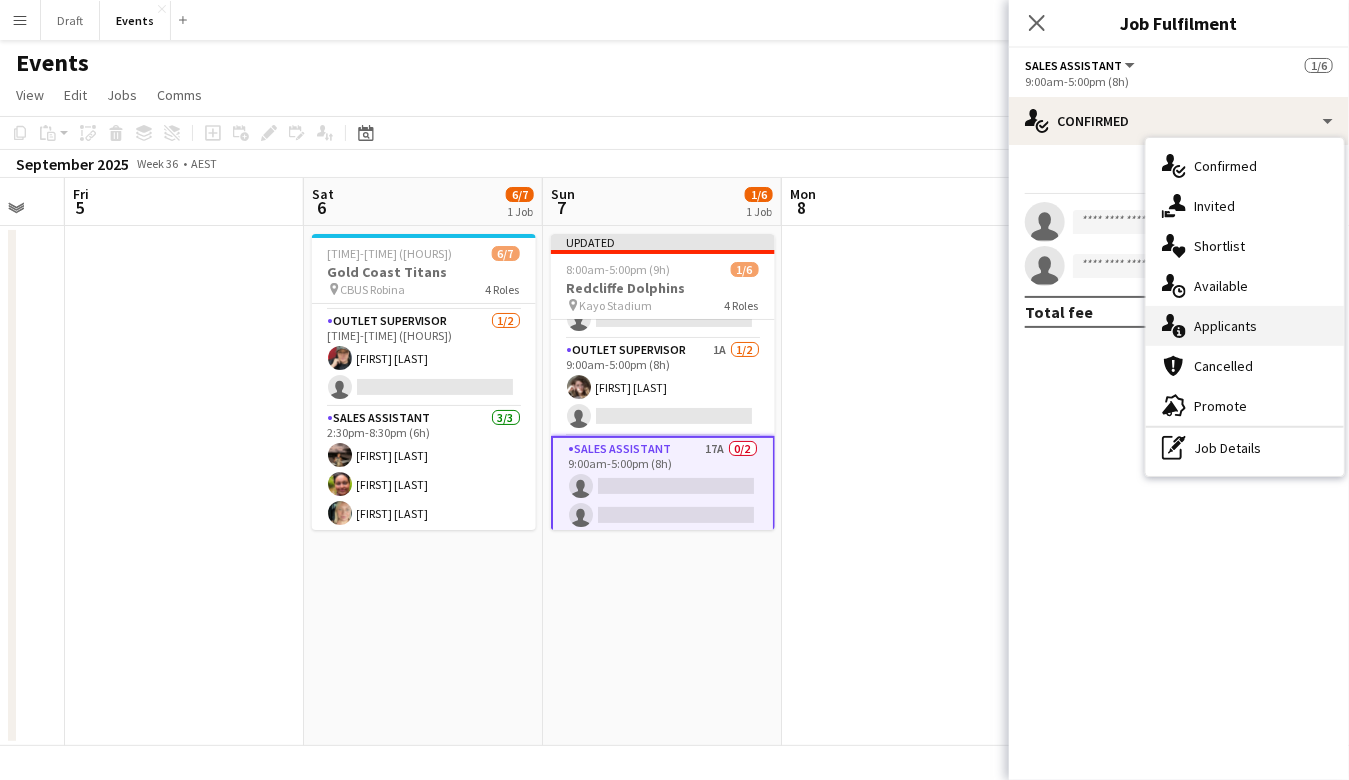click on "single-neutral-actions-information
Applicants" at bounding box center (1245, 326) 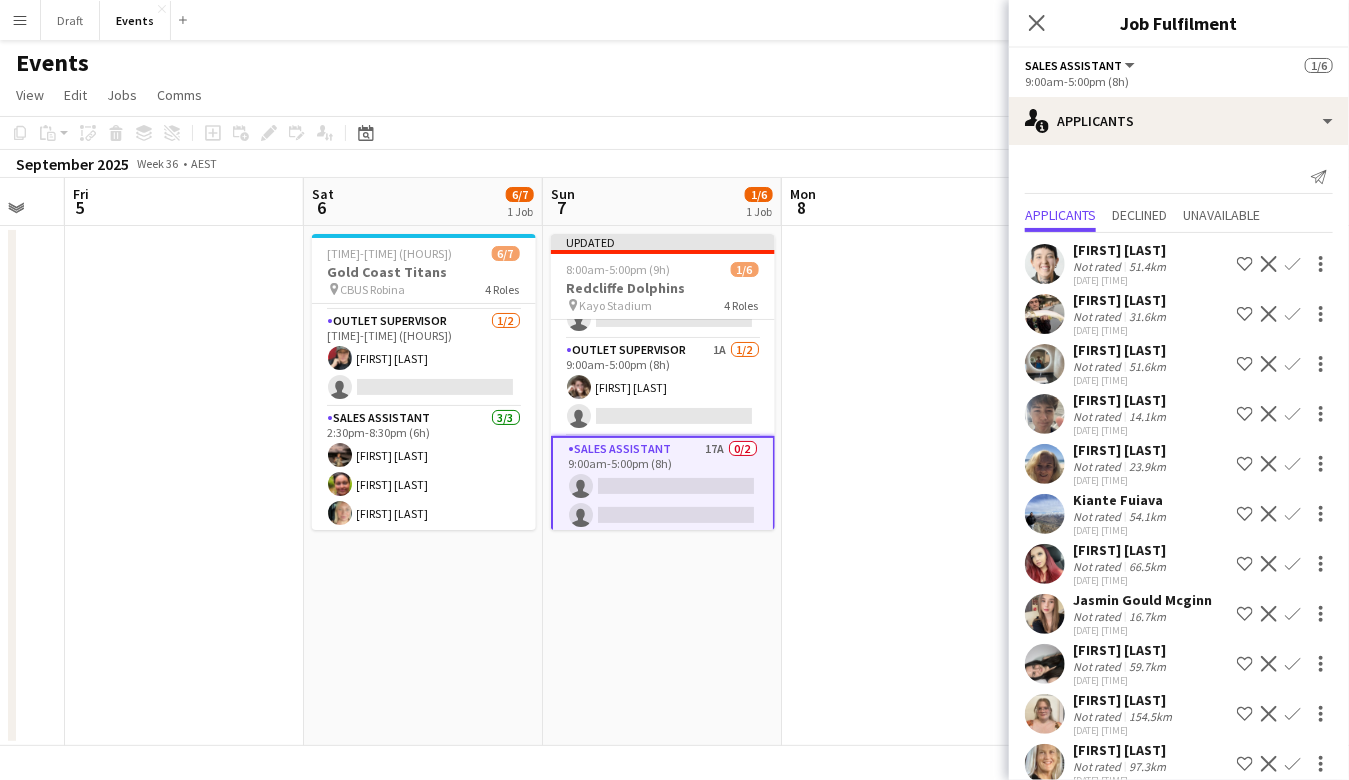 click on "Confirm" at bounding box center (1293, 314) 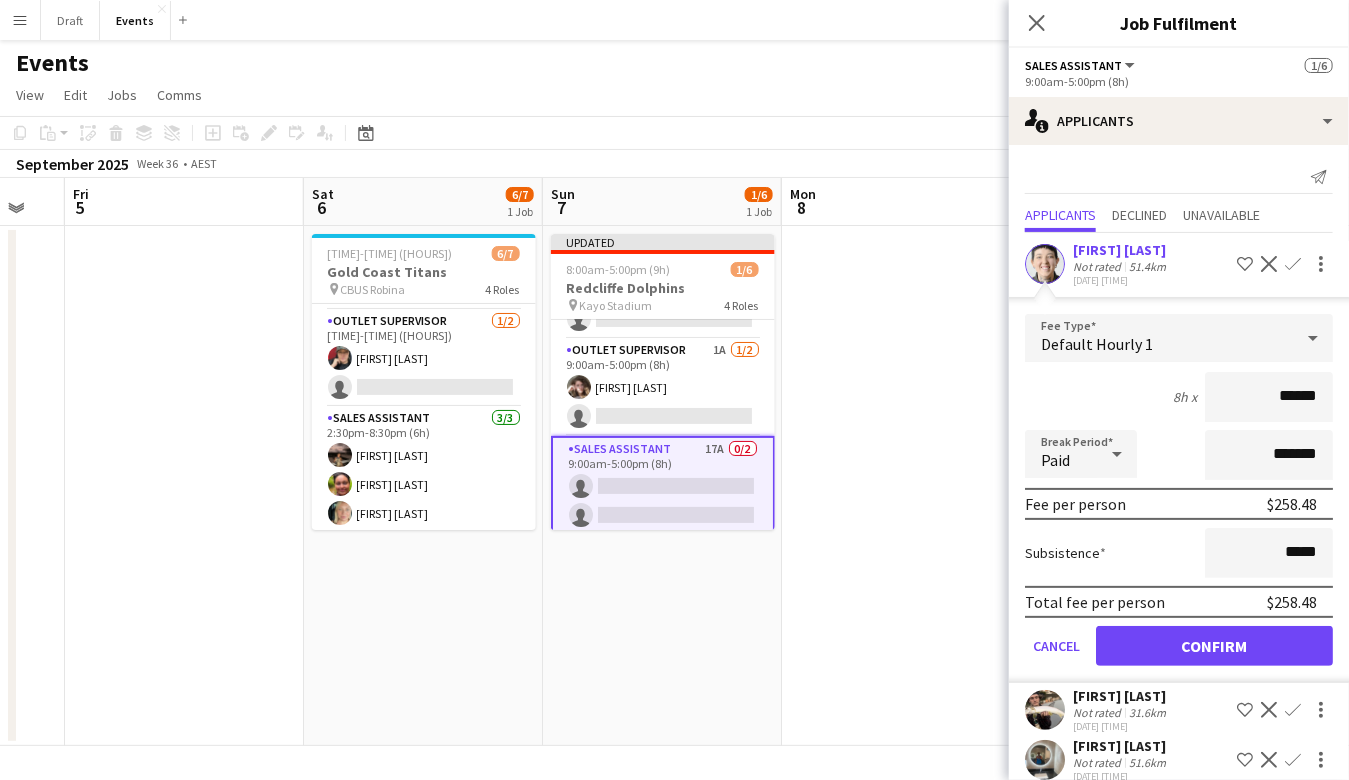 click on "Confirm" 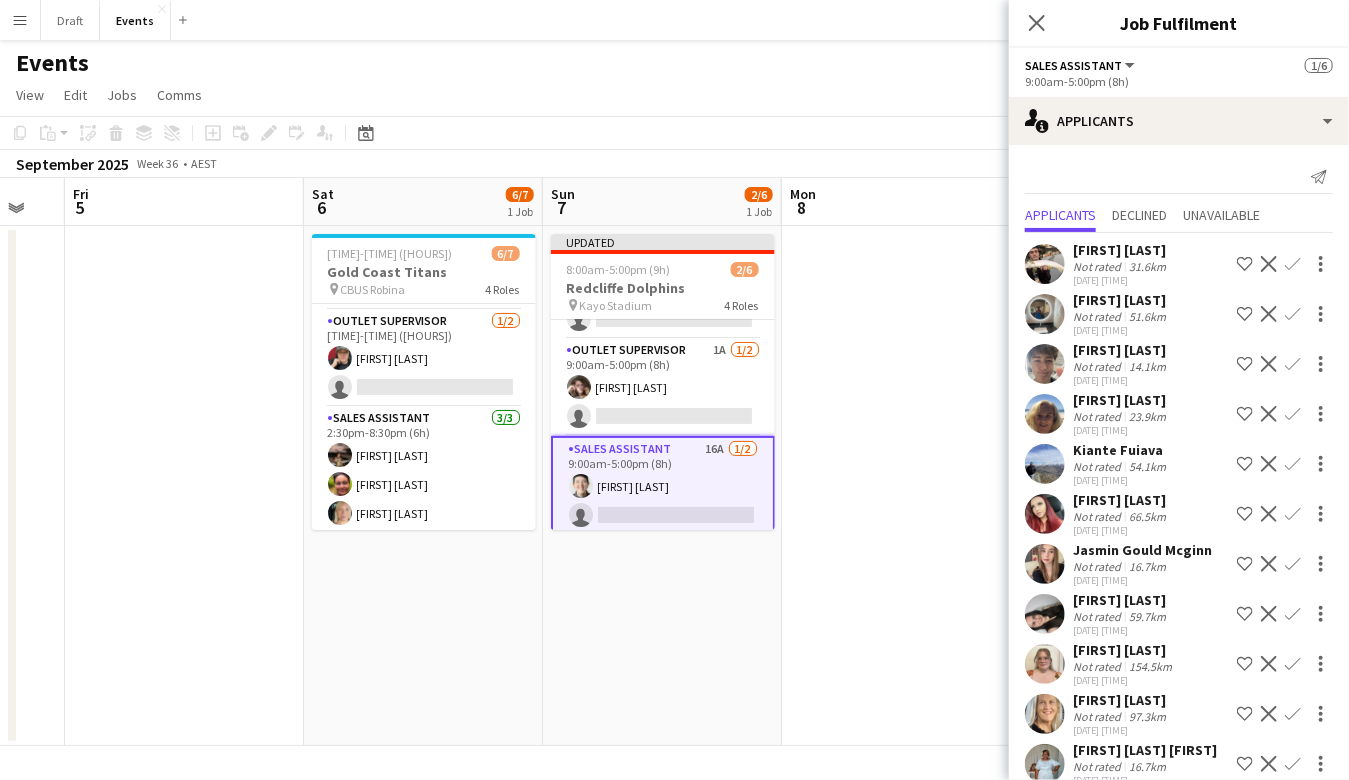 click on "Confirm" at bounding box center [1293, 314] 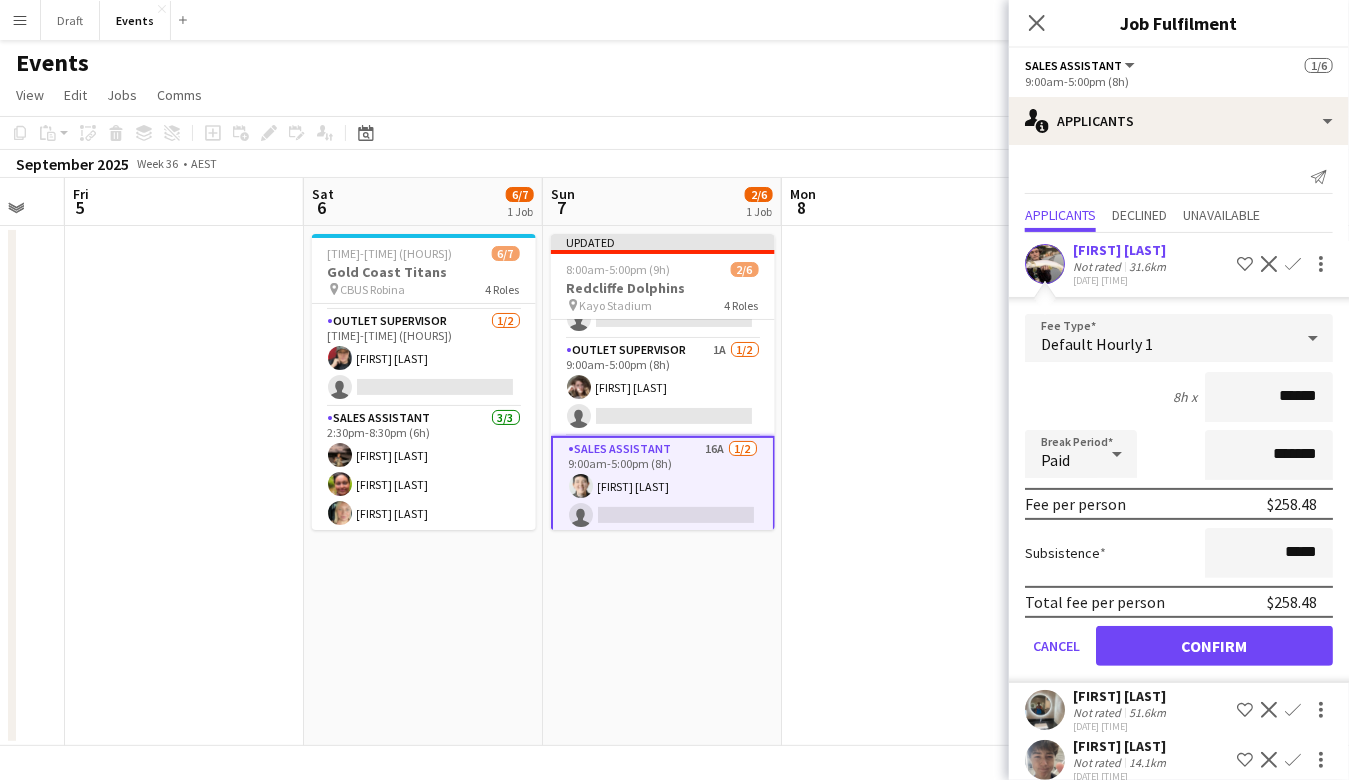 click on "Confirm" 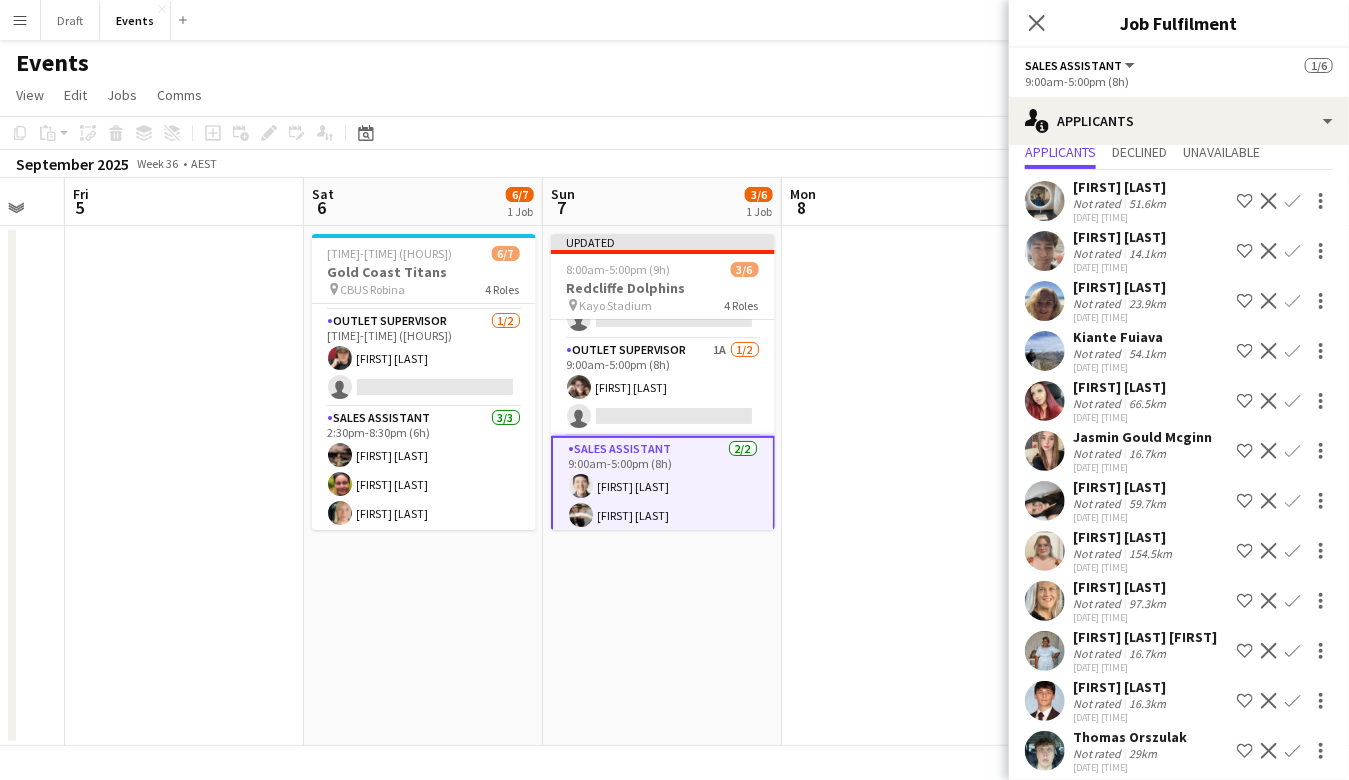 scroll, scrollTop: 61, scrollLeft: 0, axis: vertical 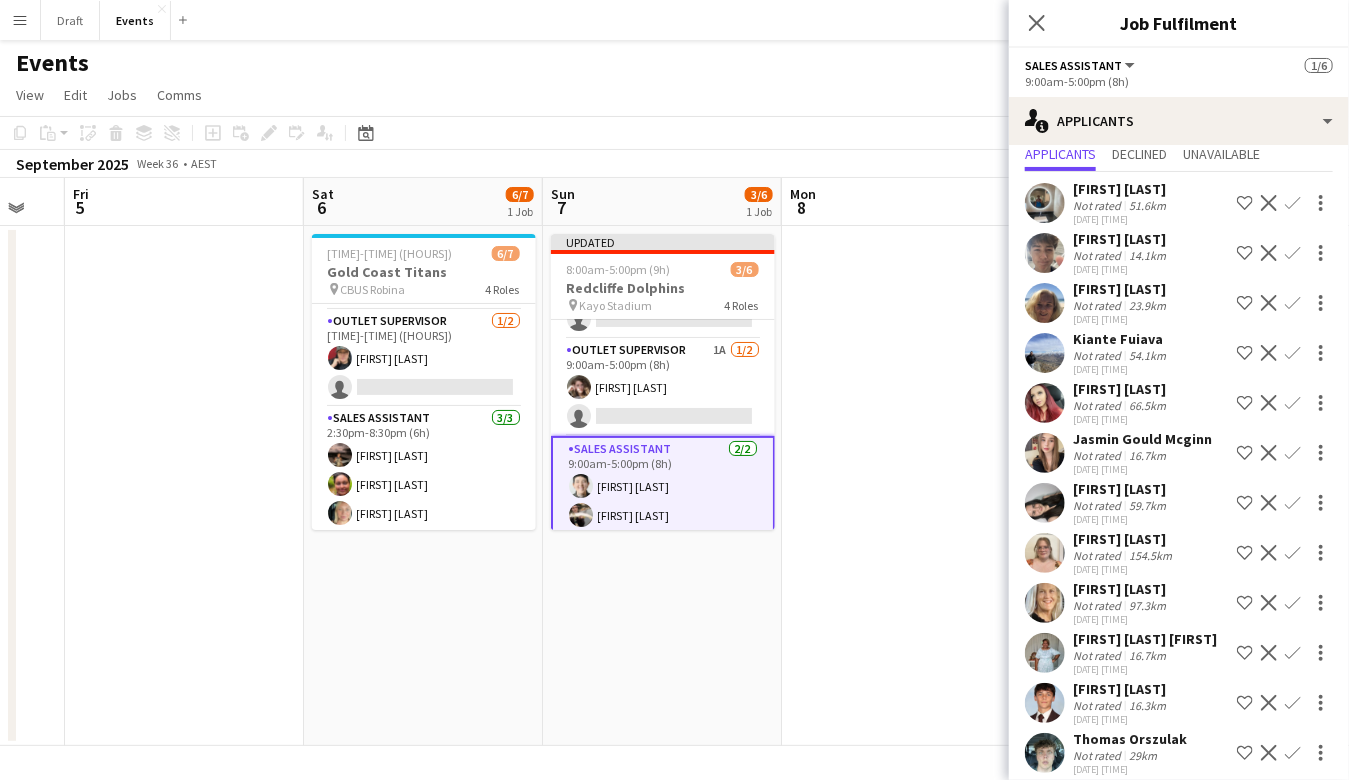 click on "Sales Assistant   2/2   [TIME]-[TIME] ([HOURS])
[NAME] [NAME] [NAME]" at bounding box center (663, 486) 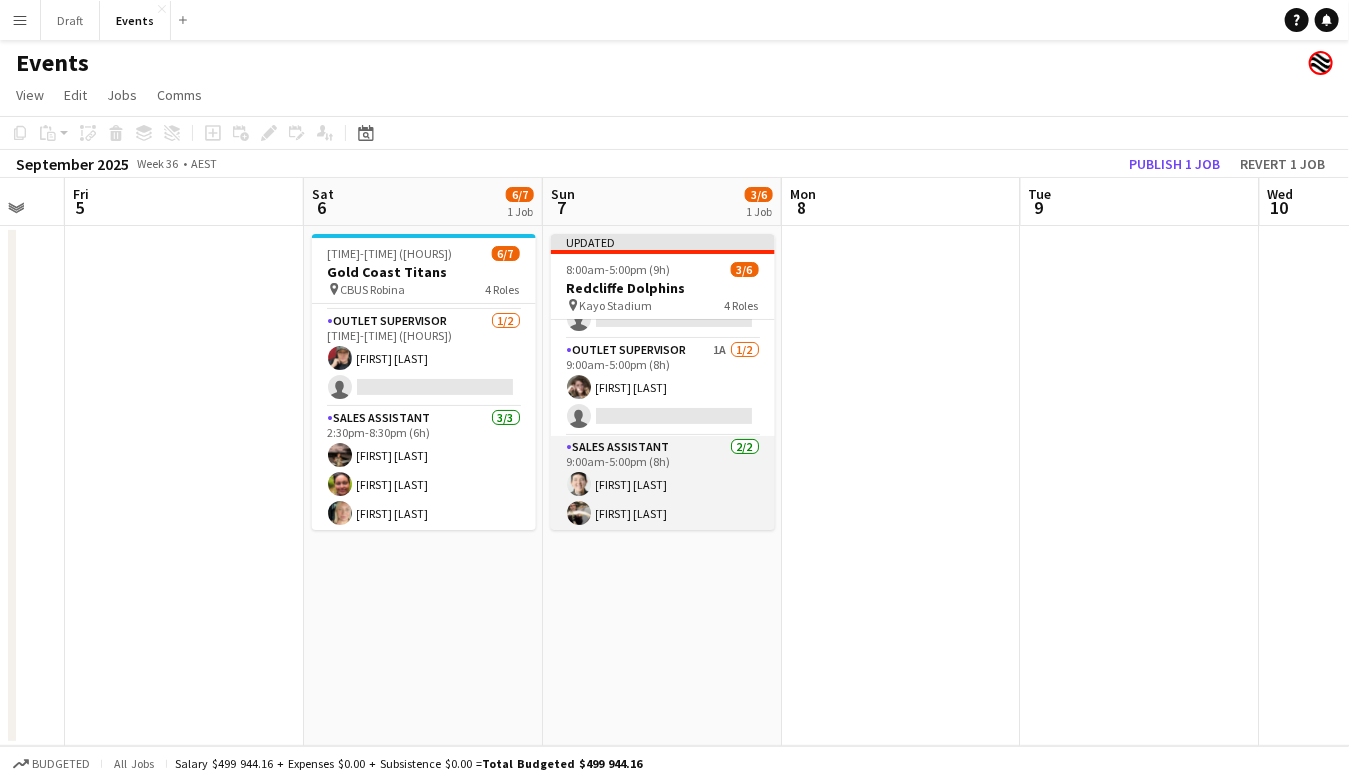 click on "Sales Assistant   2/2   [TIME]-[TIME] ([HOURS])
[NAME] [NAME] [NAME]" at bounding box center (663, 484) 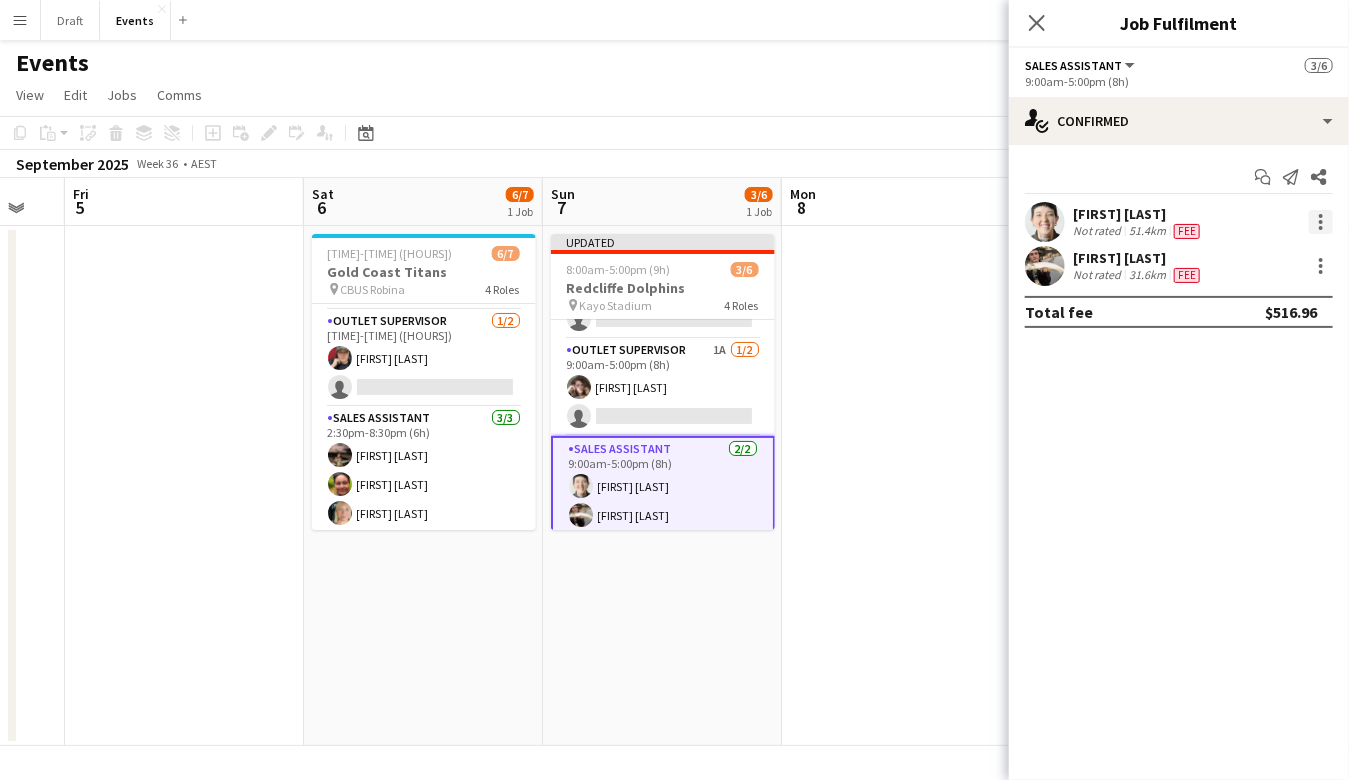 click at bounding box center (1321, 222) 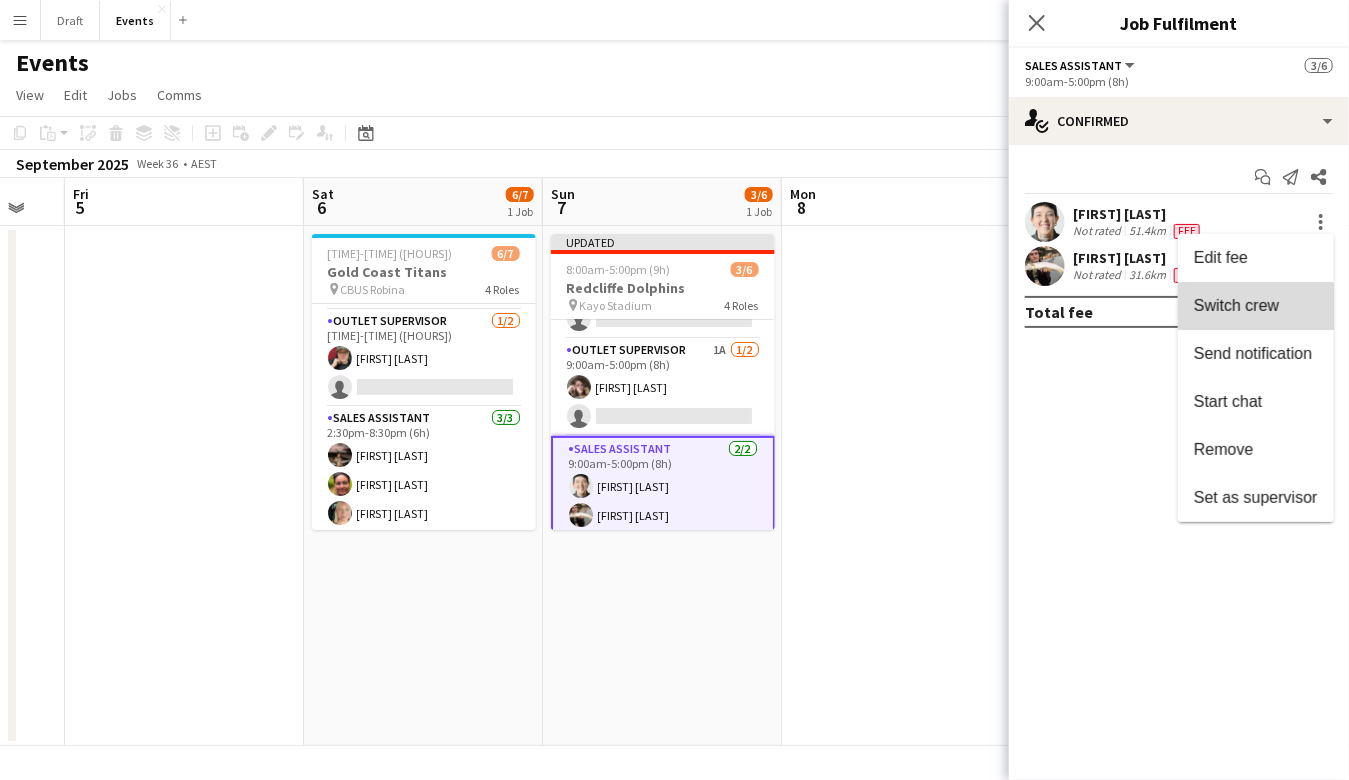 click on "Switch crew" at bounding box center (1256, 306) 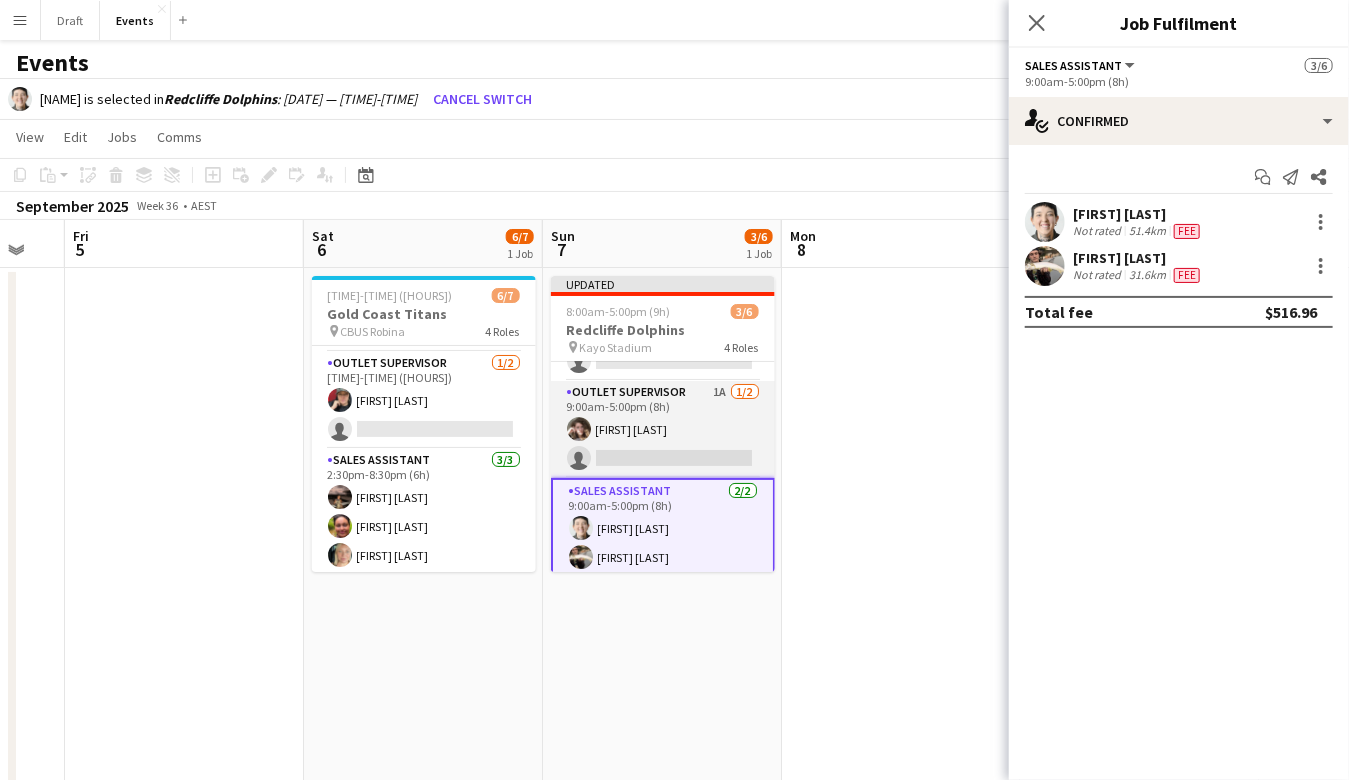 click on "Outlet Supervisor   1A   1/2   [TIME]-[TIME] ([HOURS])
[FIRST] [LAST]
single-neutral-actions" at bounding box center (663, 429) 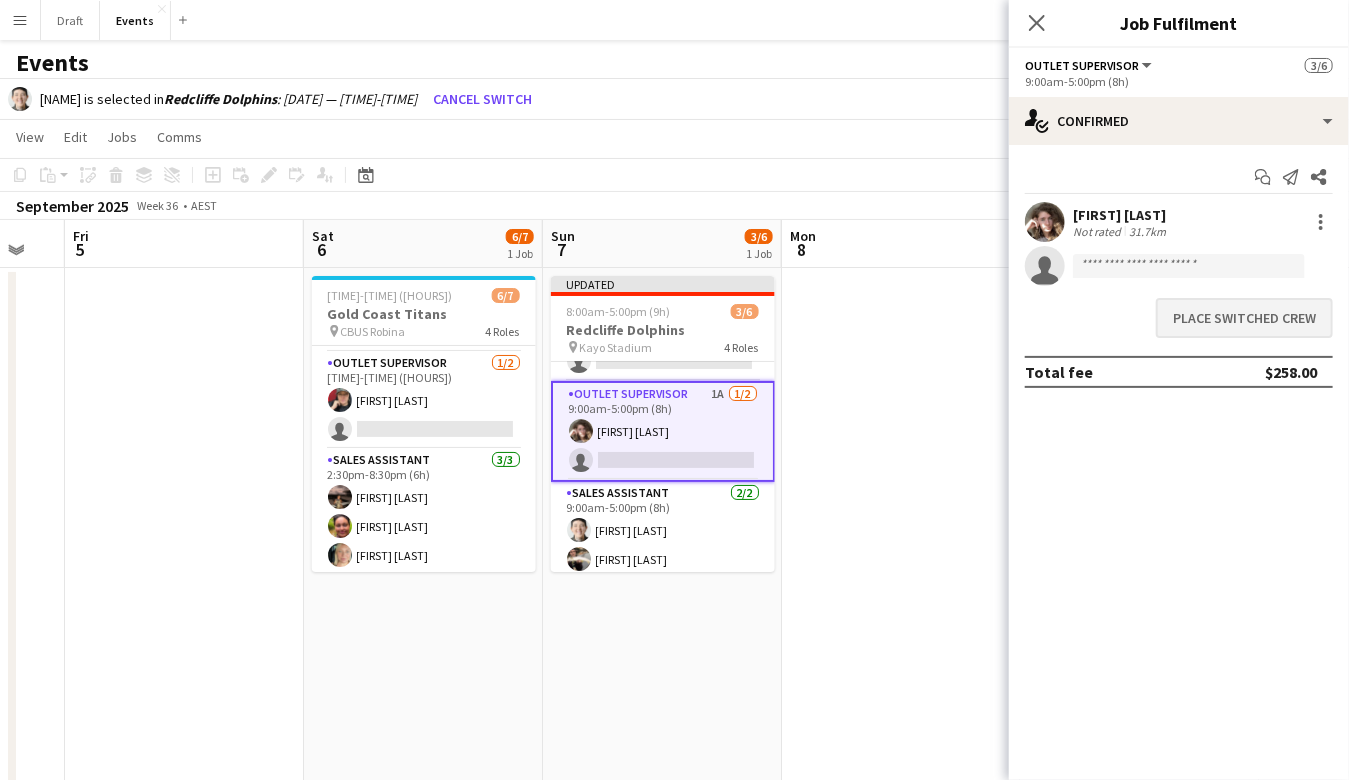 click on "Place switched crew" at bounding box center (1244, 318) 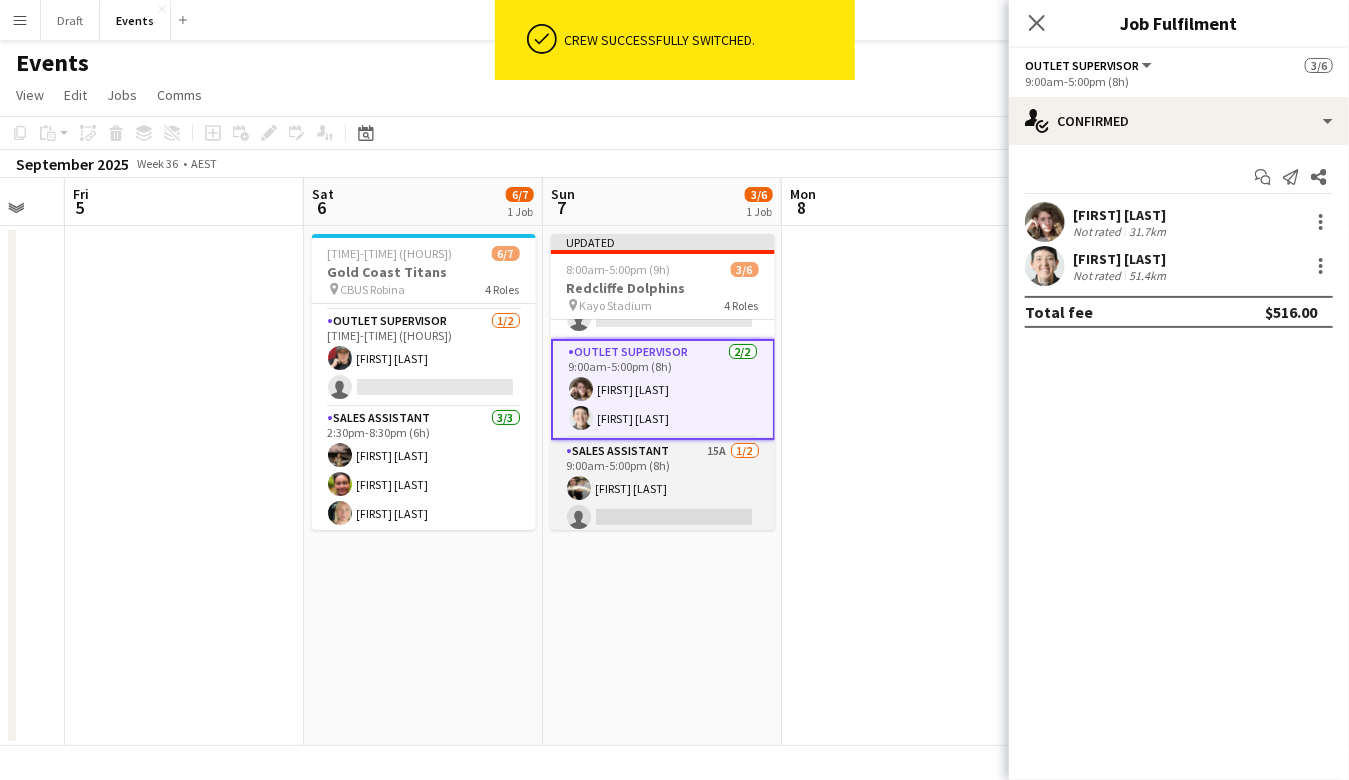 click on "Sales Assistant   15A   1/2   [TIME]-[TIME] ([HOURS])
[NAME] [NAME]
single-neutral-actions" at bounding box center (663, 488) 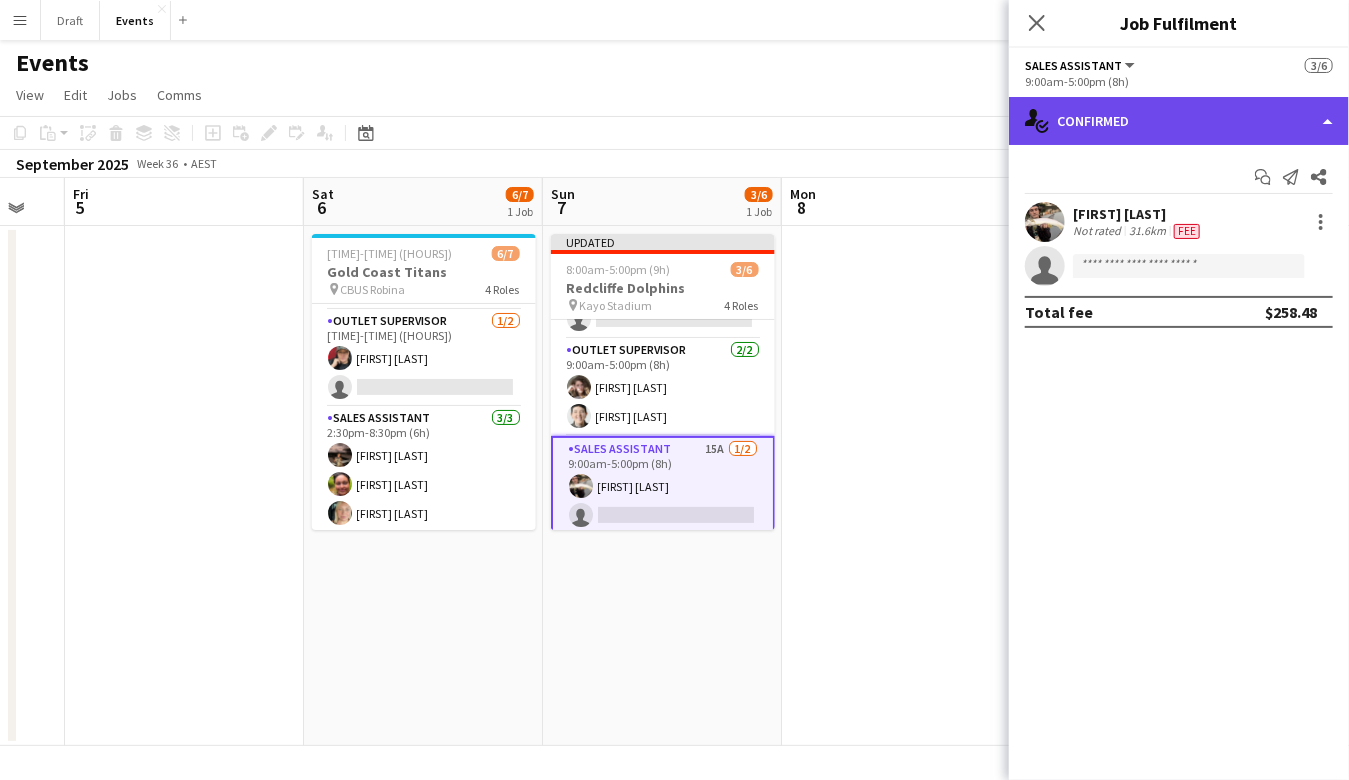 click on "single-neutral-actions-check-2
Confirmed" 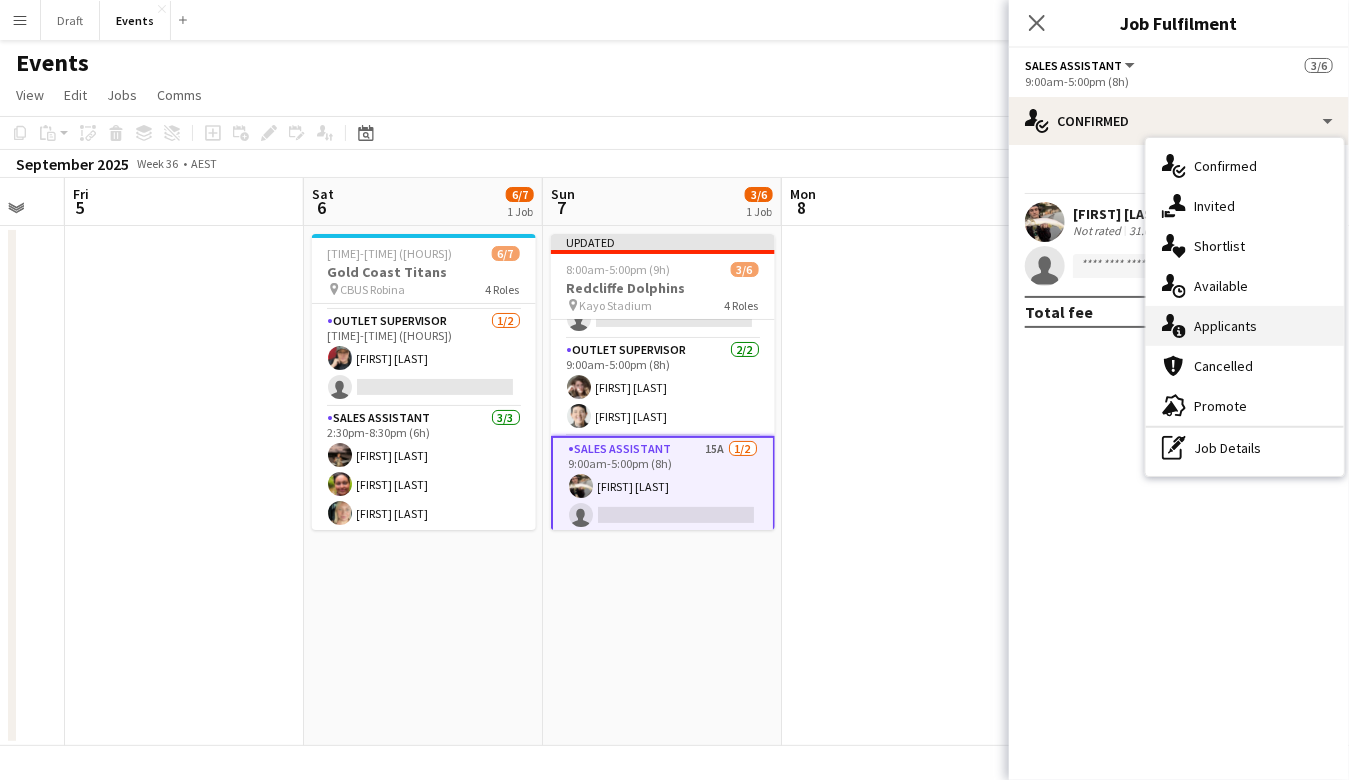 click on "single-neutral-actions-information
Applicants" at bounding box center (1245, 326) 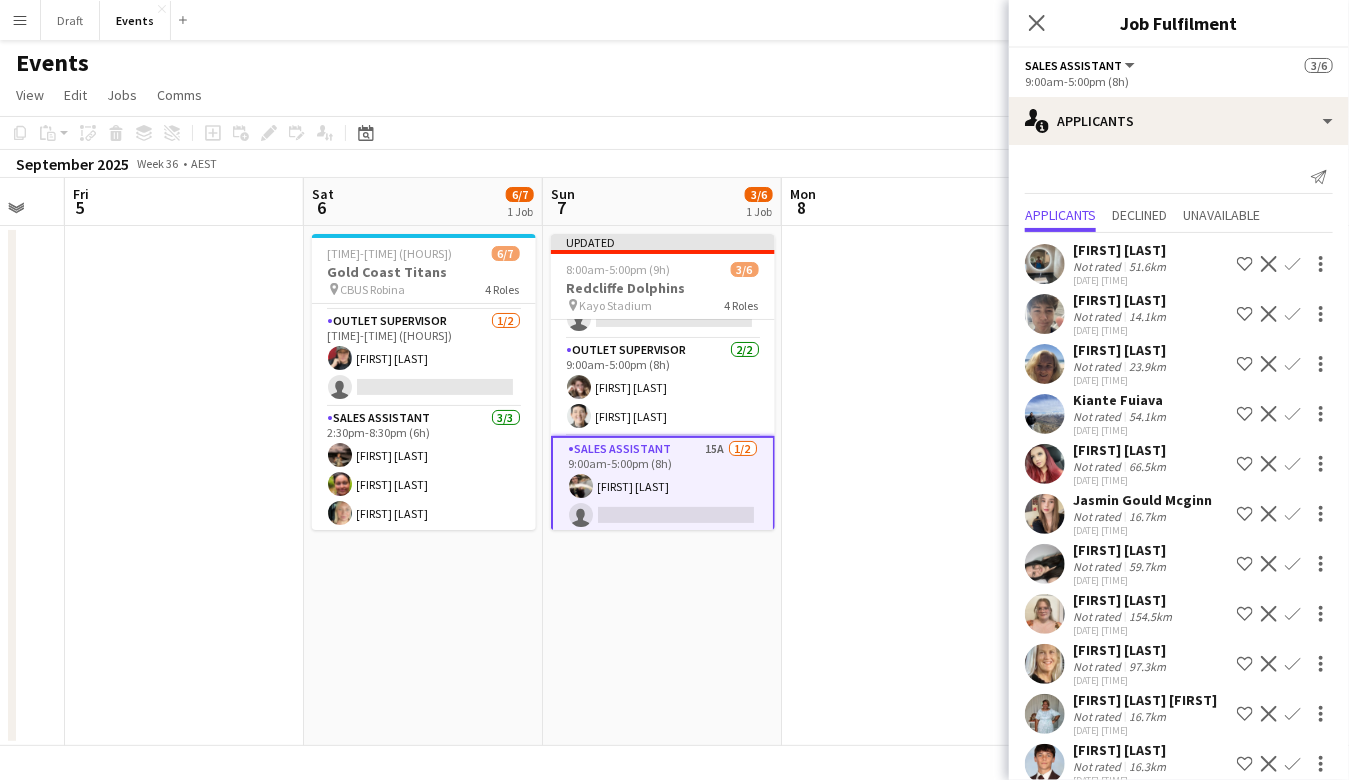 scroll, scrollTop: 0, scrollLeft: 1, axis: horizontal 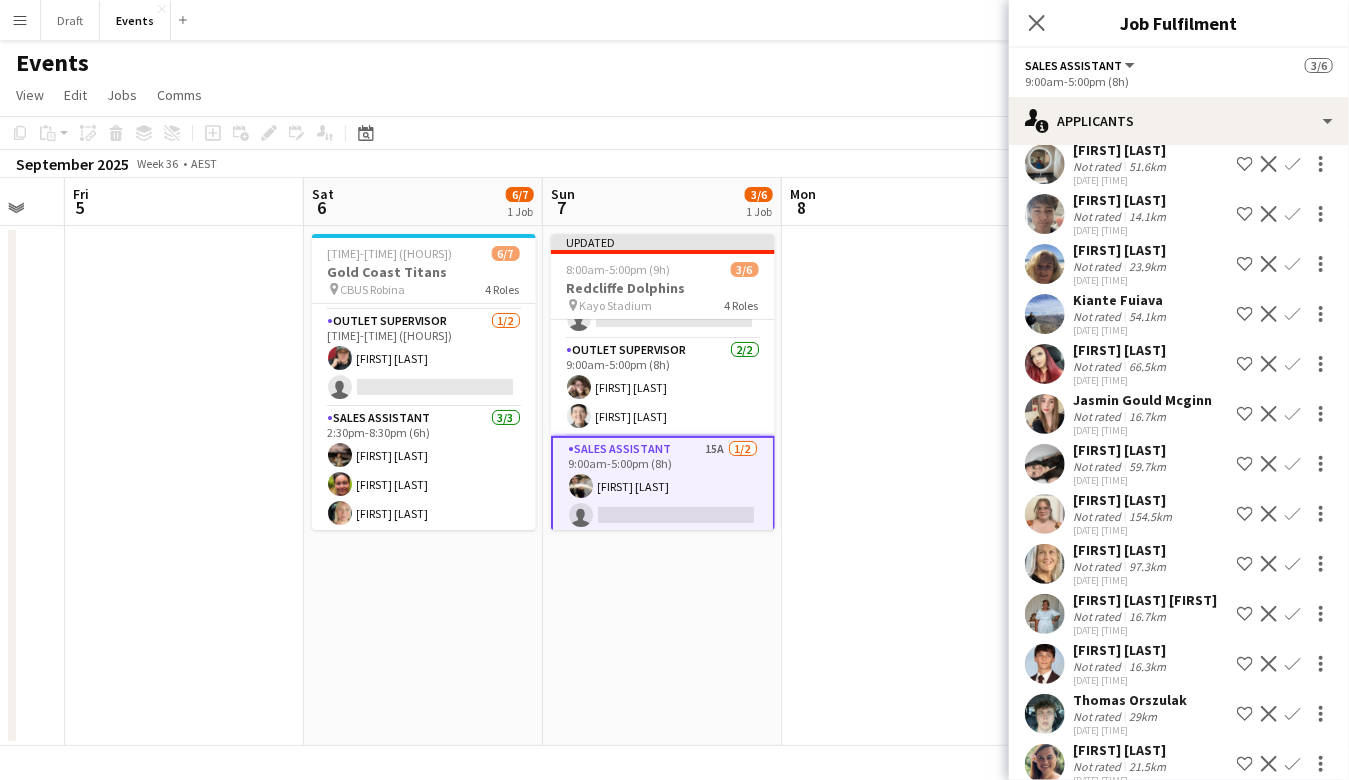 click on "Confirm" at bounding box center [1293, 414] 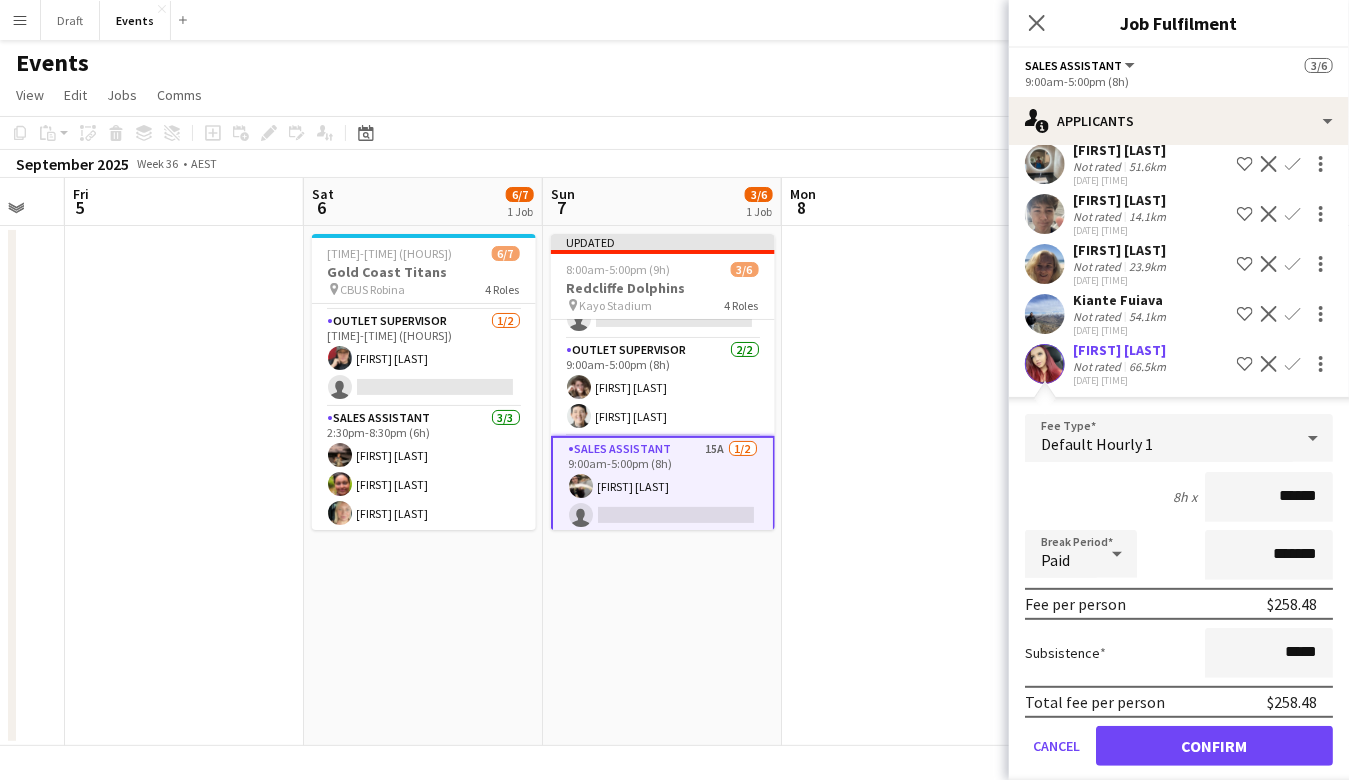 click on "Confirm" 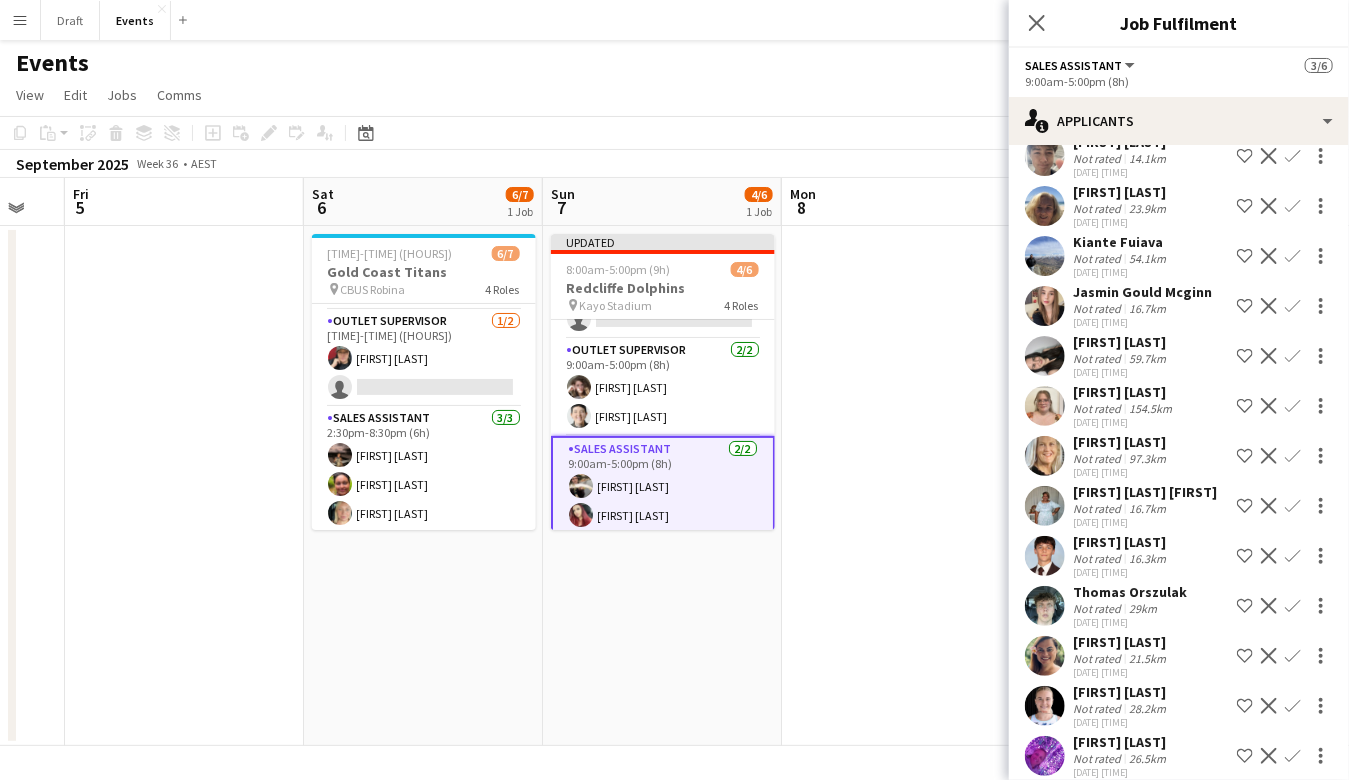 scroll, scrollTop: 157, scrollLeft: 0, axis: vertical 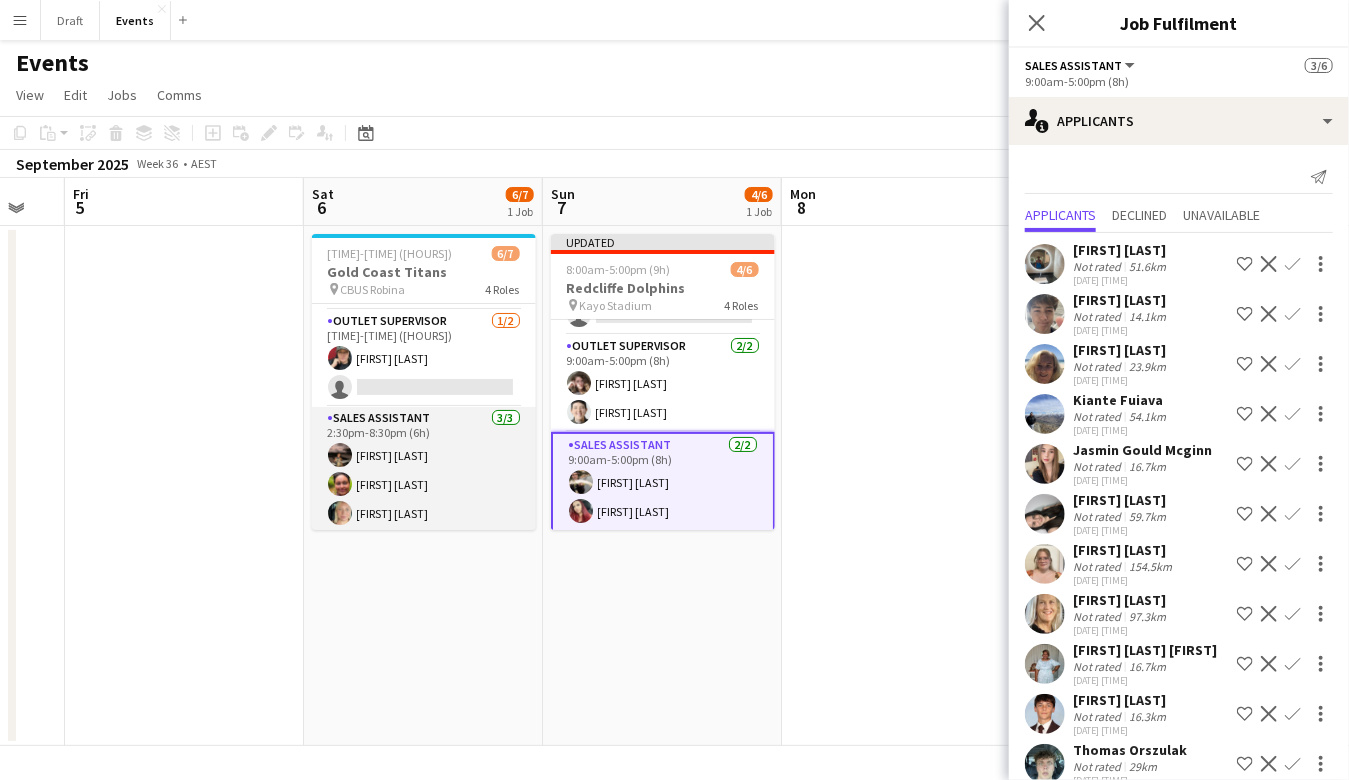 click on "Sales Assistant   3/3   [TIME]-[TIME] ([HOURS])
[FIRST] [LAST] [FIRST] [LAST] [FIRST] [LAST]" at bounding box center [424, 470] 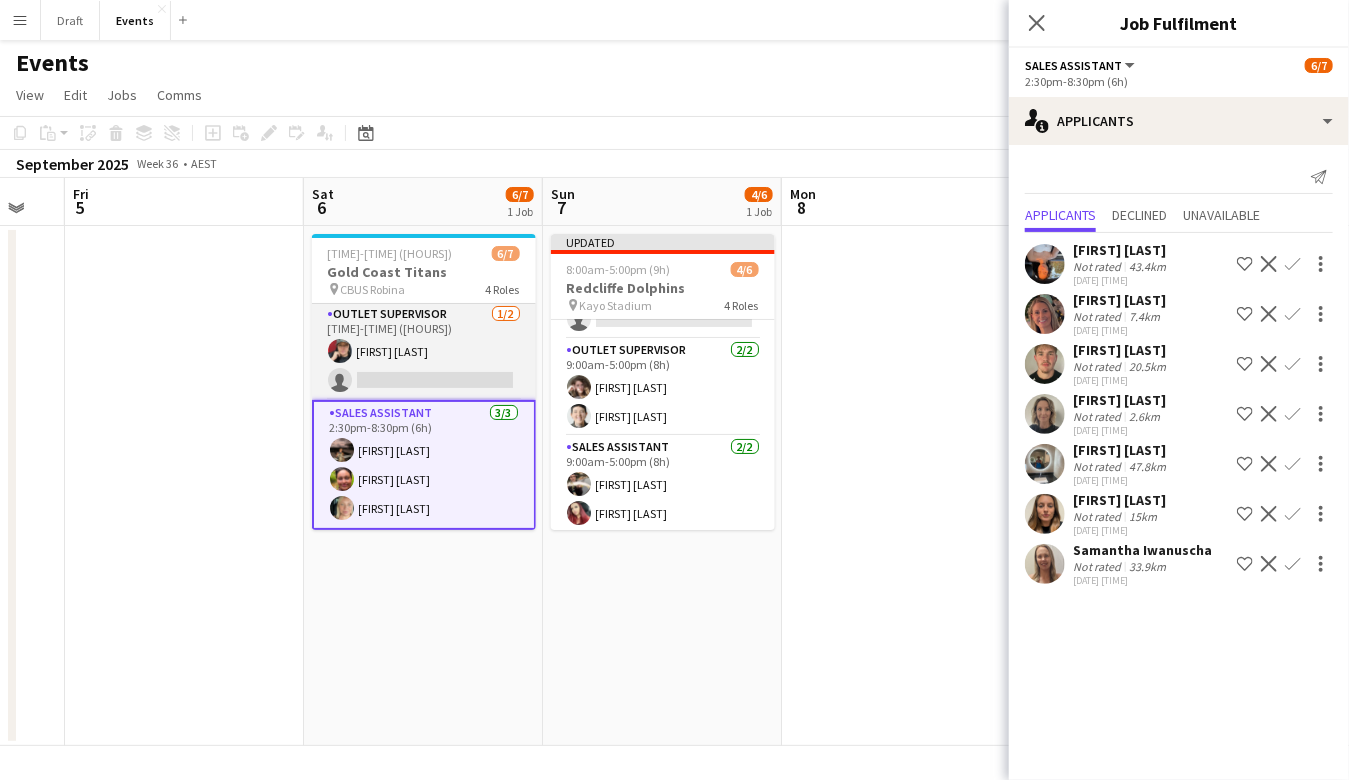 scroll, scrollTop: 135, scrollLeft: 0, axis: vertical 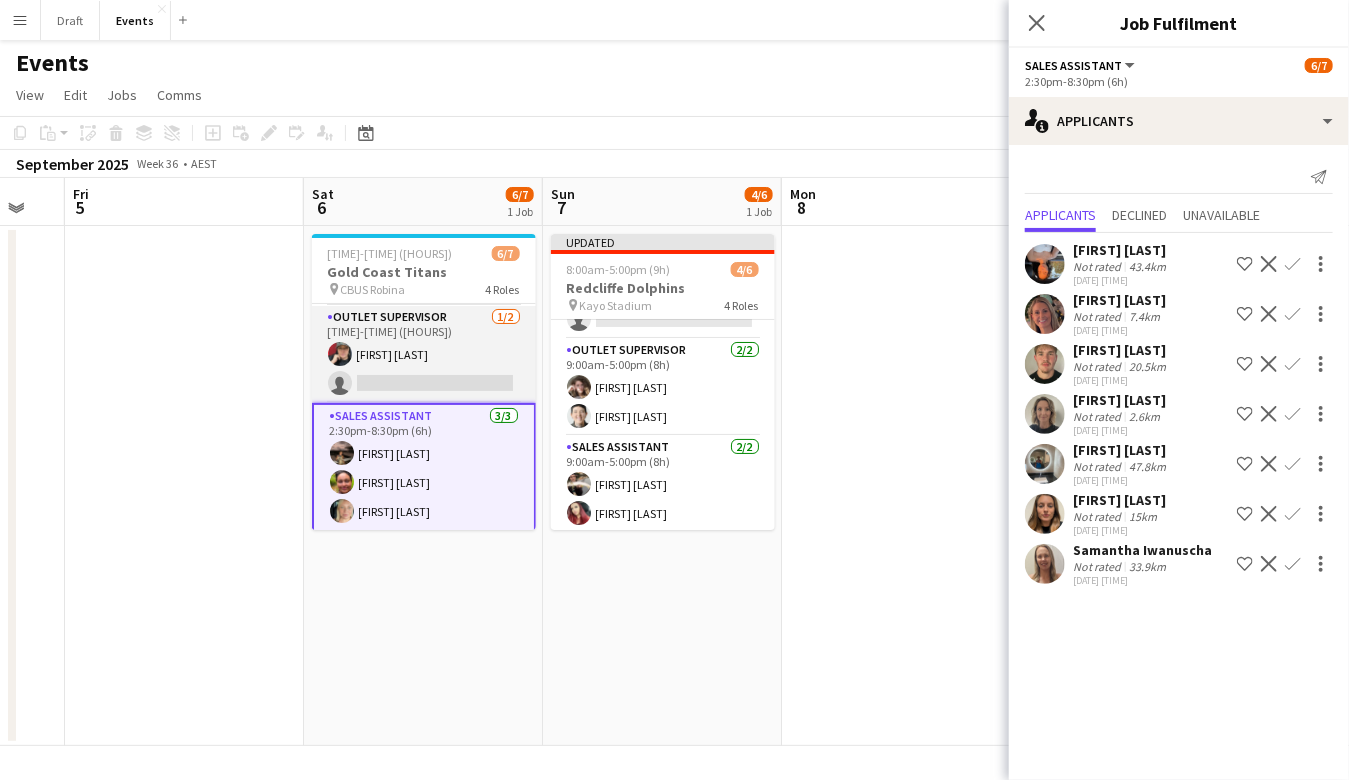 click on "Outlet Supervisor   1/2   [TIME]-[TIME] ([HOURS])
[FIRST] [LAST]
single-neutral-actions" at bounding box center [424, 354] 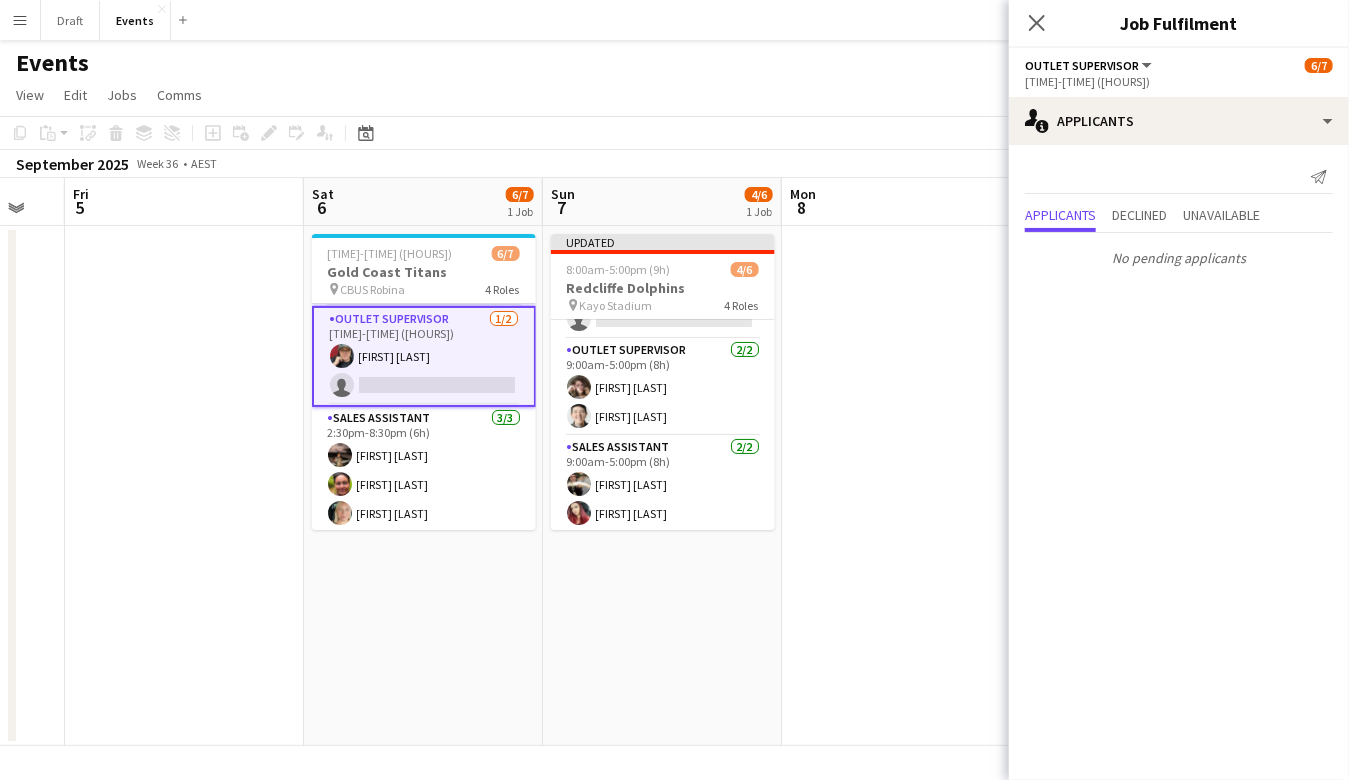 click on "Outlet Supervisor   1/2   [TIME]-[TIME] ([HOURS])
[FIRST] [LAST]
single-neutral-actions" at bounding box center [424, 356] 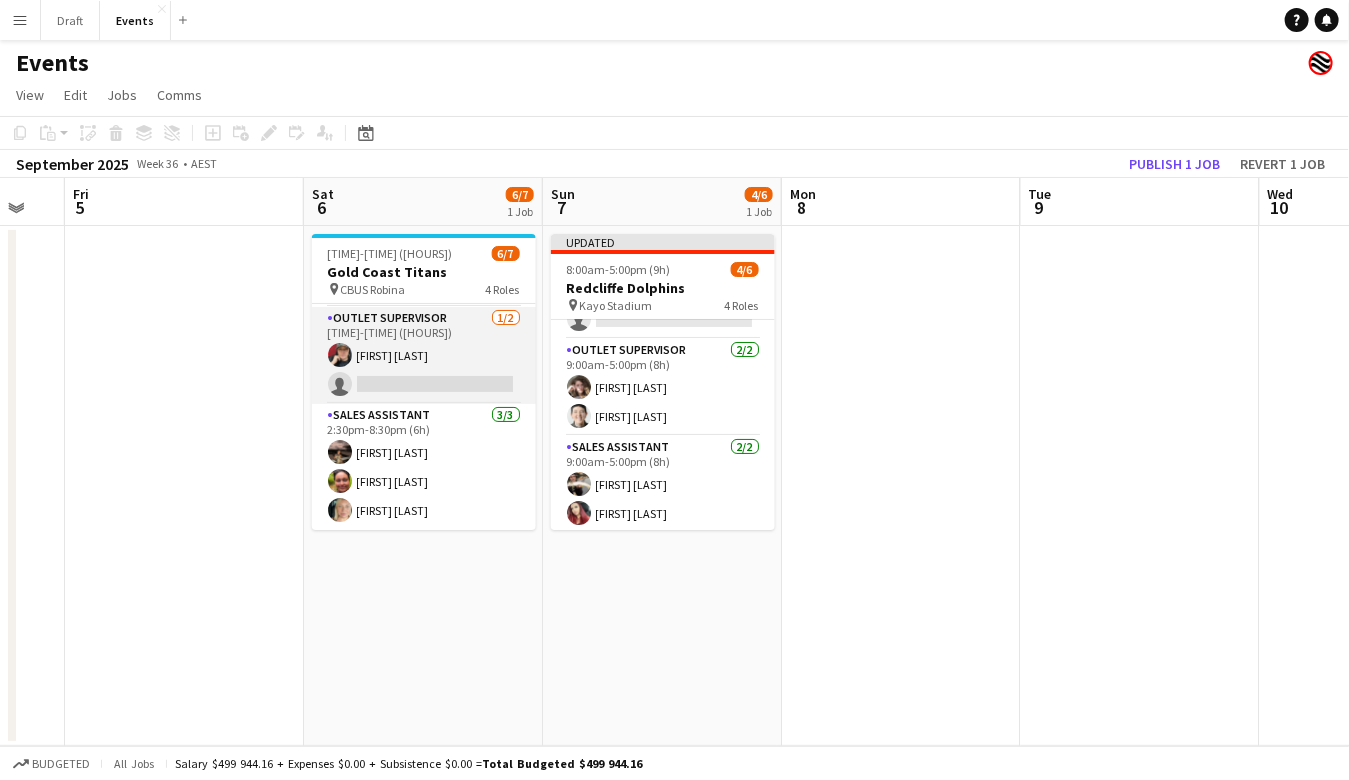 scroll, scrollTop: 130, scrollLeft: 0, axis: vertical 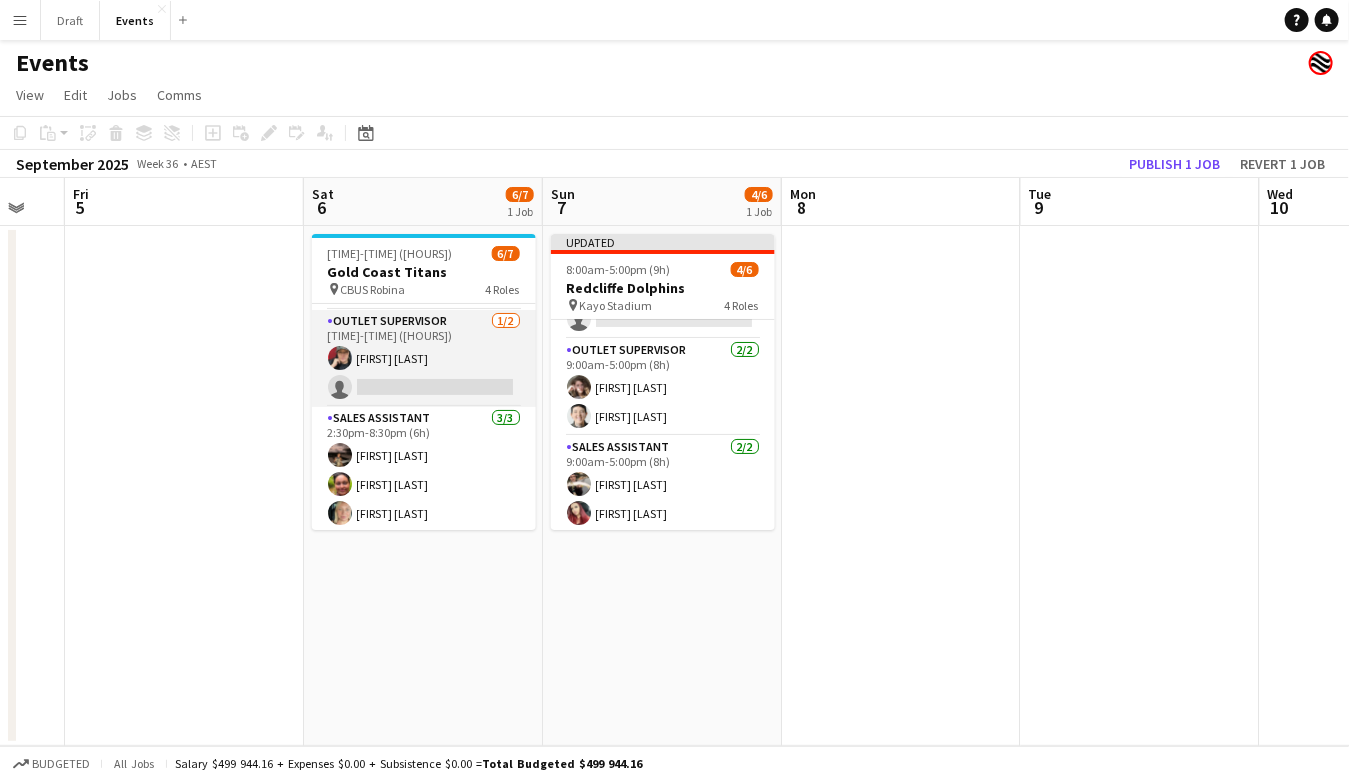 click on "Outlet Supervisor   1/2   [TIME]-[TIME] ([HOURS])
[FIRST] [LAST]
single-neutral-actions" at bounding box center (424, 358) 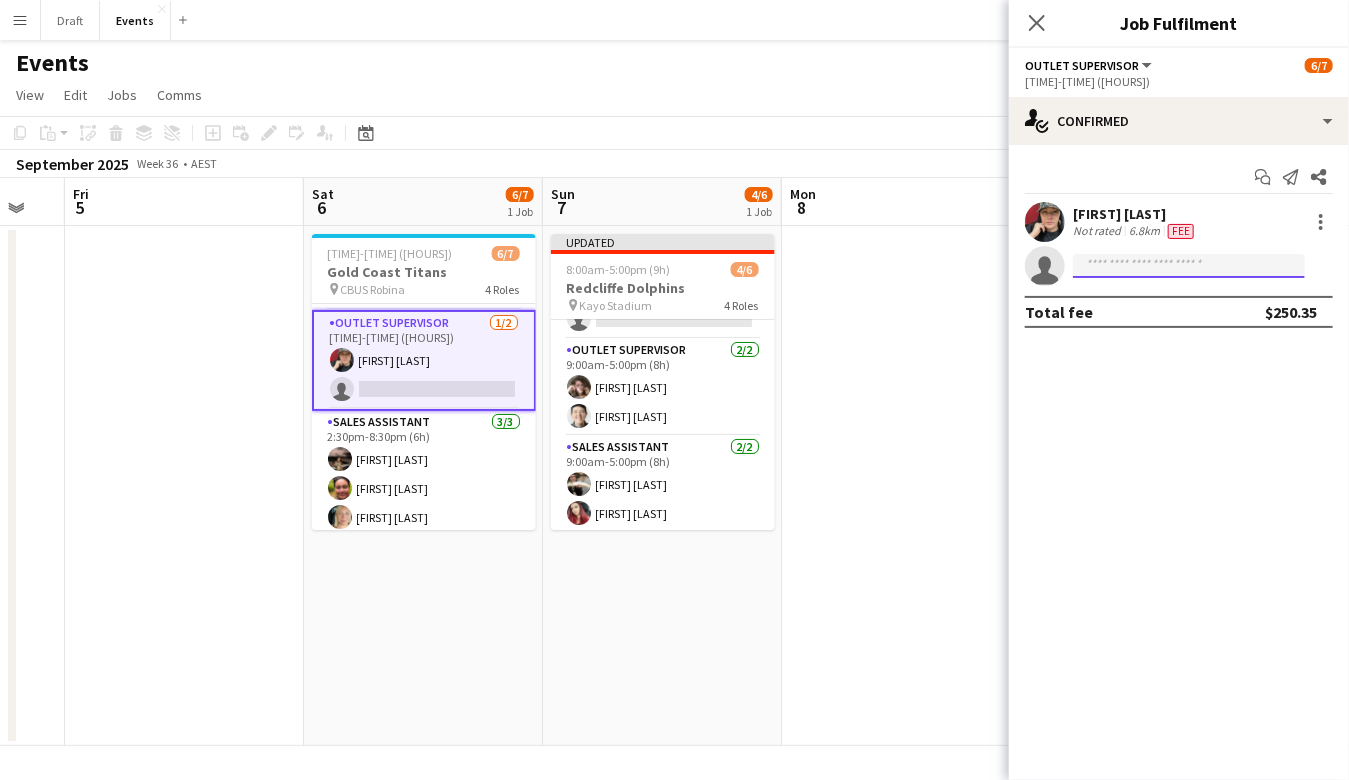 click 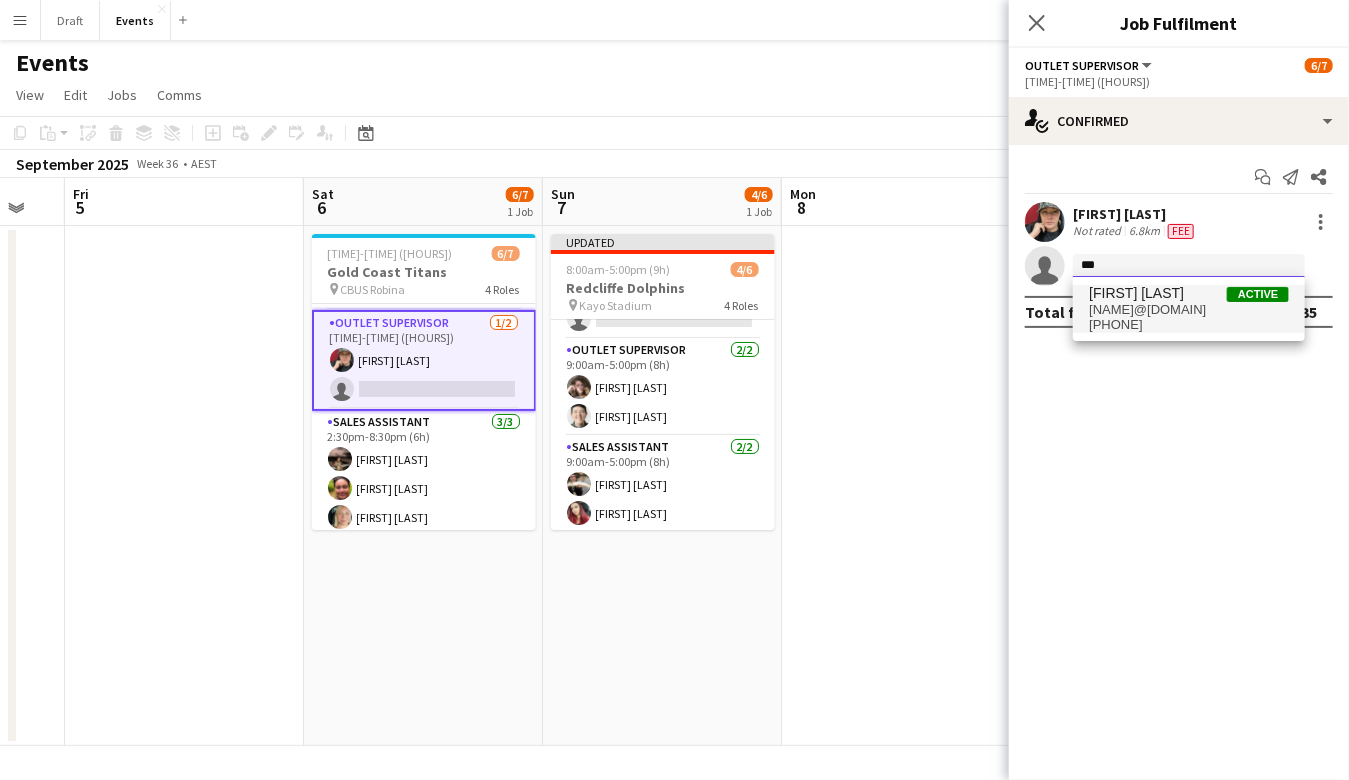 type on "***" 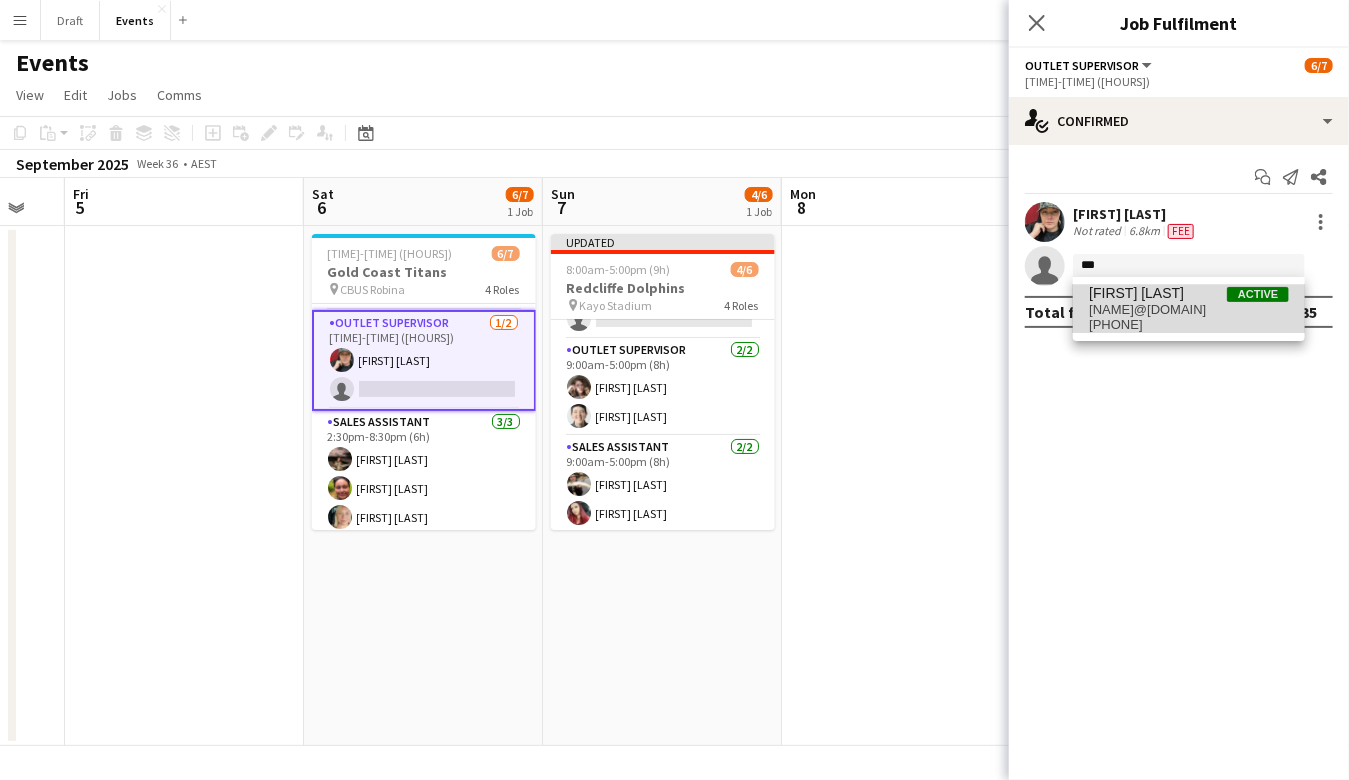 click on "[NAME]@[DOMAIN]" at bounding box center [1189, 310] 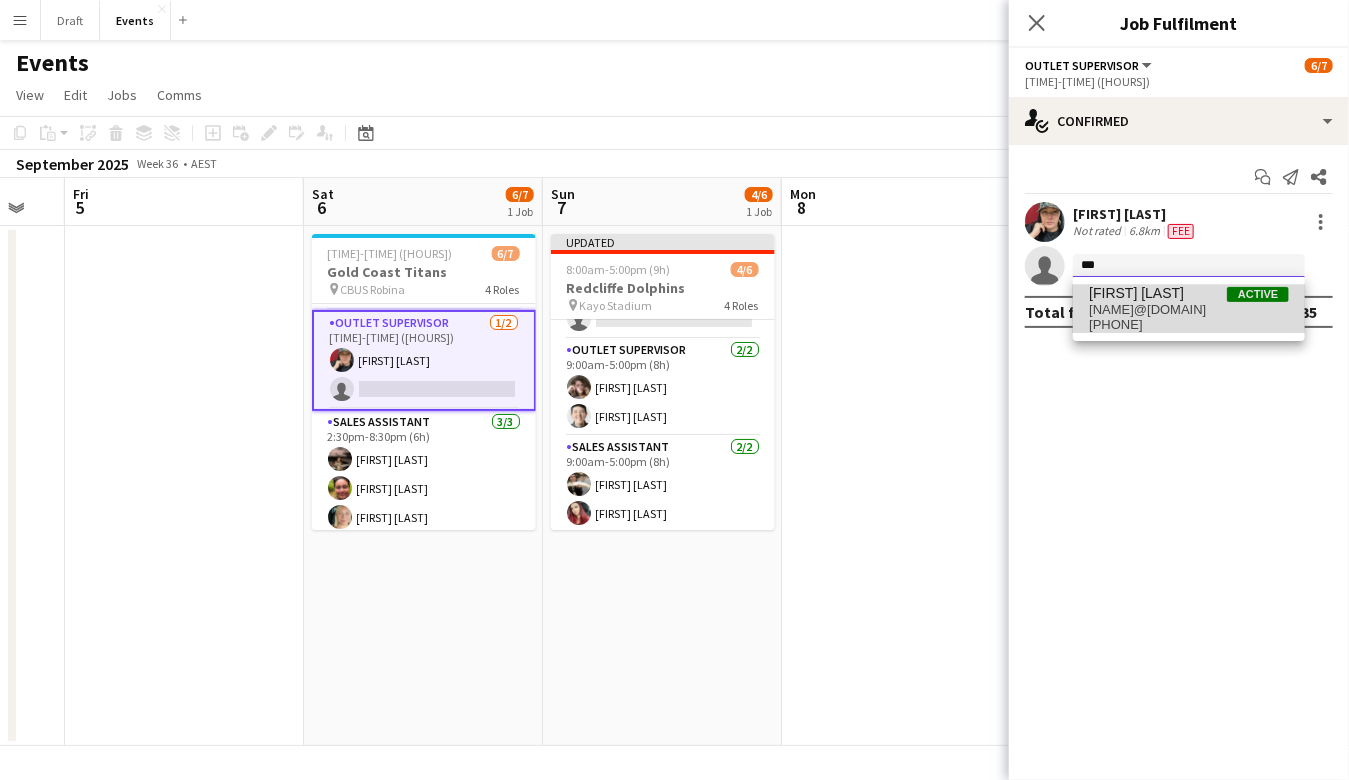 type 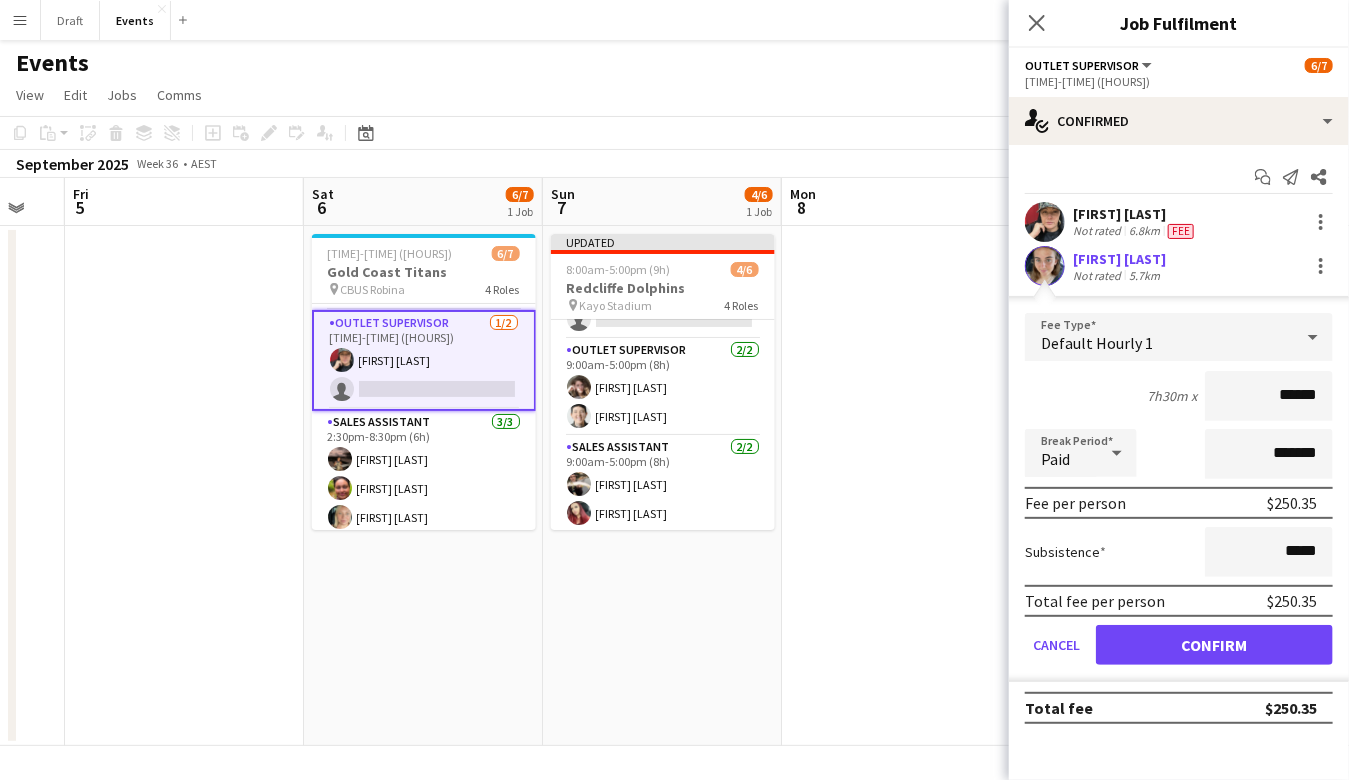 click on "Confirm" at bounding box center [1214, 645] 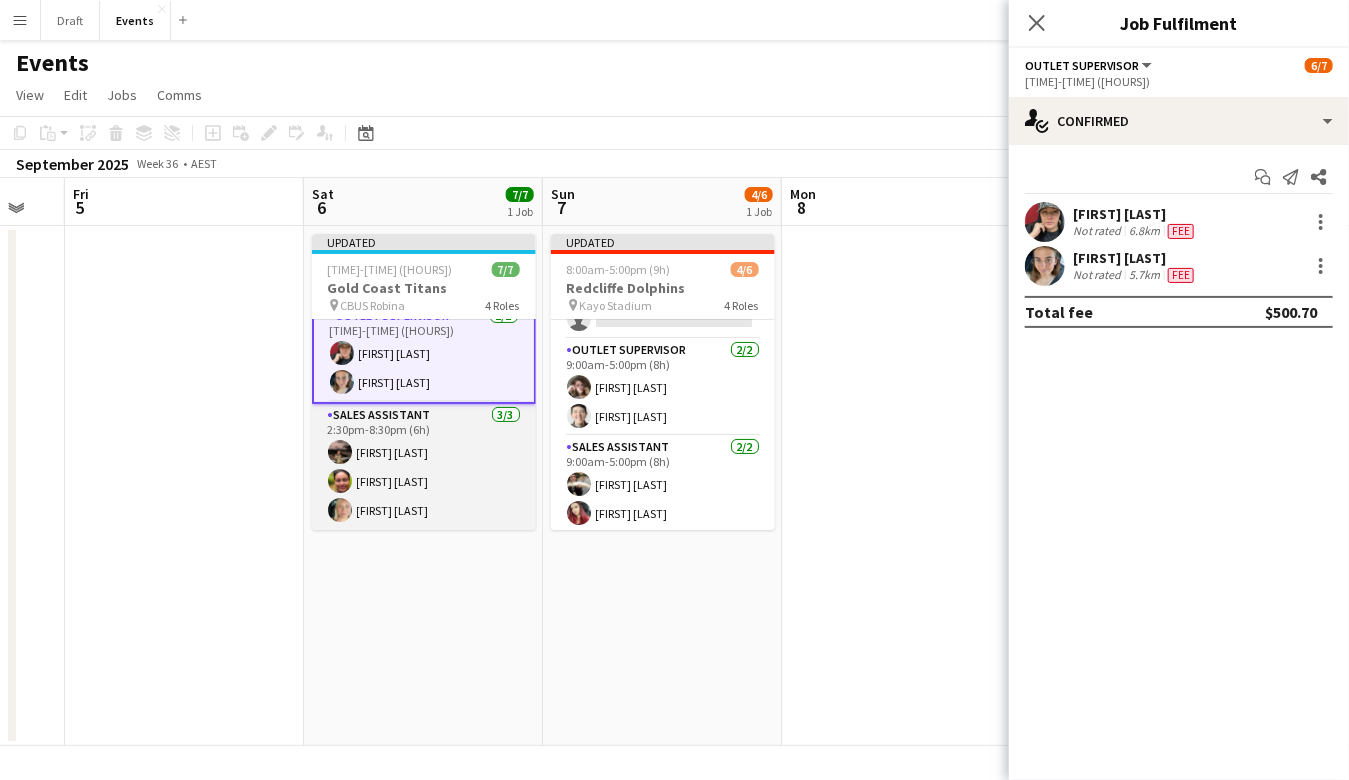 scroll, scrollTop: 151, scrollLeft: 0, axis: vertical 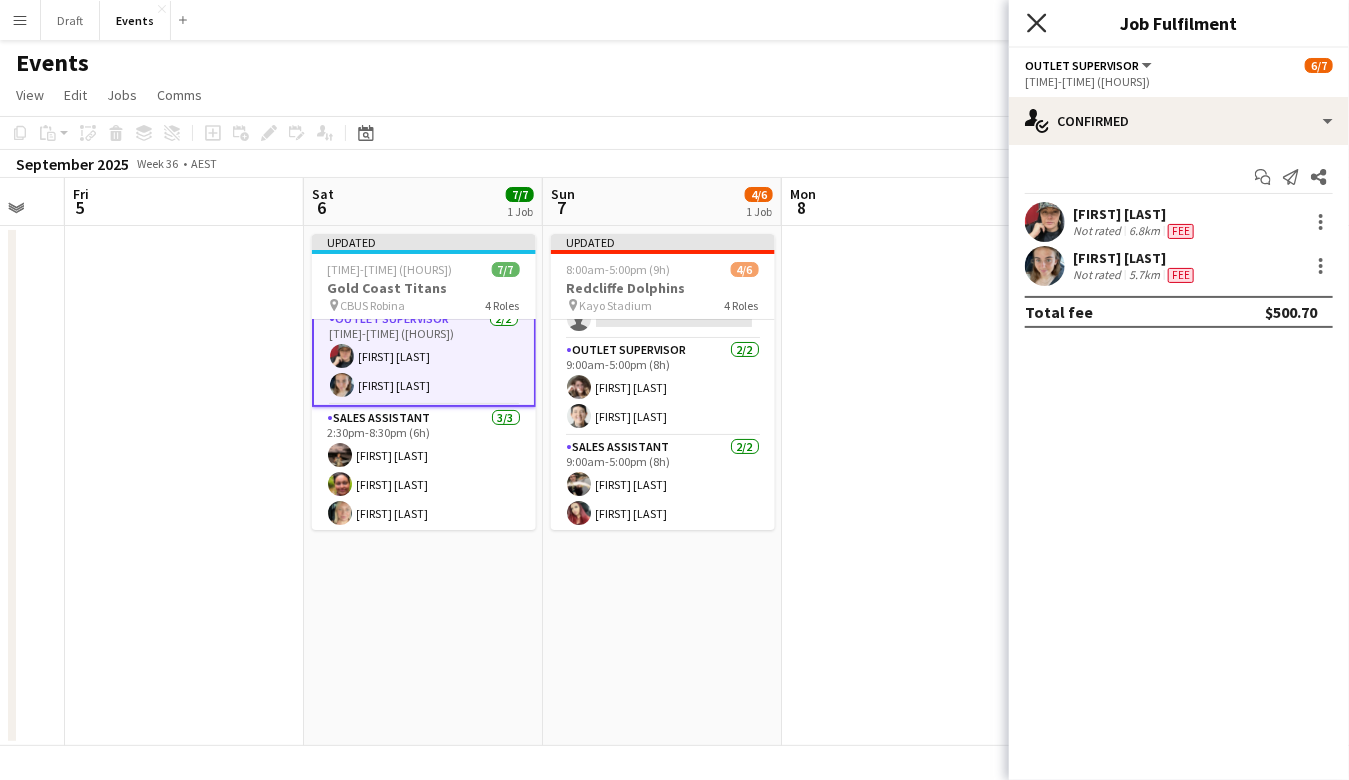 click on "Close pop-in" 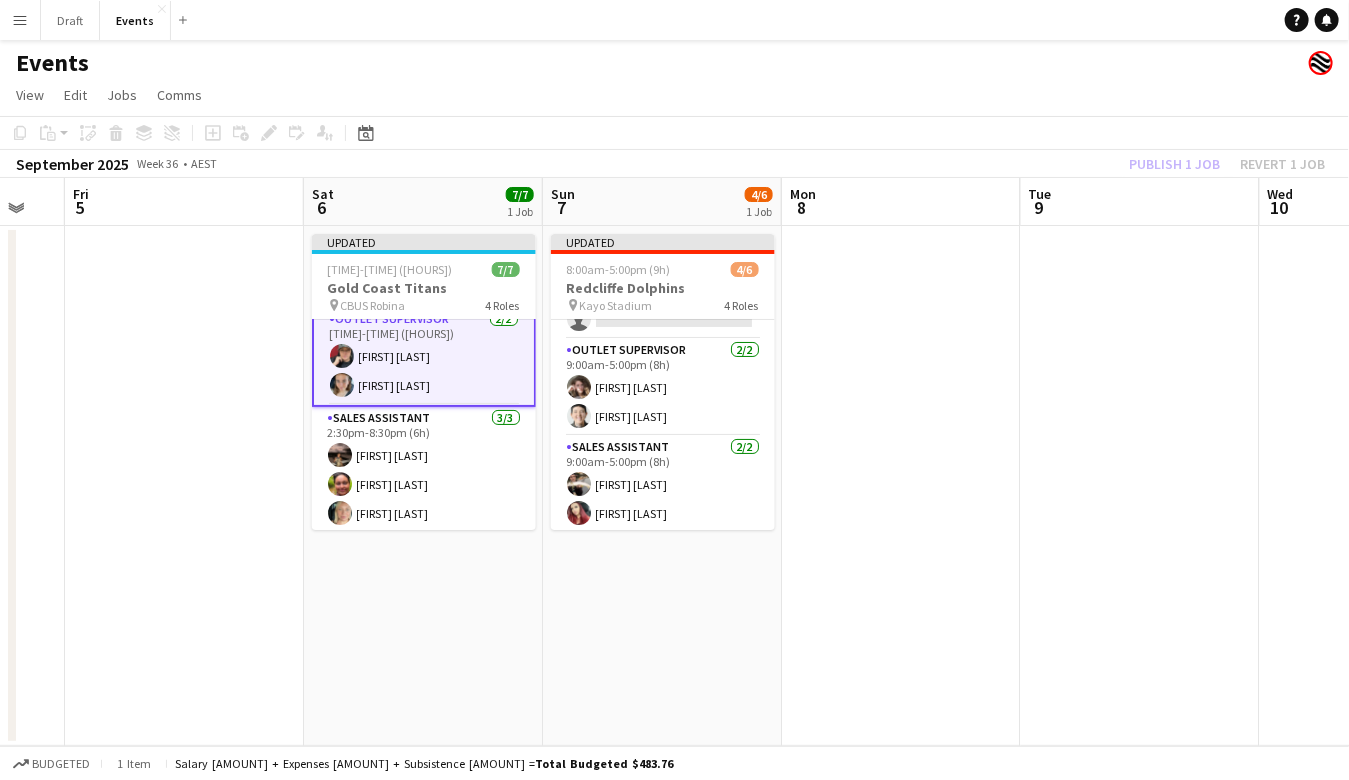 click at bounding box center [901, 486] 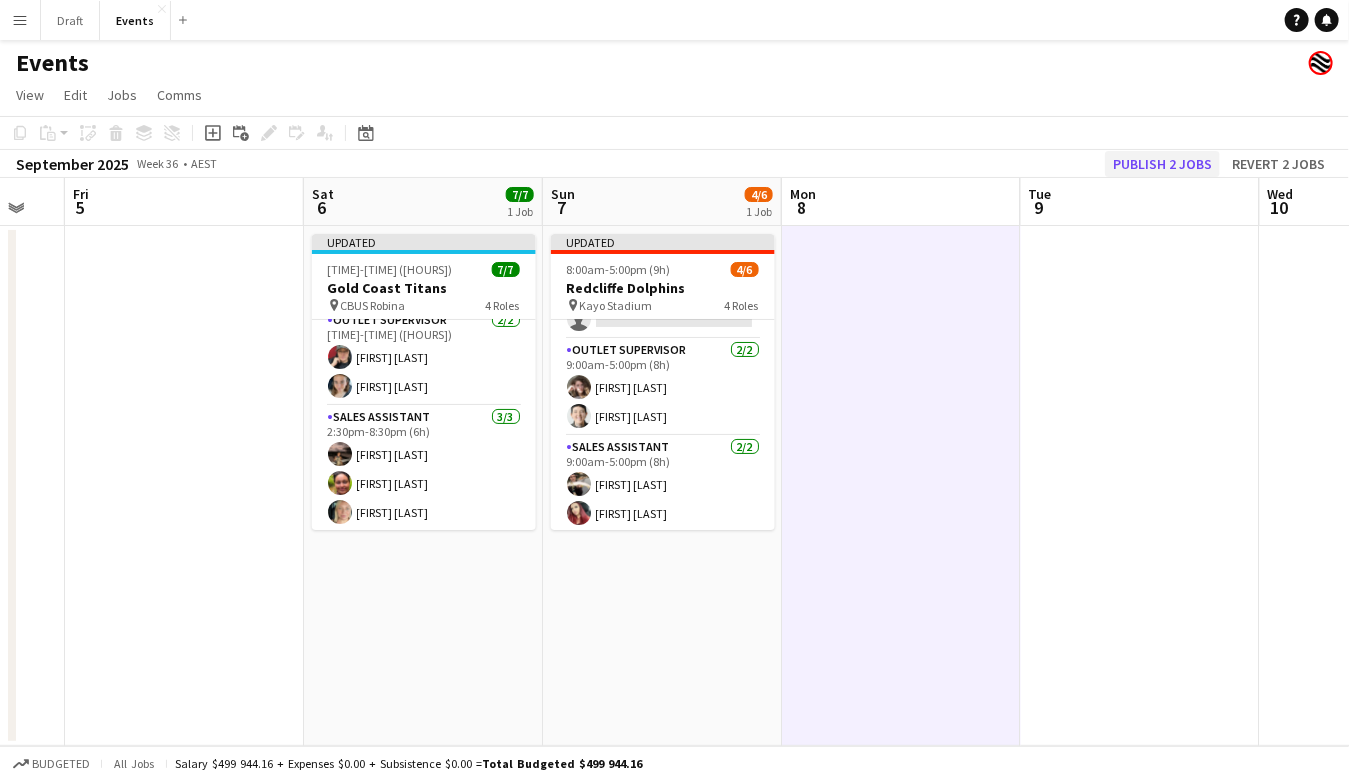 click on "Publish 2 jobs" 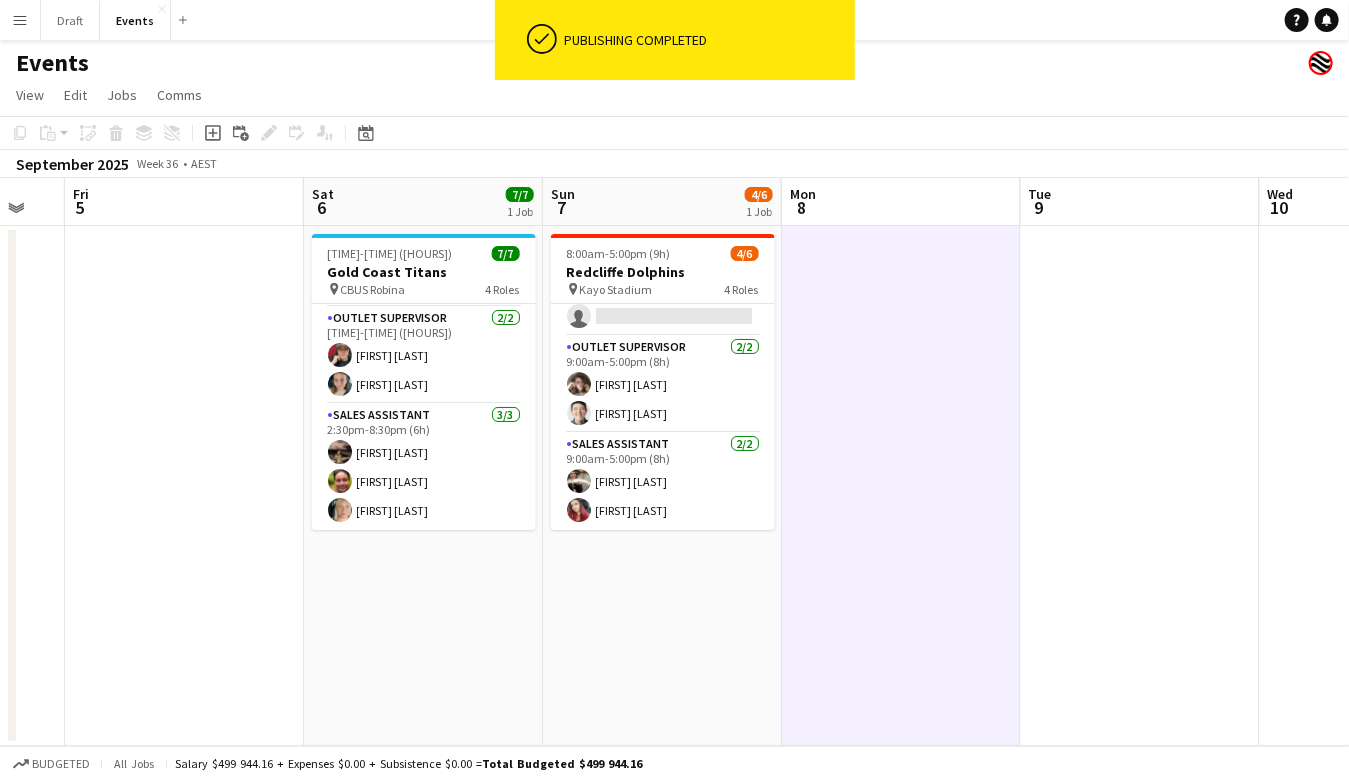 scroll, scrollTop: 101, scrollLeft: 0, axis: vertical 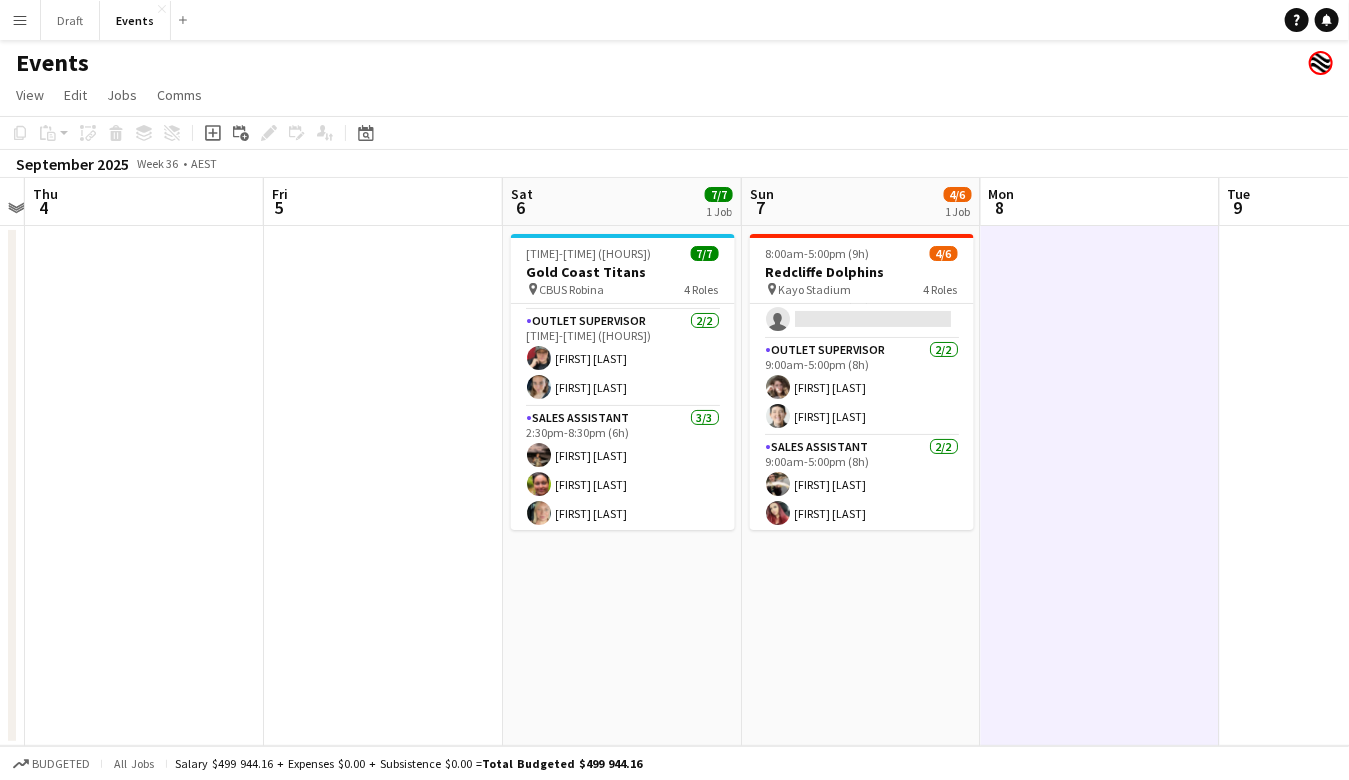 drag, startPoint x: 954, startPoint y: 528, endPoint x: 956, endPoint y: 561, distance: 33.06055 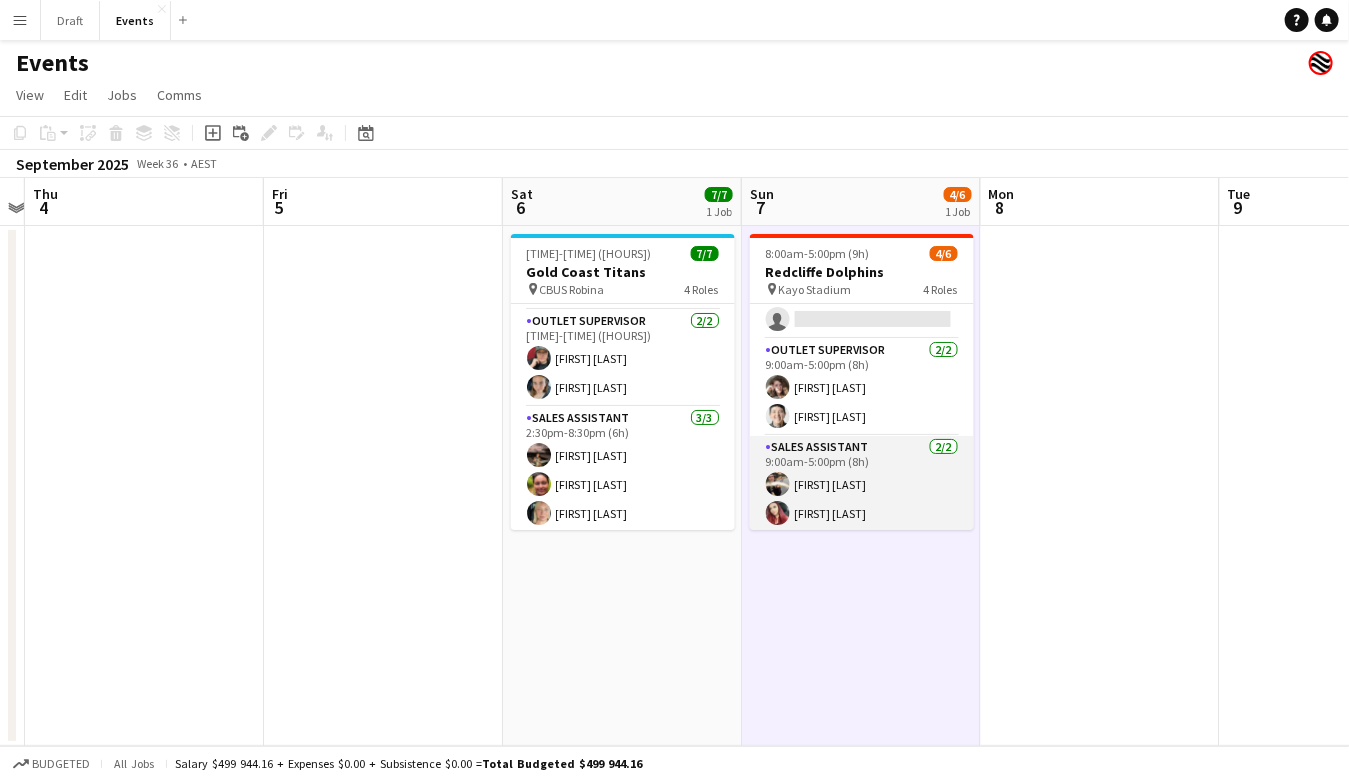 click on "Sales Assistant   2/2   [TIME]-[TIME] ([HOURS])
[FIRST] [LAST] [FIRST] [LAST]" at bounding box center [862, 484] 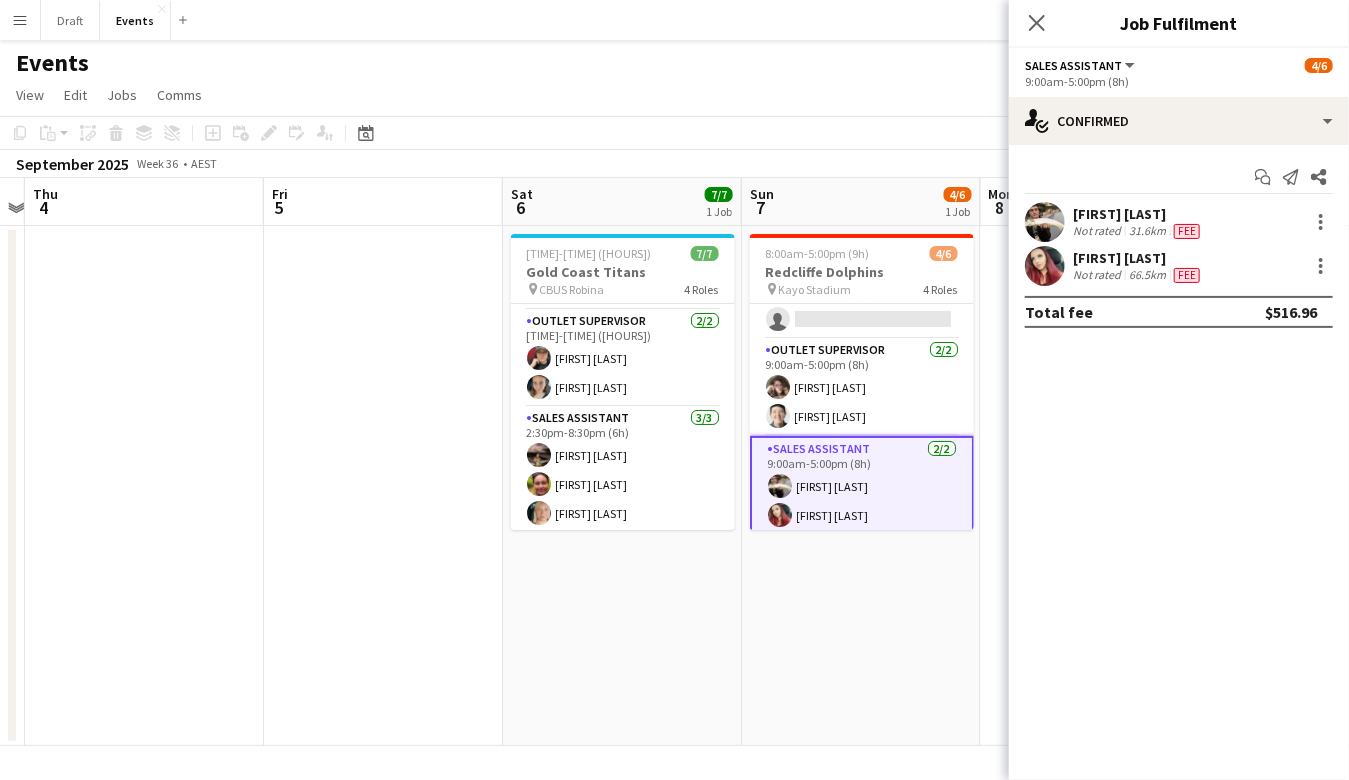 click on "[TIME]-[TIME] ([HOURS])    [DATE]   [TEAM]
pin
[LOCATION]   4 Roles   Stock Manager   0/1   [TIME]-[TIME] ([HOURS])
single-neutral-actions
Venue Manager   0/1   [TIME]-[TIME] ([HOURS])
single-neutral-actions
Outlet Supervisor   2/2   [TIME]-[TIME] ([HOURS])
[FIRST] [LAST] [FIRST] [LAST]  Sales Assistant   2/2   [TIME]-[TIME] ([HOURS])
[FIRST] [LAST] [FIRST] [LAST]" at bounding box center (861, 486) 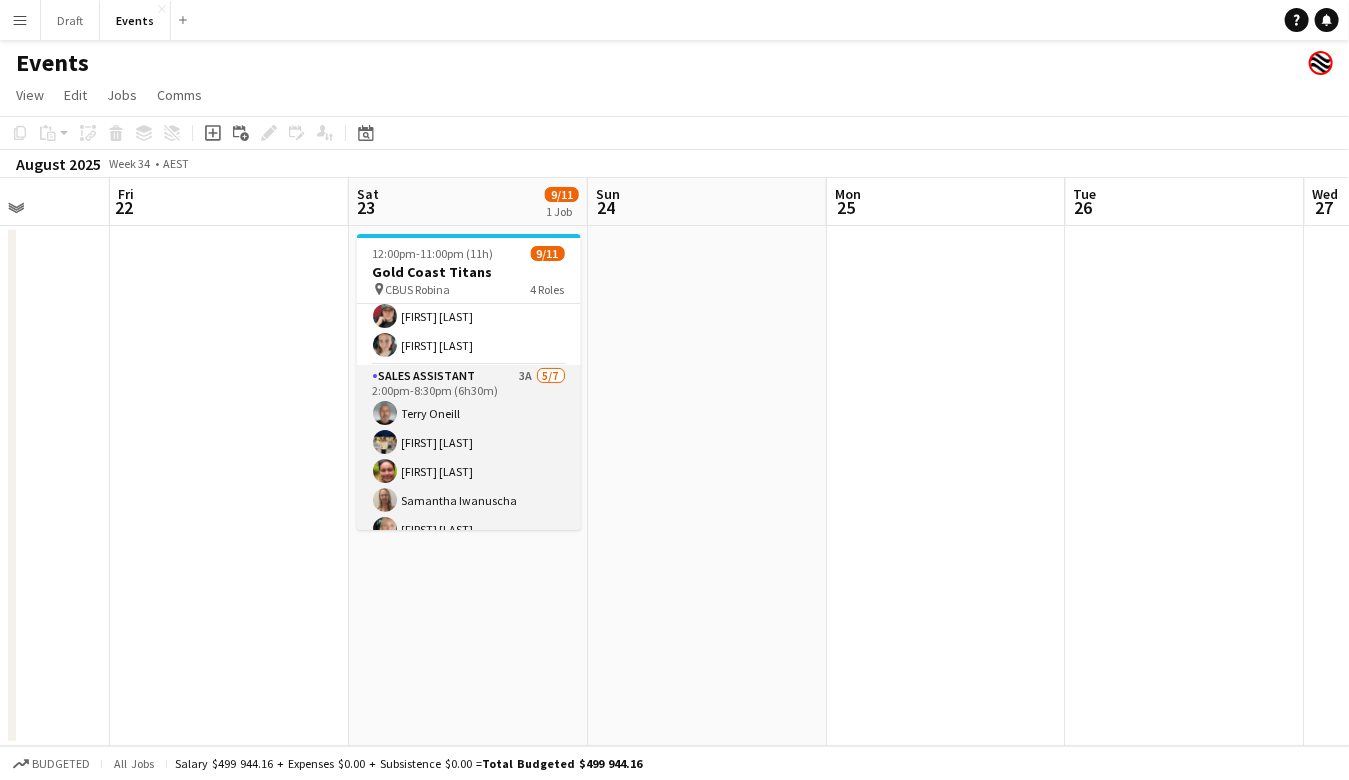 click on "Sales Assistant   3A   5/7   [TIME]-[TIME] ([HOURS])
[FIRST] [LAST] [FIRST] [LAST] [FIRST] [LAST] [FIRST] [LAST]
single-neutral-actions
single-neutral-actions" at bounding box center [469, 486] 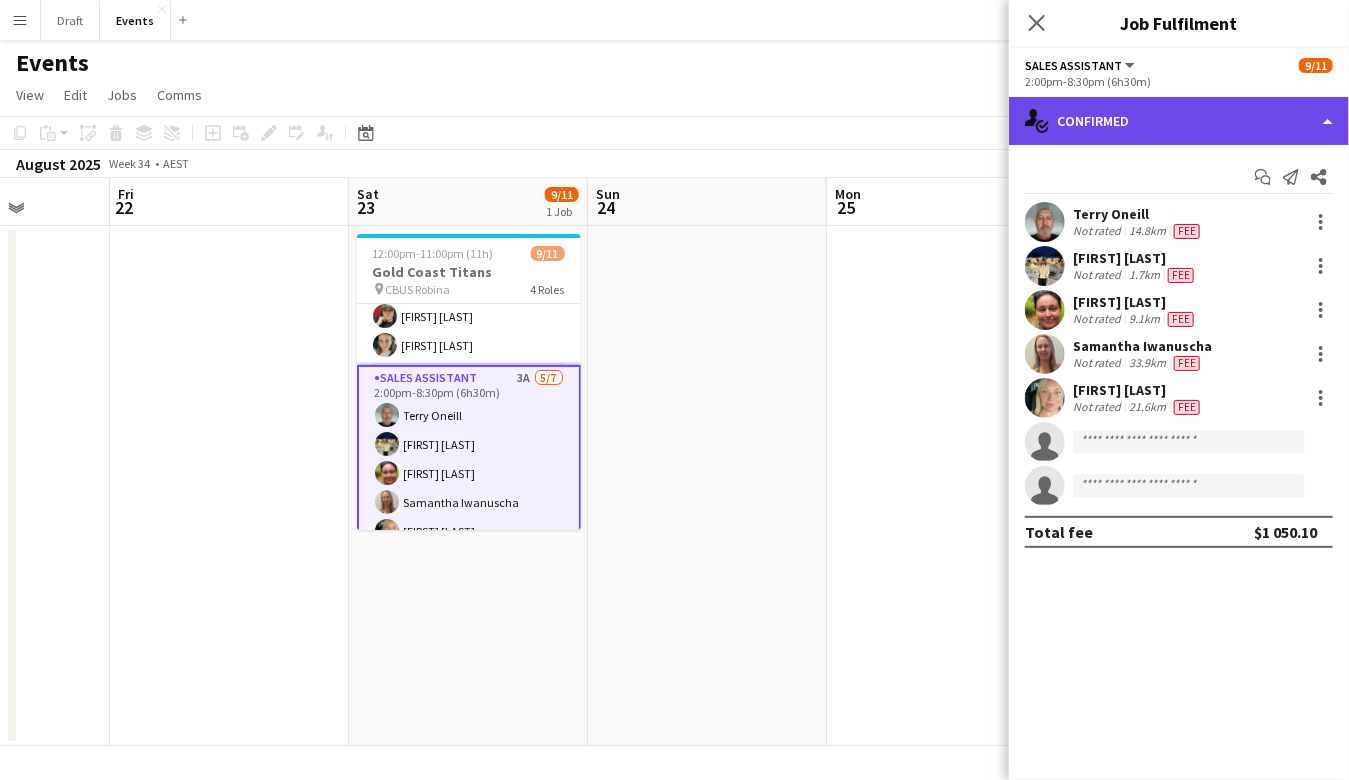 click on "single-neutral-actions-check-2
Confirmed" 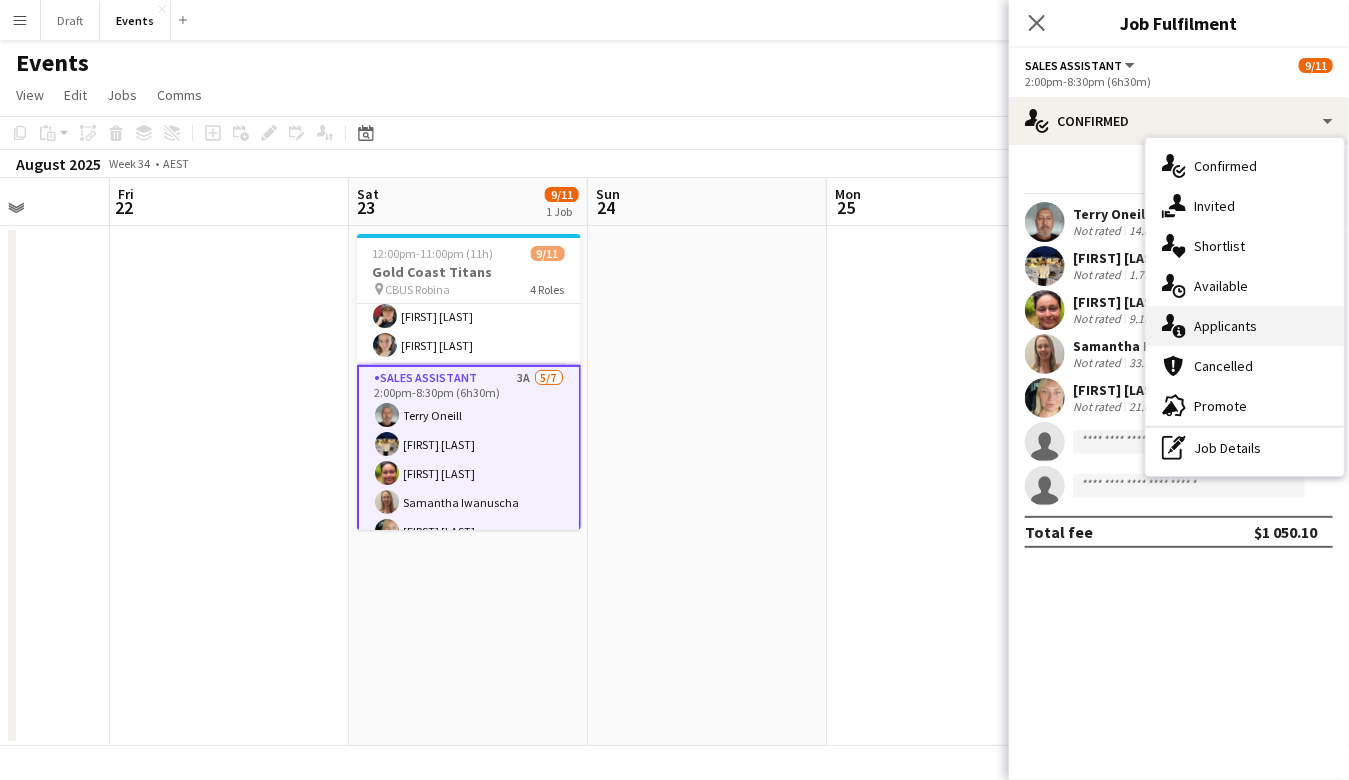 click on "single-neutral-actions-information
Applicants" at bounding box center [1245, 326] 